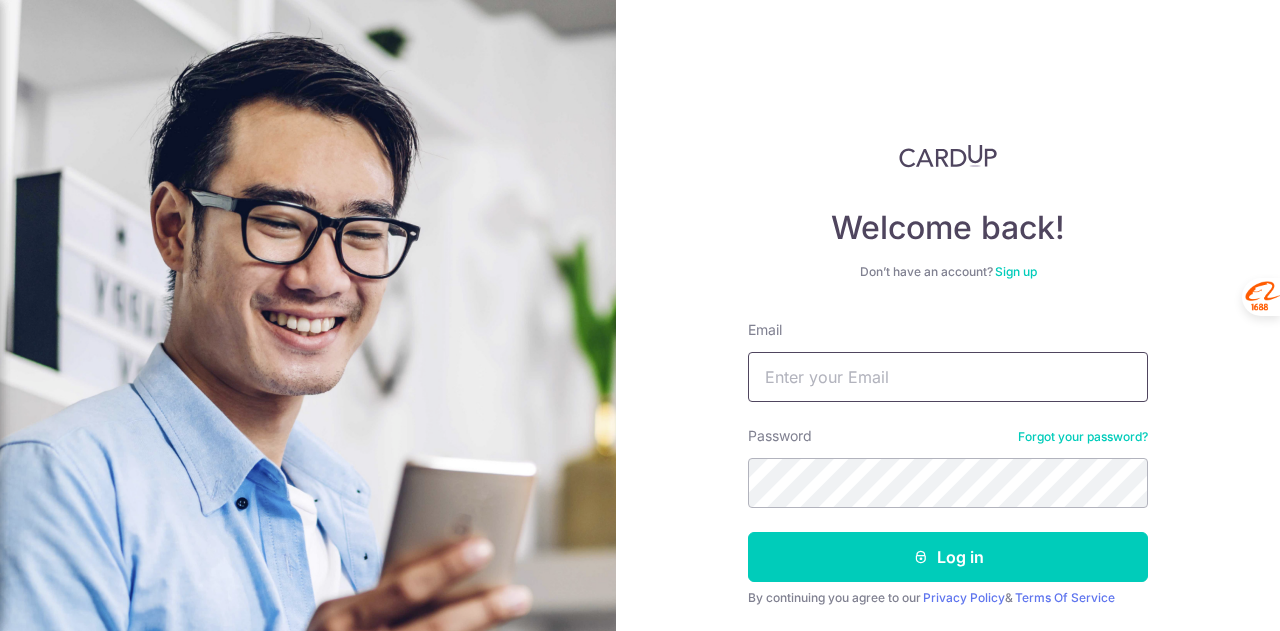 scroll, scrollTop: 0, scrollLeft: 0, axis: both 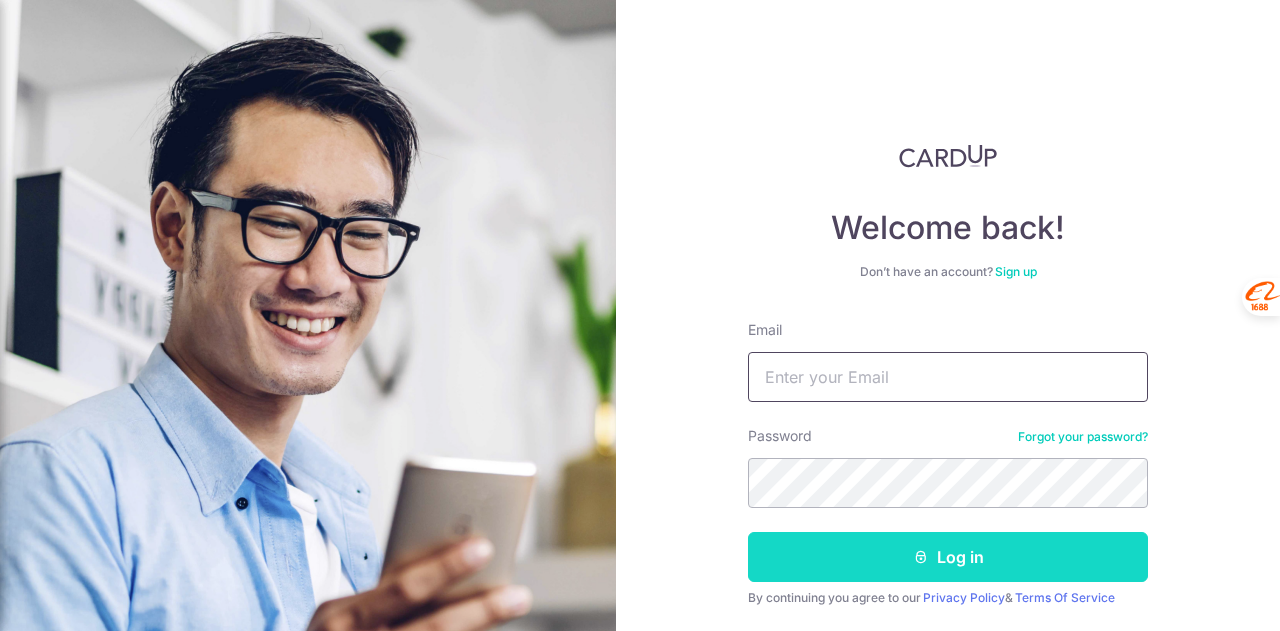 type on "[EMAIL]" 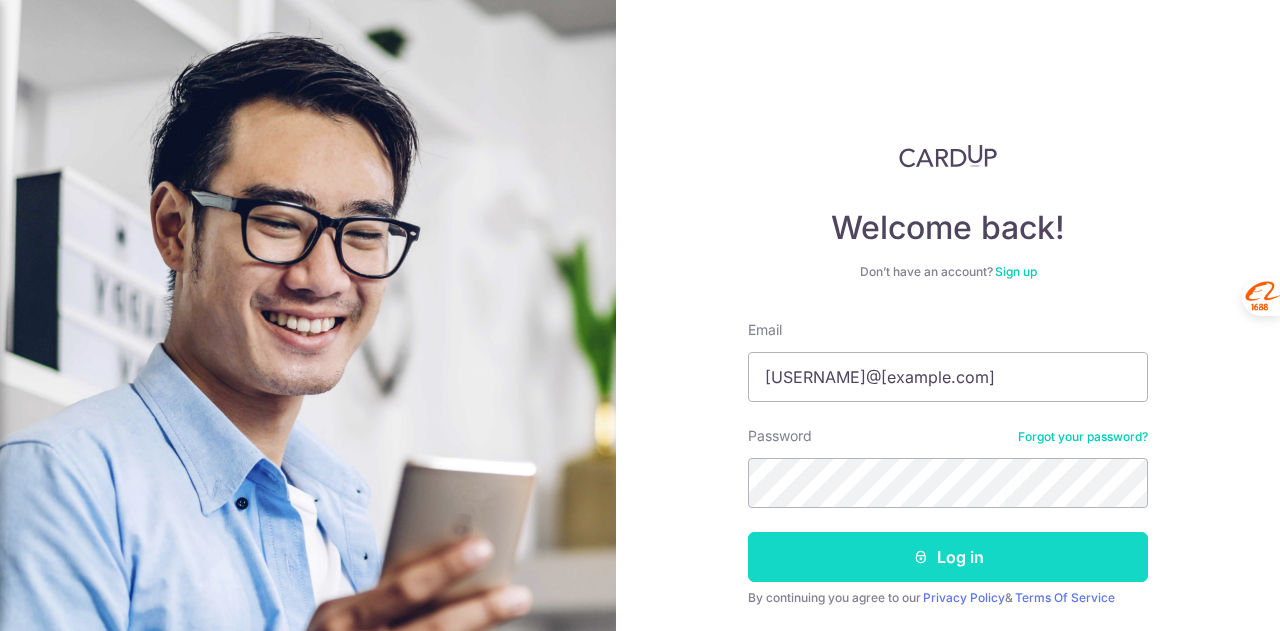 click on "Log in" at bounding box center (948, 557) 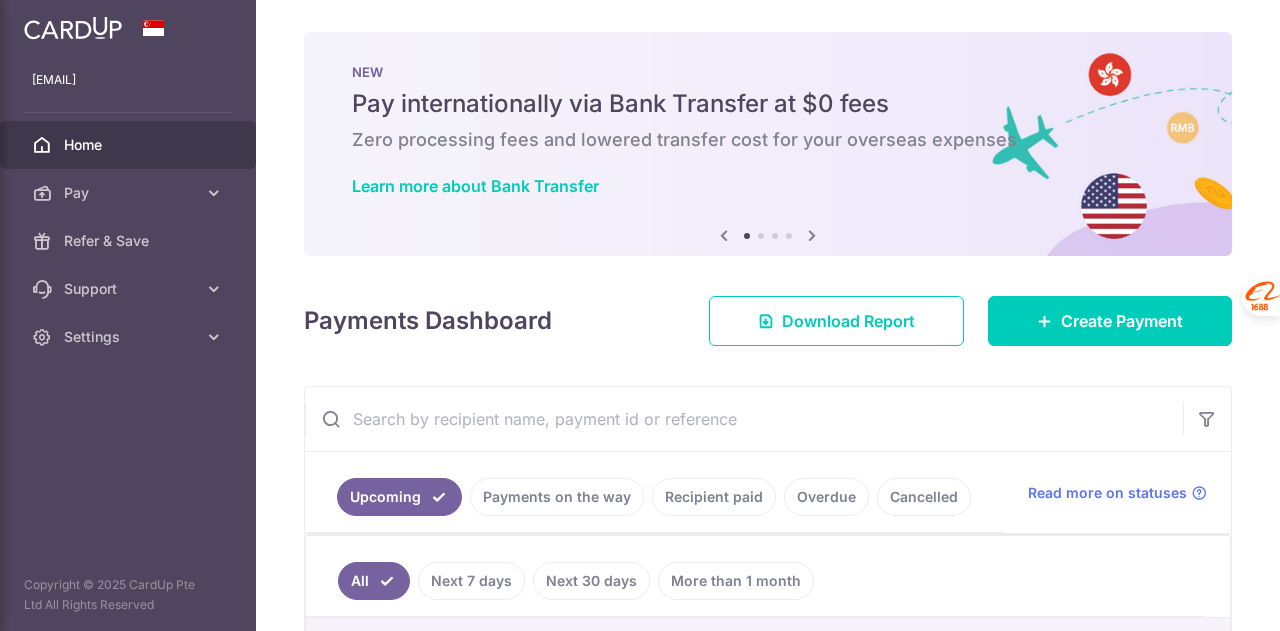 scroll, scrollTop: 0, scrollLeft: 0, axis: both 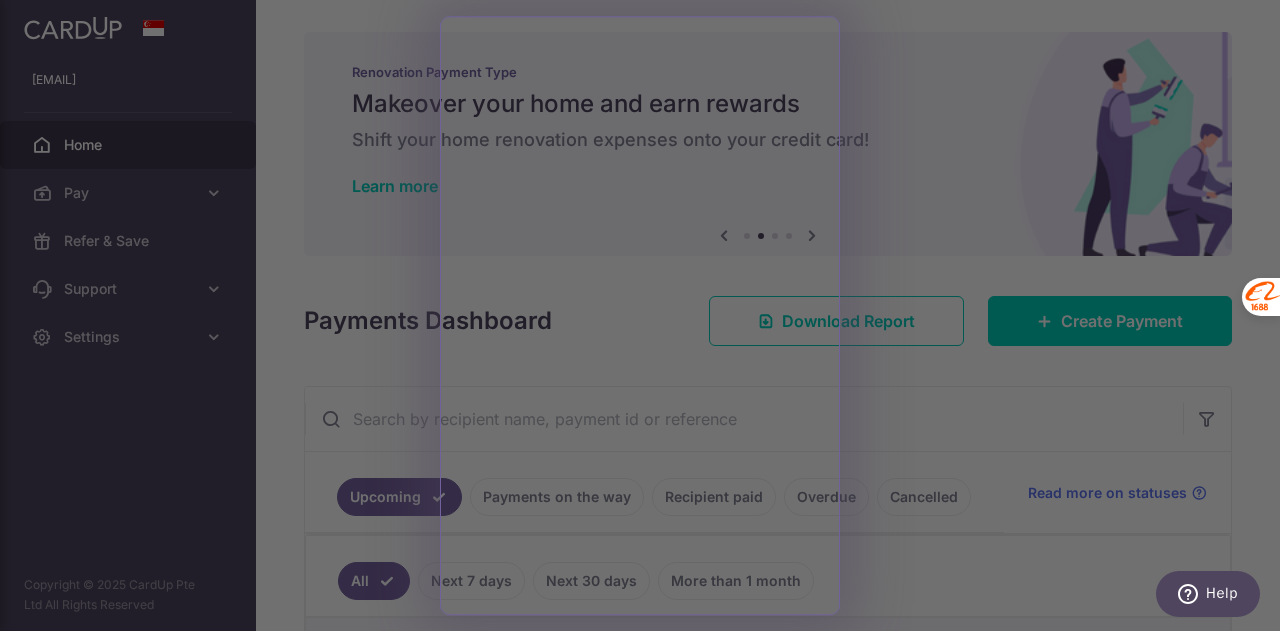 click at bounding box center [646, 318] 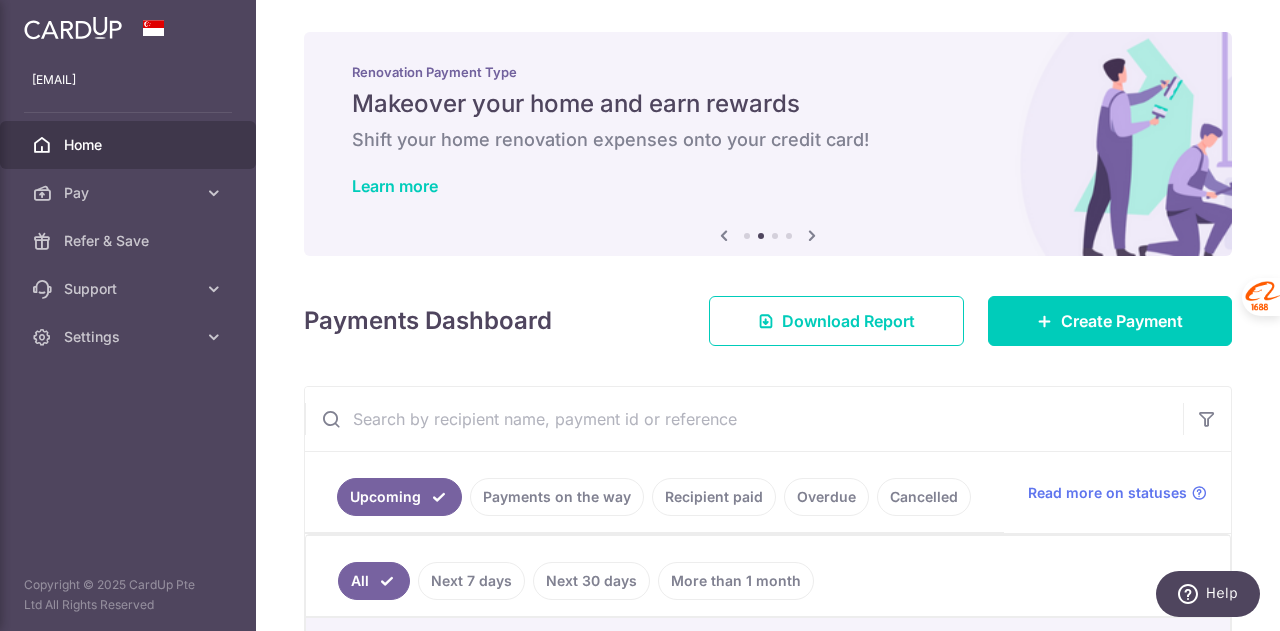 click at bounding box center (724, 235) 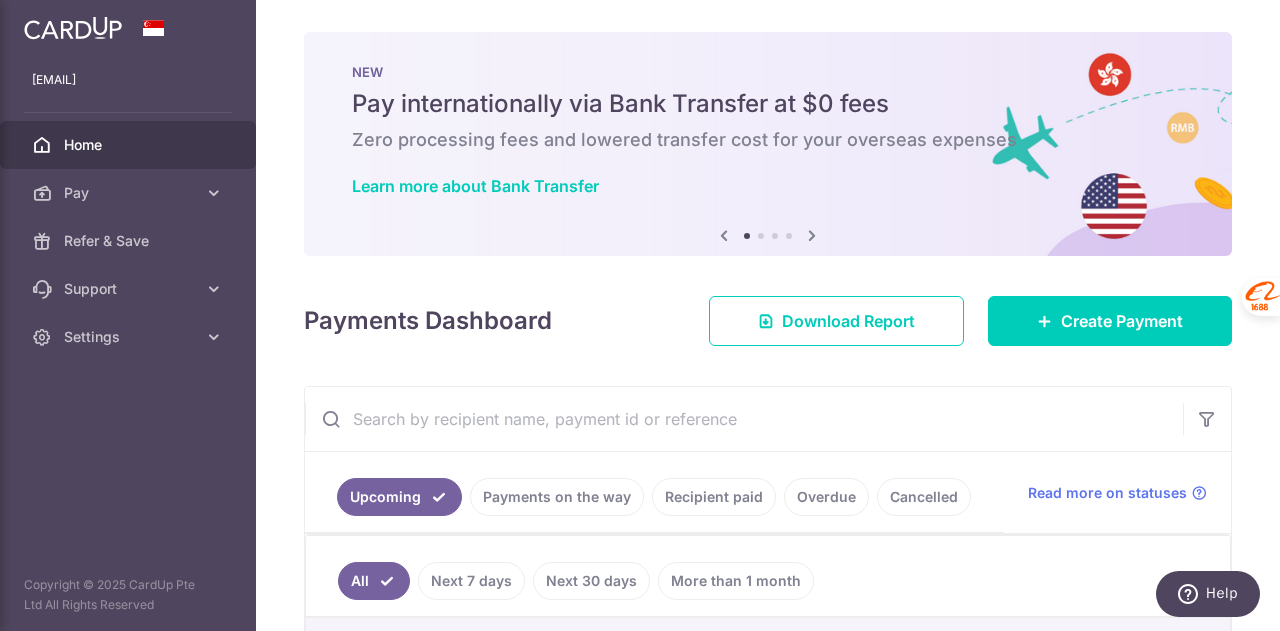 click at bounding box center [812, 235] 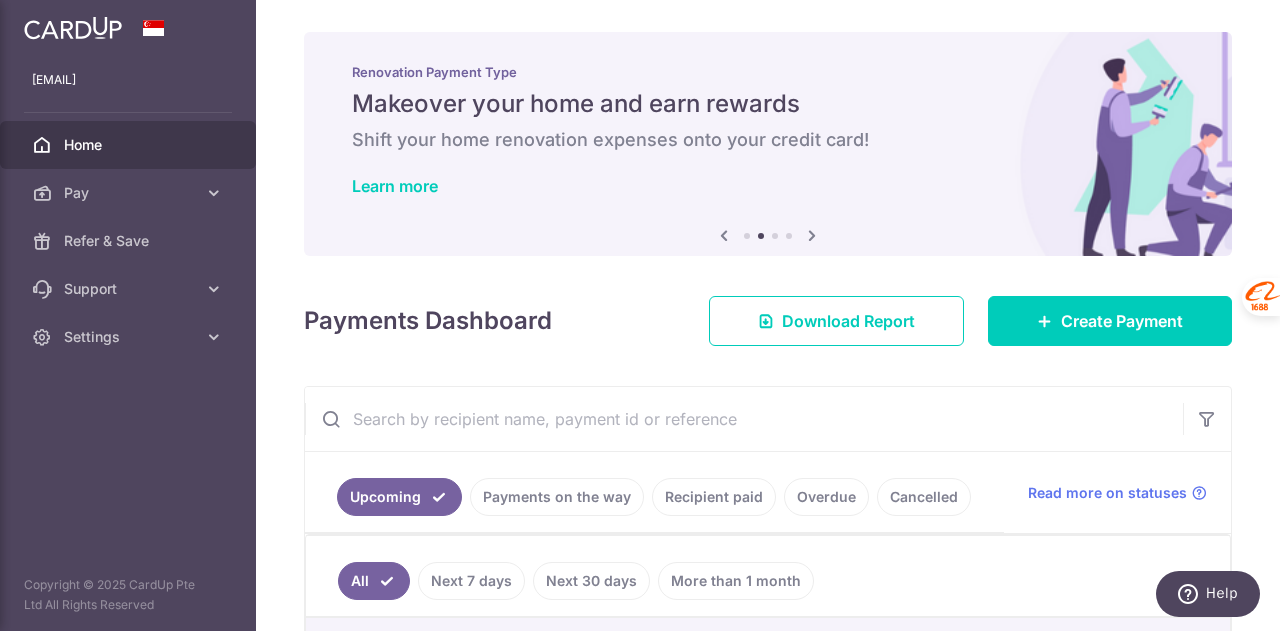 click at bounding box center [812, 235] 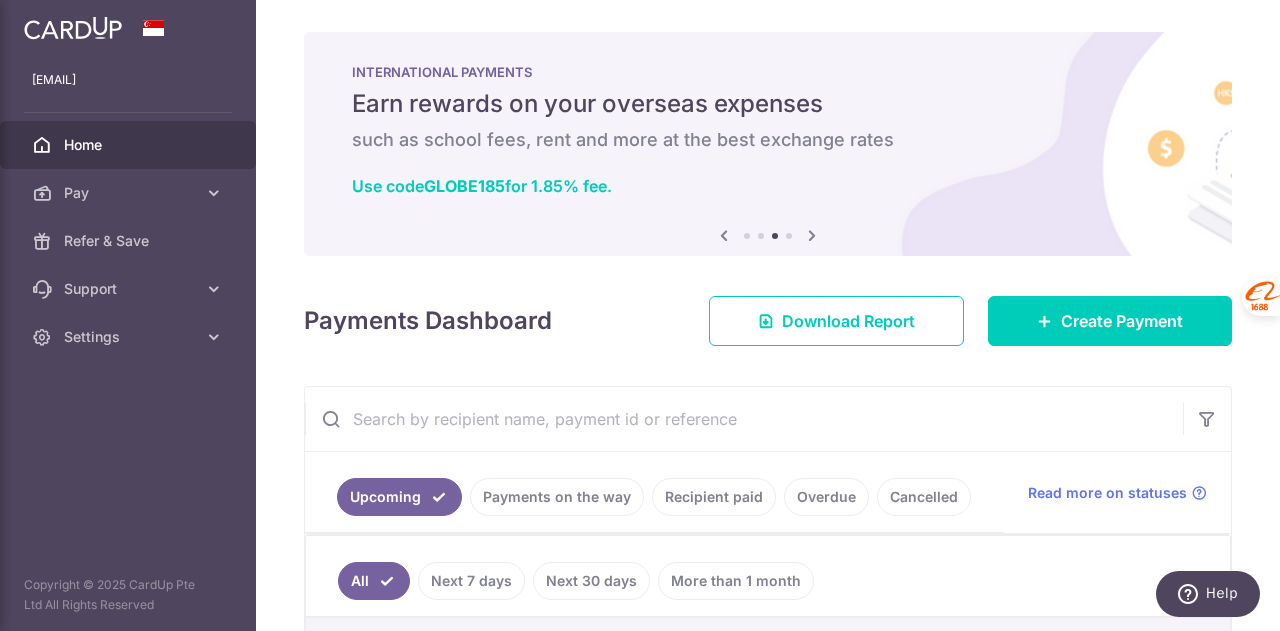 click at bounding box center (812, 235) 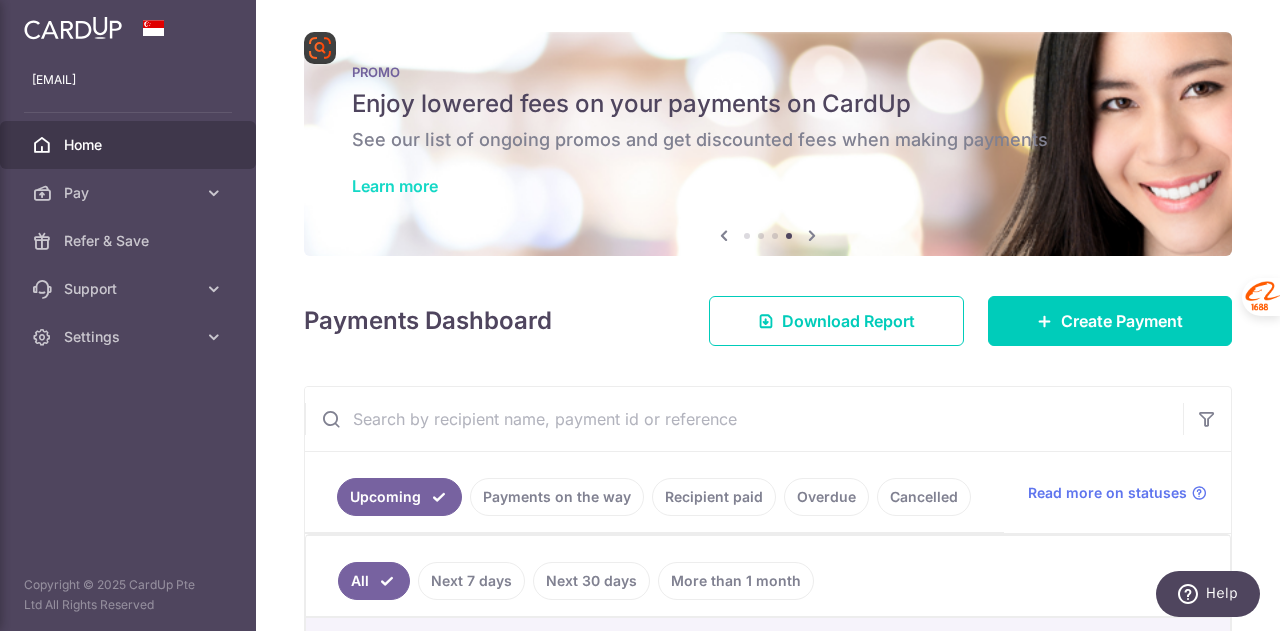 click on "Learn more" at bounding box center (395, 186) 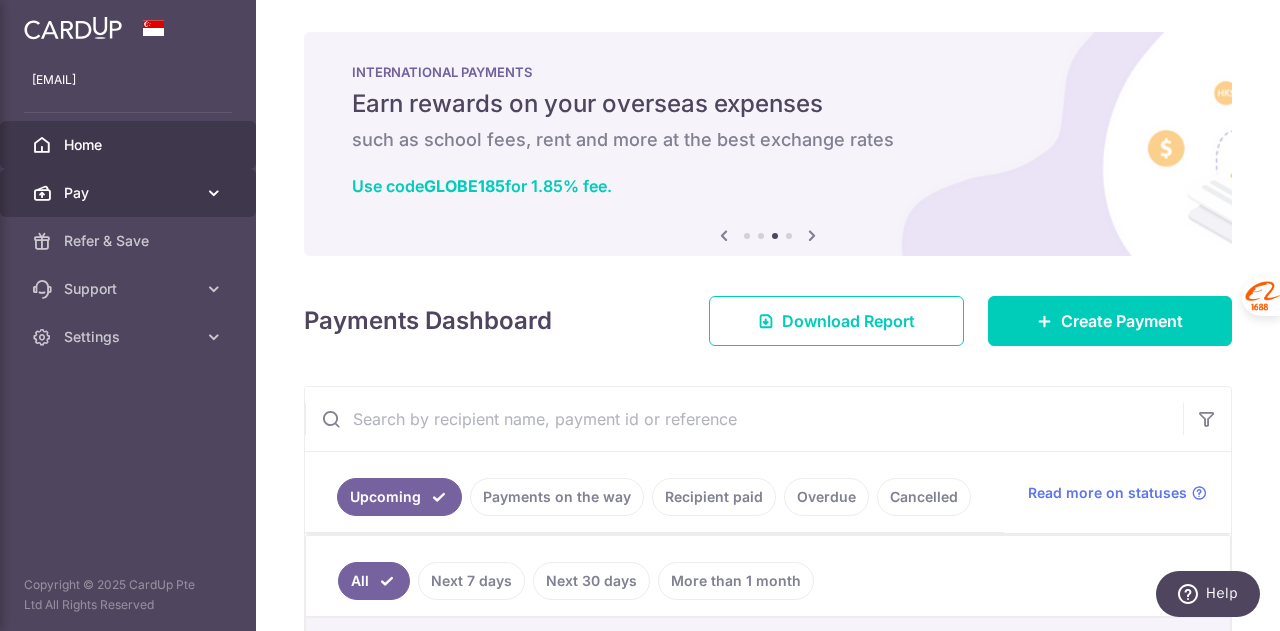 click on "Pay" at bounding box center (130, 193) 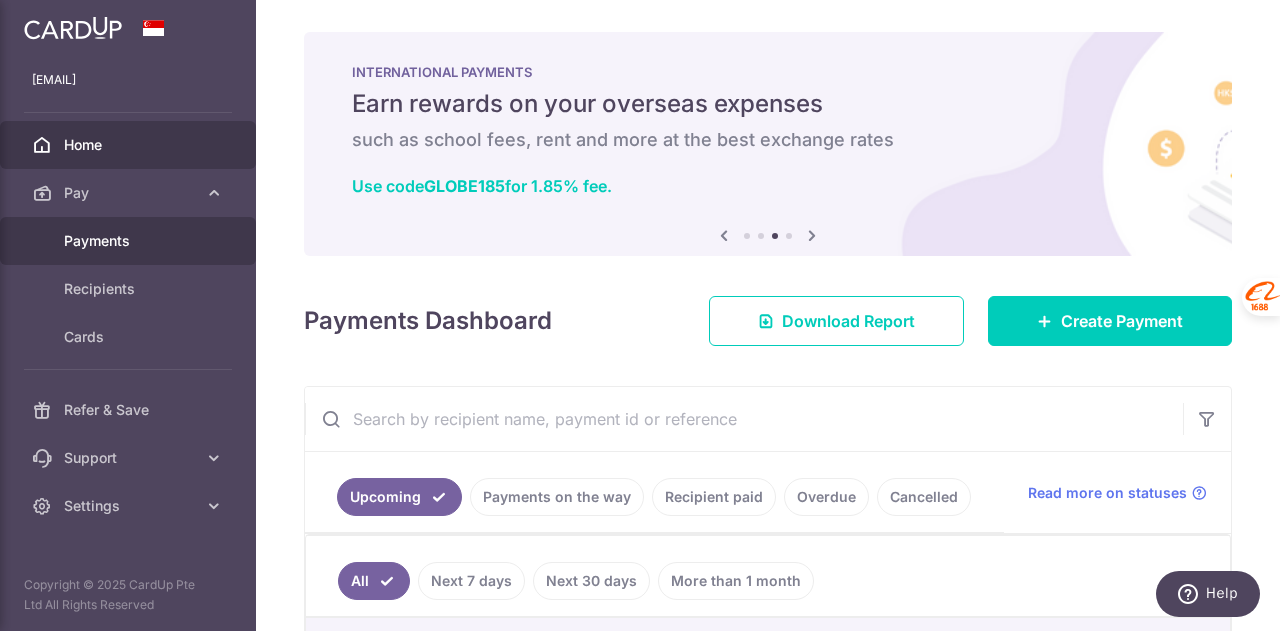 click on "Payments" at bounding box center [130, 241] 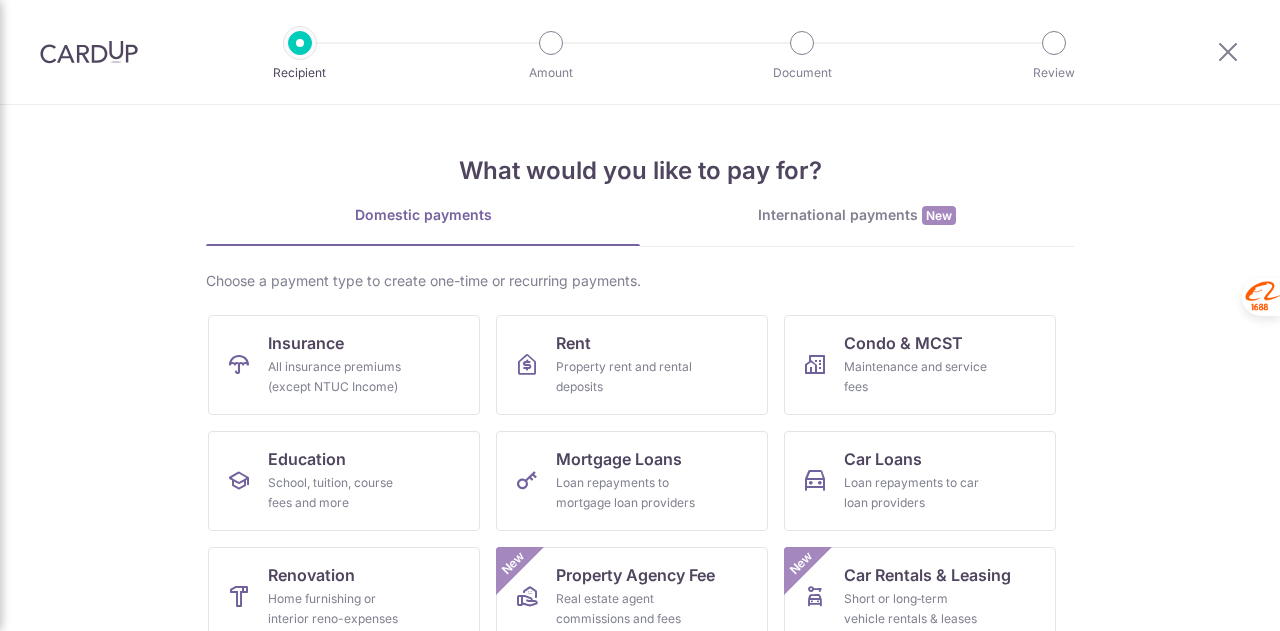 scroll, scrollTop: 0, scrollLeft: 0, axis: both 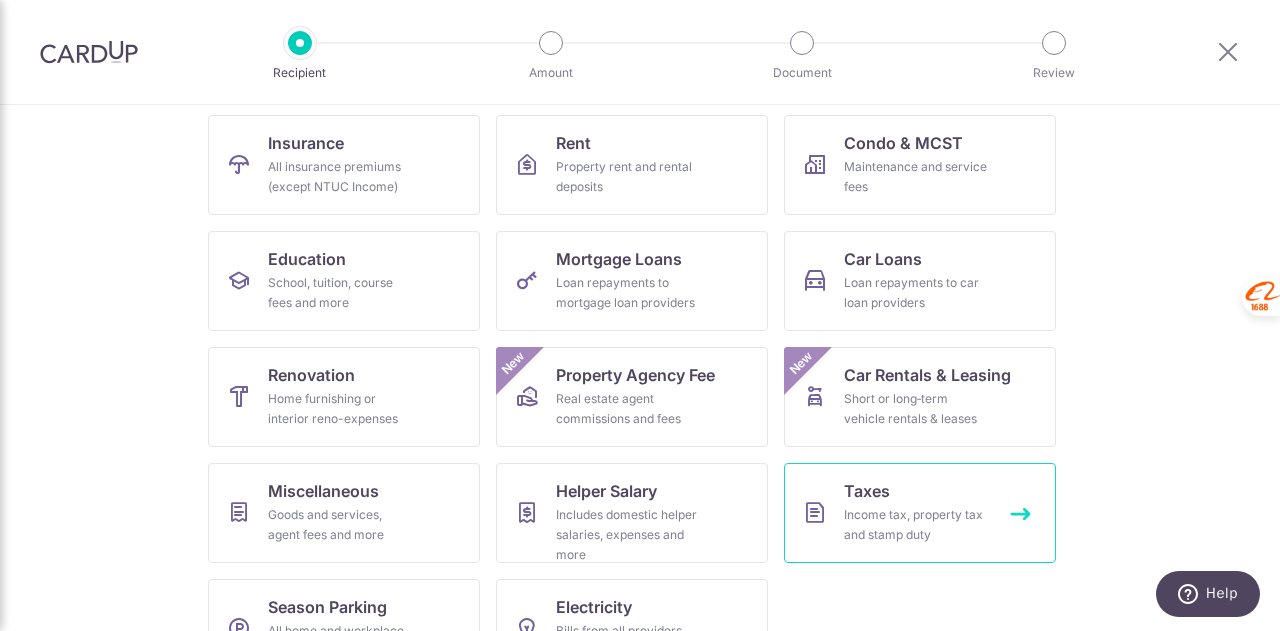 click on "Taxes Income tax, property tax and stamp duty" at bounding box center (920, 513) 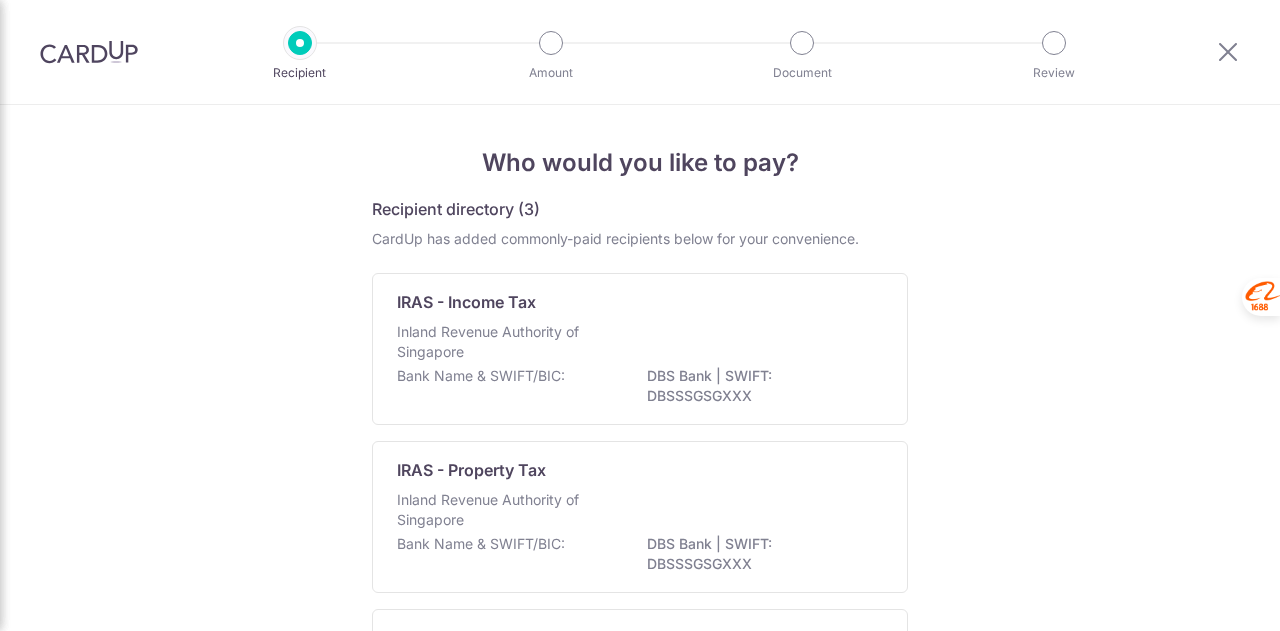 scroll, scrollTop: 0, scrollLeft: 0, axis: both 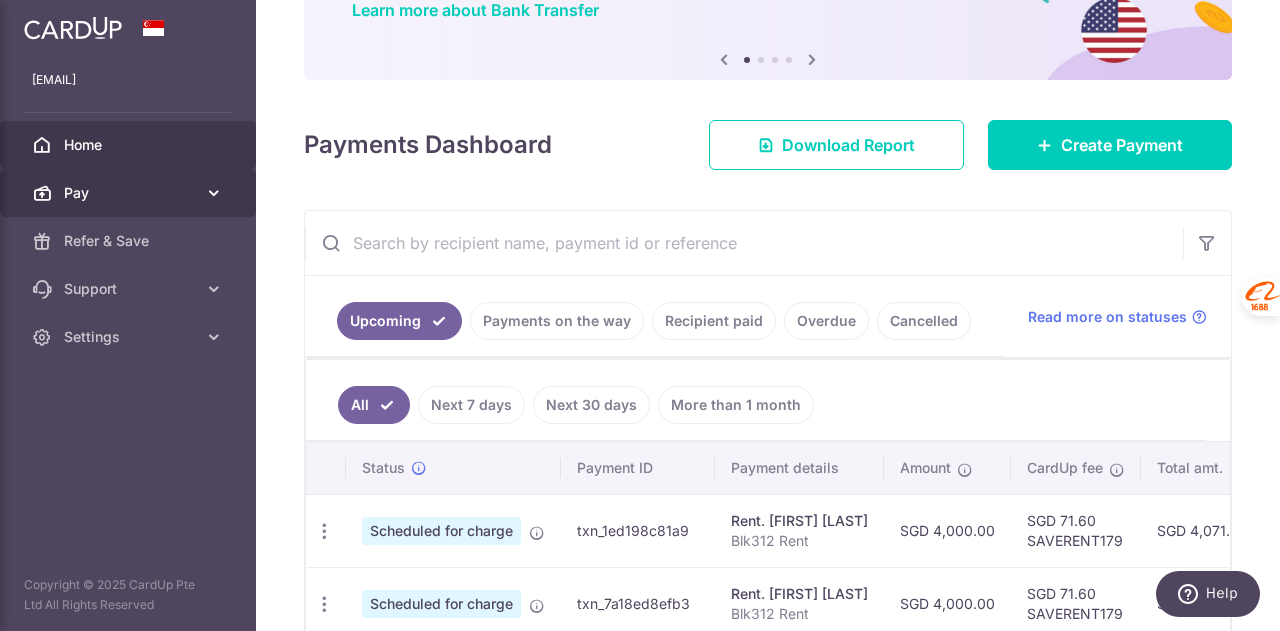 click on "Pay" at bounding box center [128, 193] 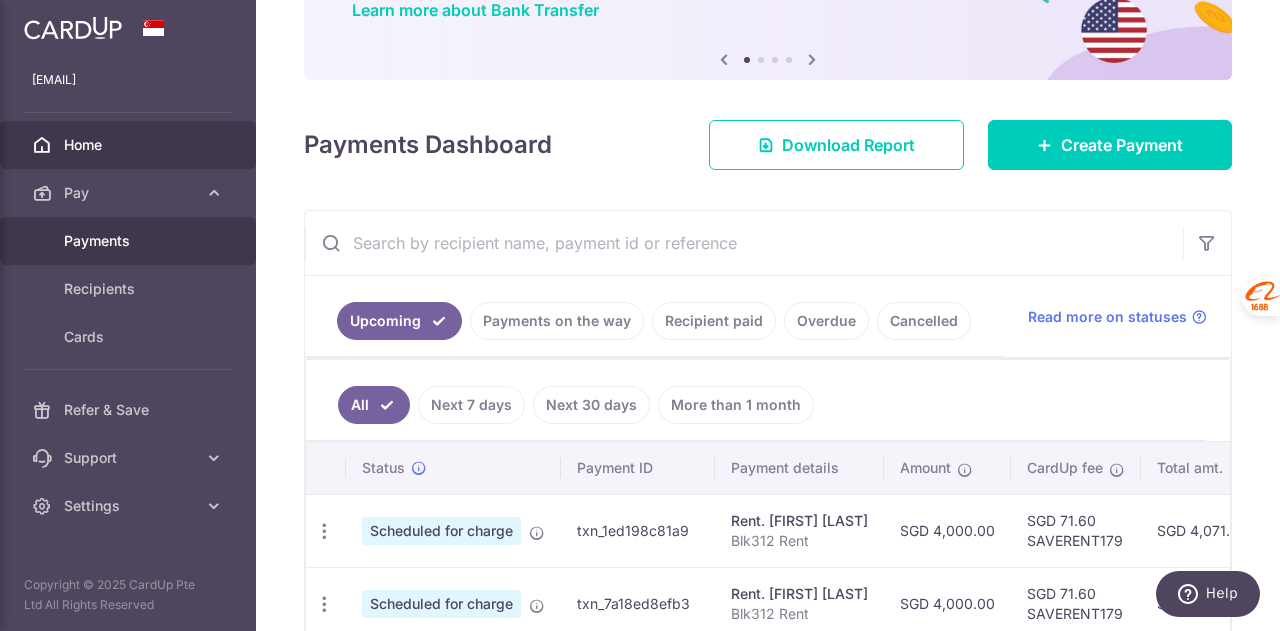 click on "Payments" at bounding box center (130, 241) 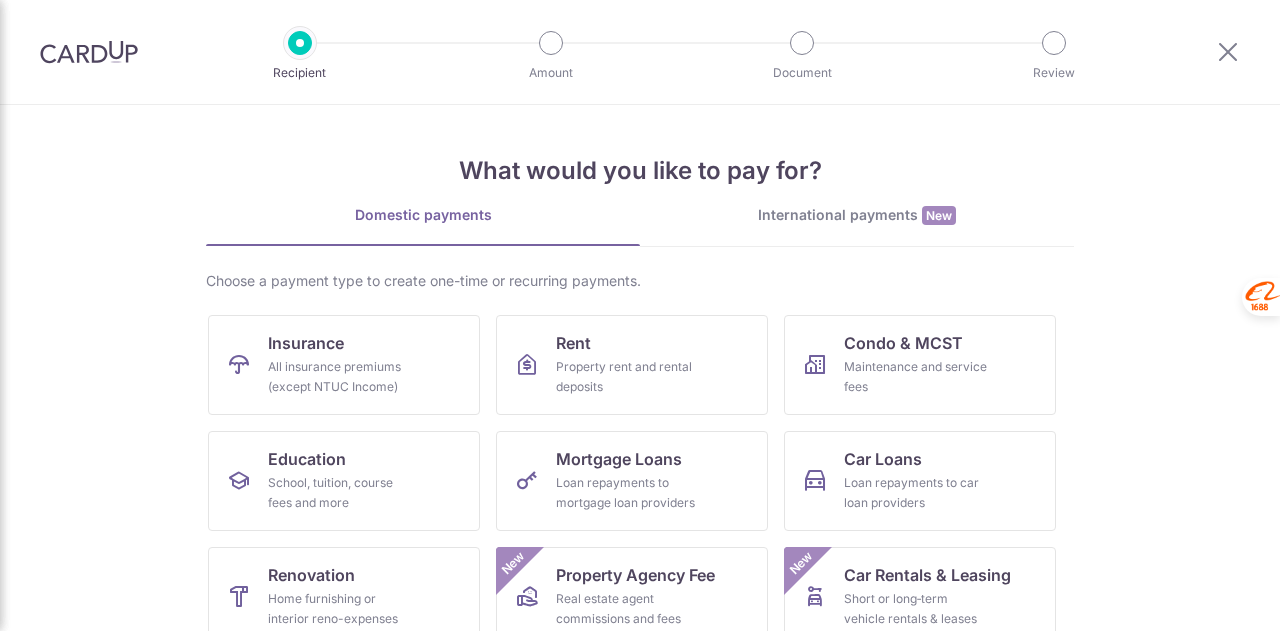 scroll, scrollTop: 0, scrollLeft: 0, axis: both 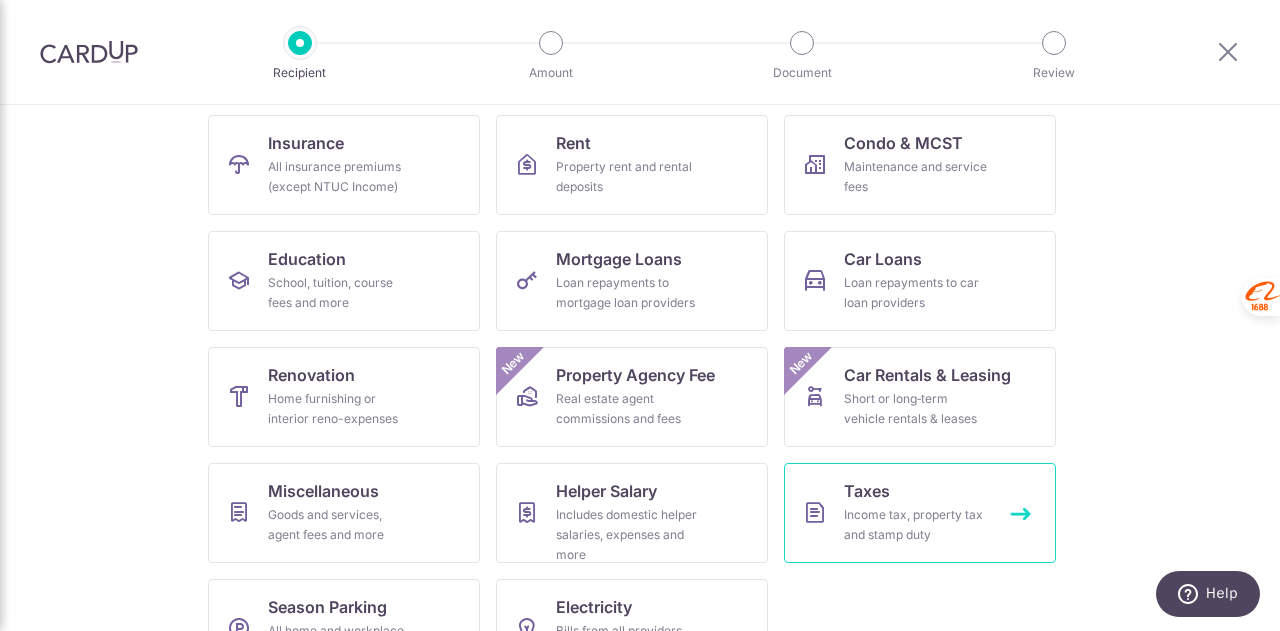 click on "Taxes Income tax, property tax and stamp duty" at bounding box center (920, 513) 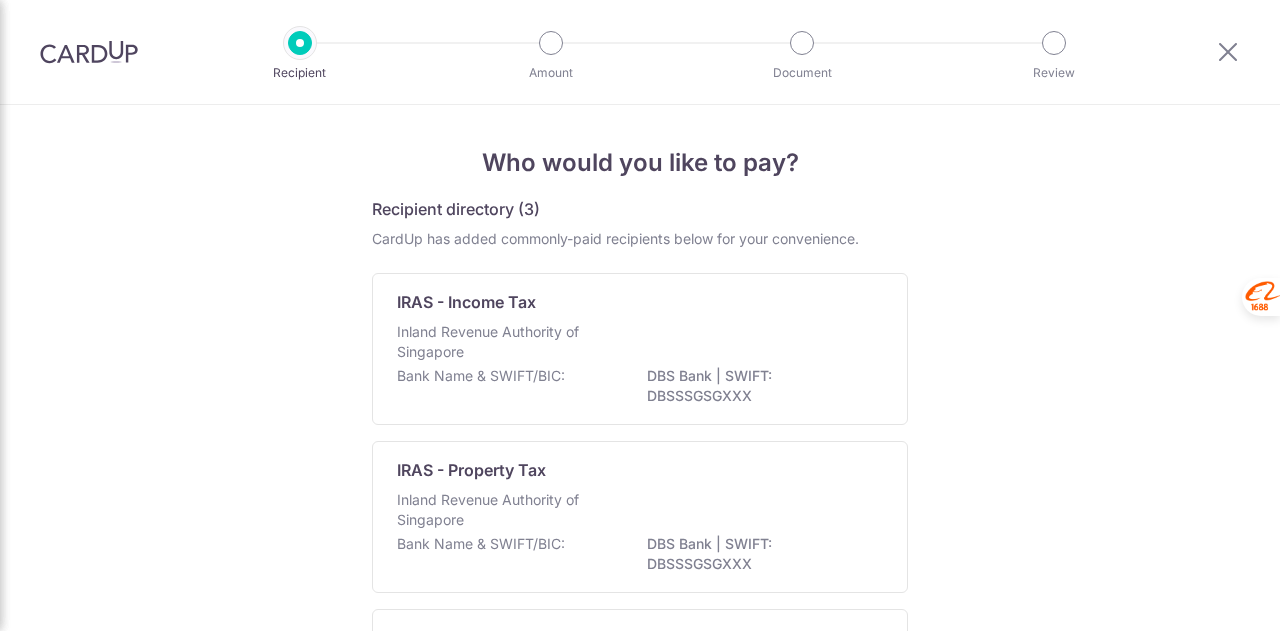 scroll, scrollTop: 0, scrollLeft: 0, axis: both 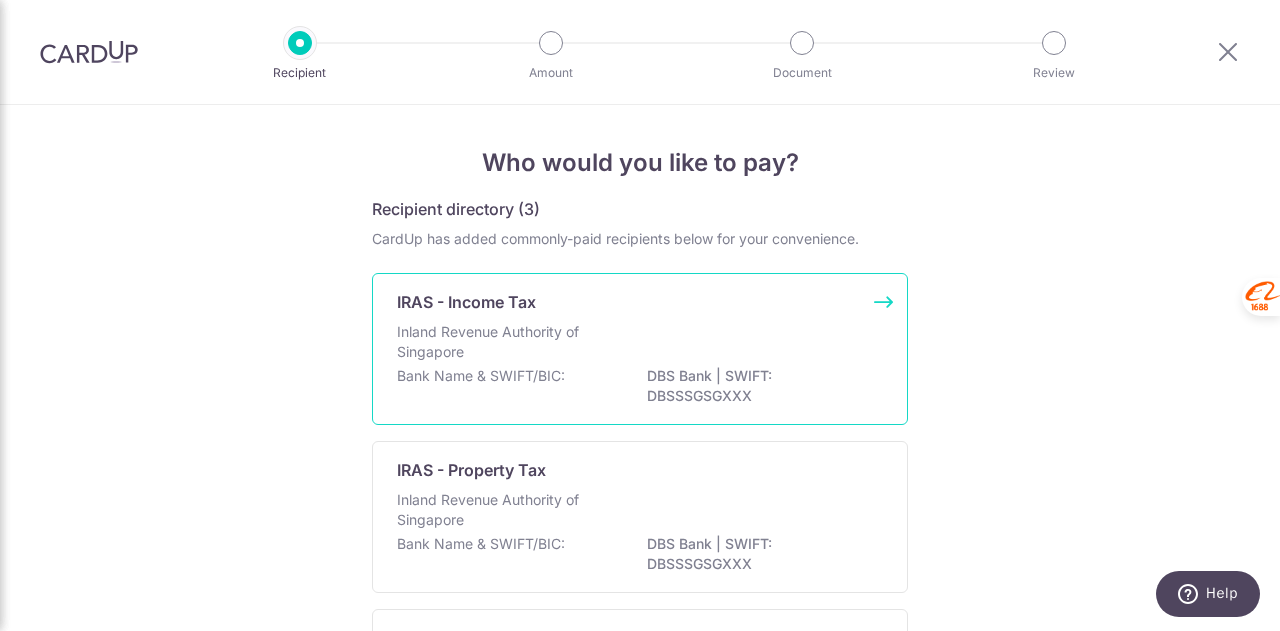 click on "Inland Revenue Authority of Singapore" at bounding box center (640, 344) 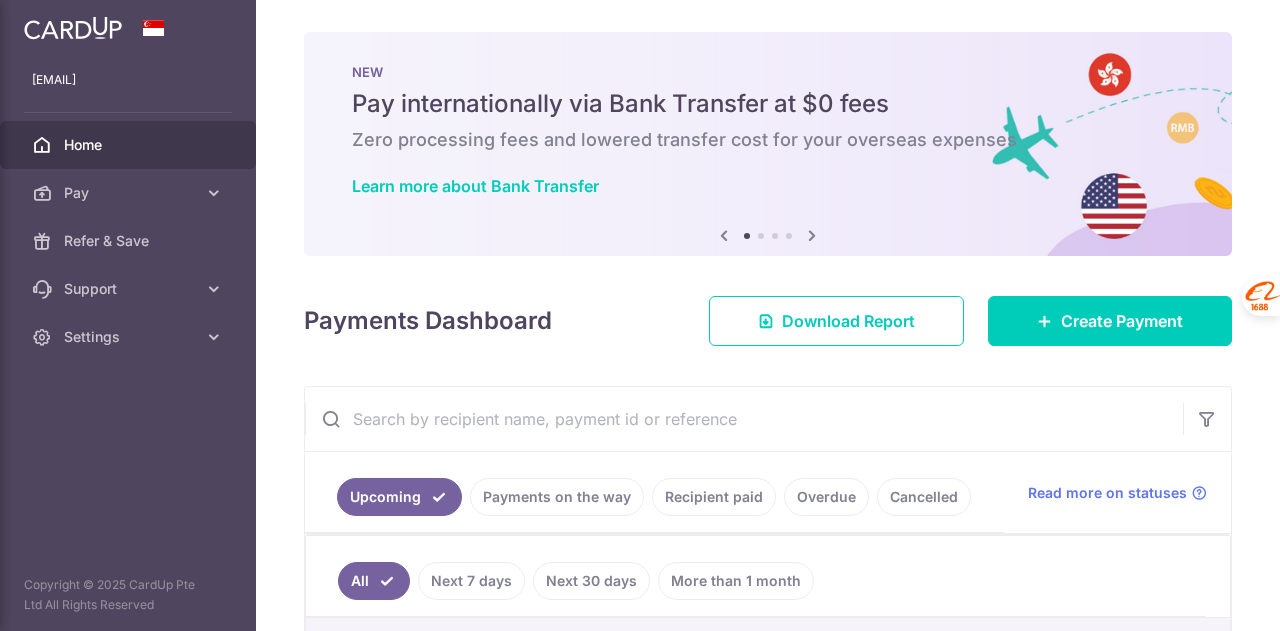 scroll, scrollTop: 0, scrollLeft: 0, axis: both 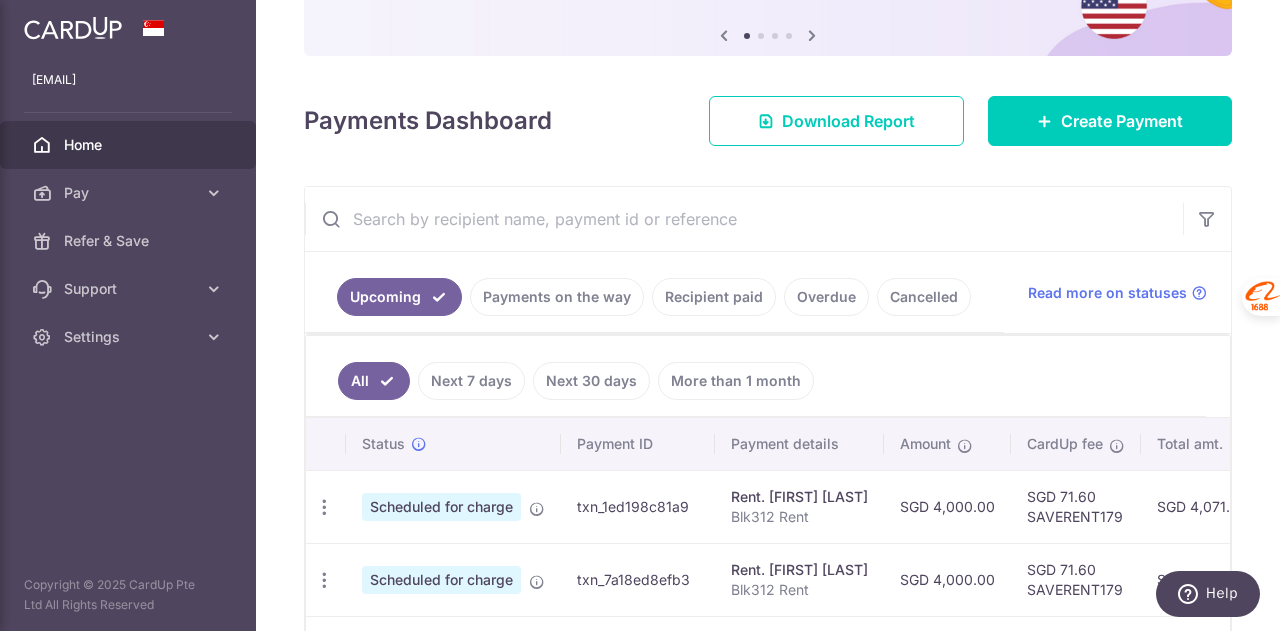 click on "Recipient paid" at bounding box center [714, 297] 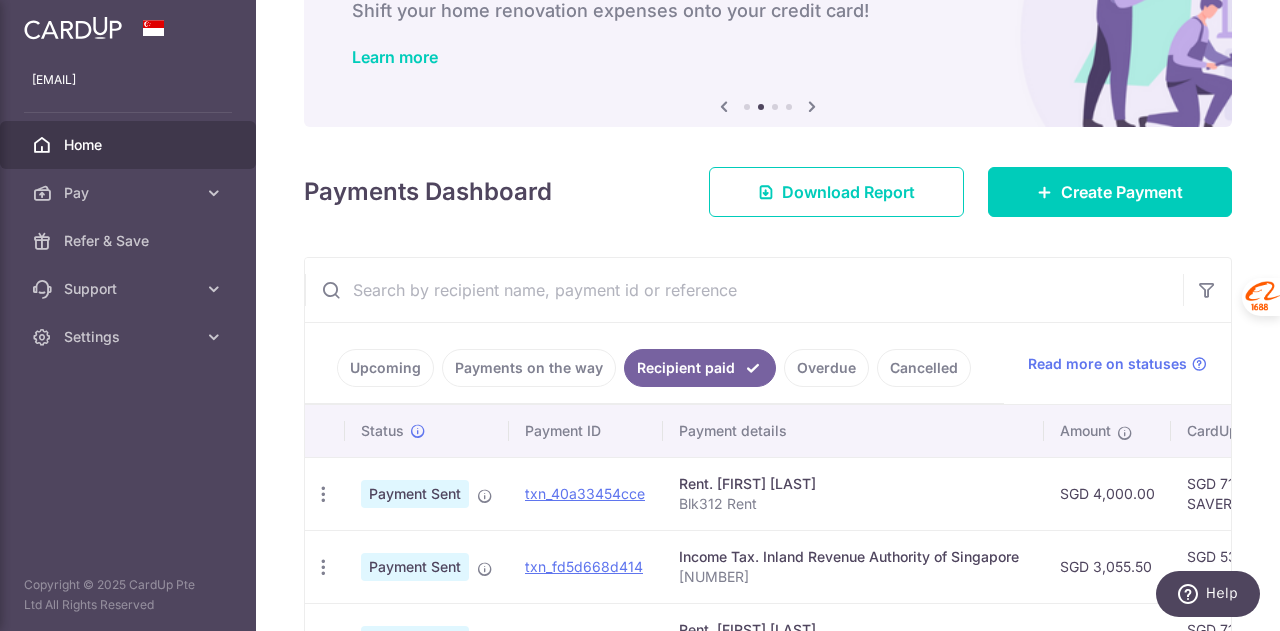 scroll, scrollTop: 100, scrollLeft: 0, axis: vertical 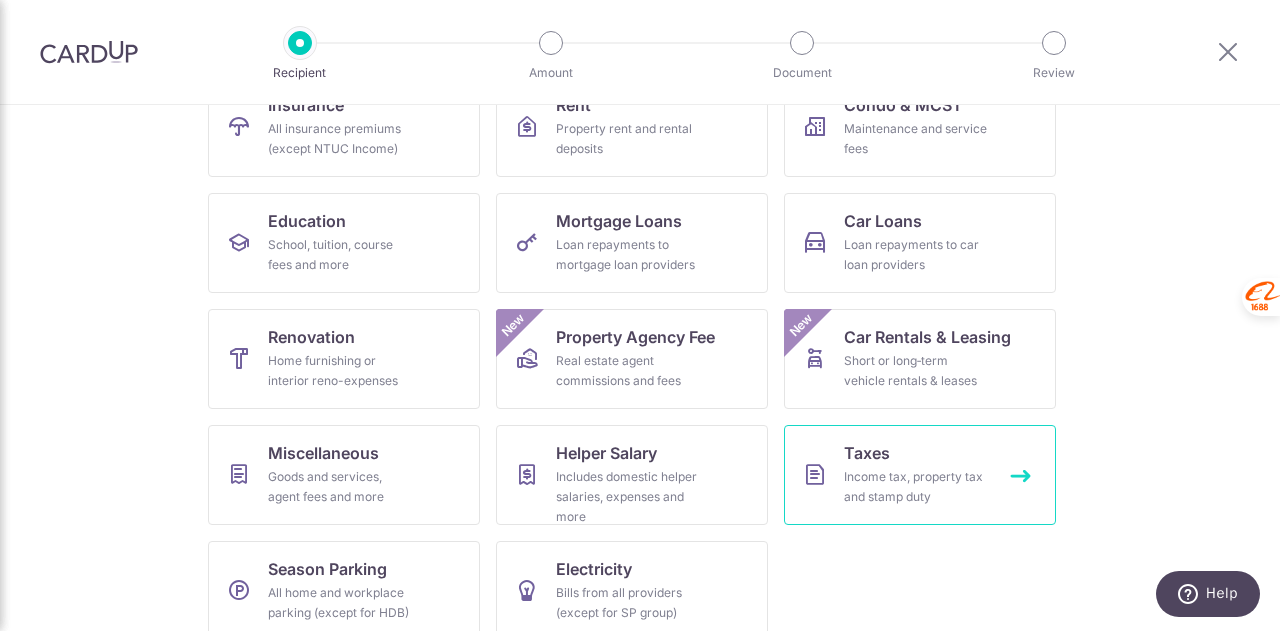 click on "Income tax, property tax and stamp duty" at bounding box center [916, 487] 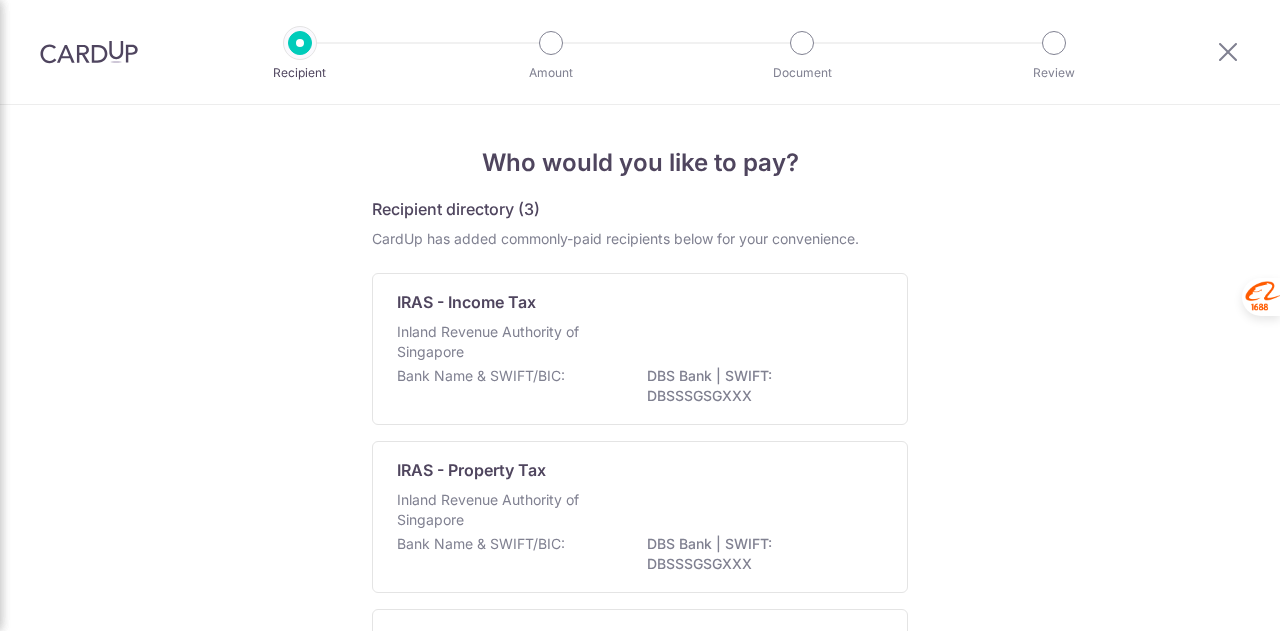 scroll, scrollTop: 0, scrollLeft: 0, axis: both 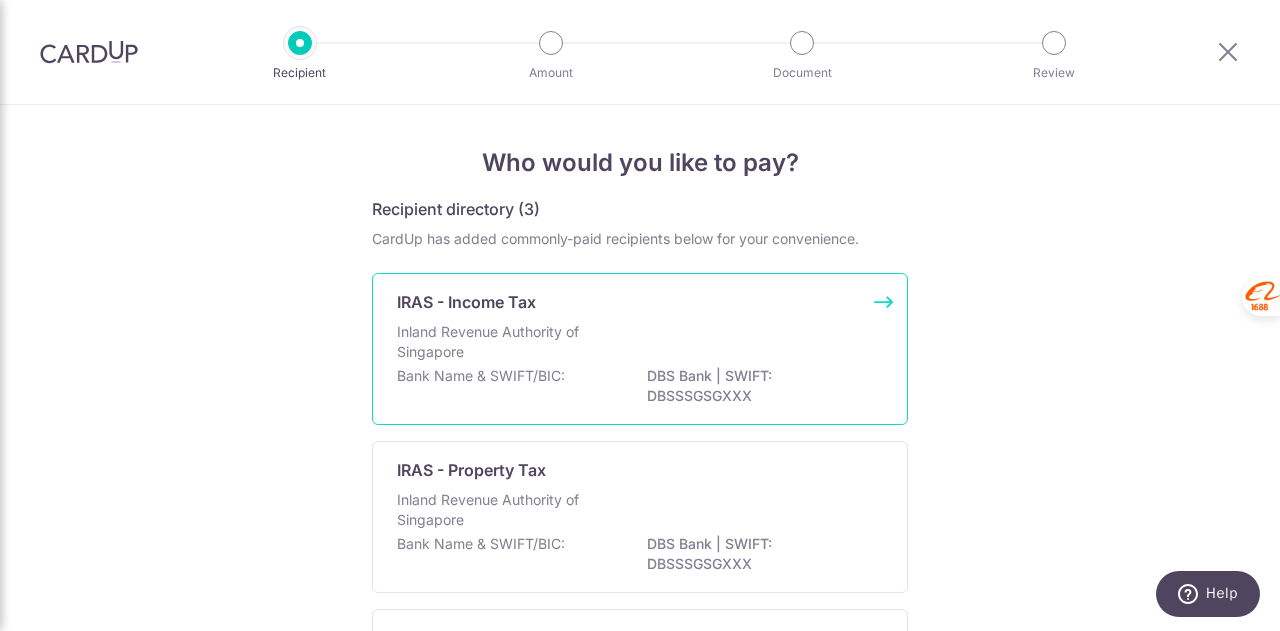 click on "IRAS - Income Tax
Inland Revenue Authority of Singapore
Bank Name & SWIFT/BIC:
DBS Bank | SWIFT: DBSSSGSGXXX" at bounding box center (640, 349) 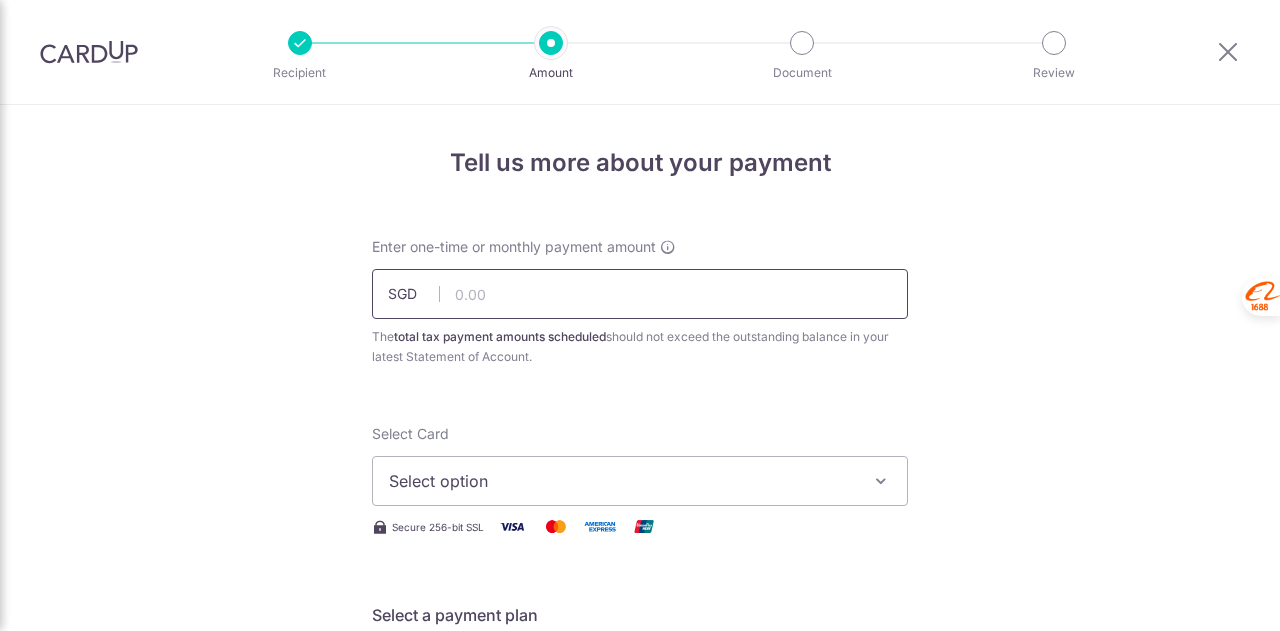 scroll, scrollTop: 0, scrollLeft: 0, axis: both 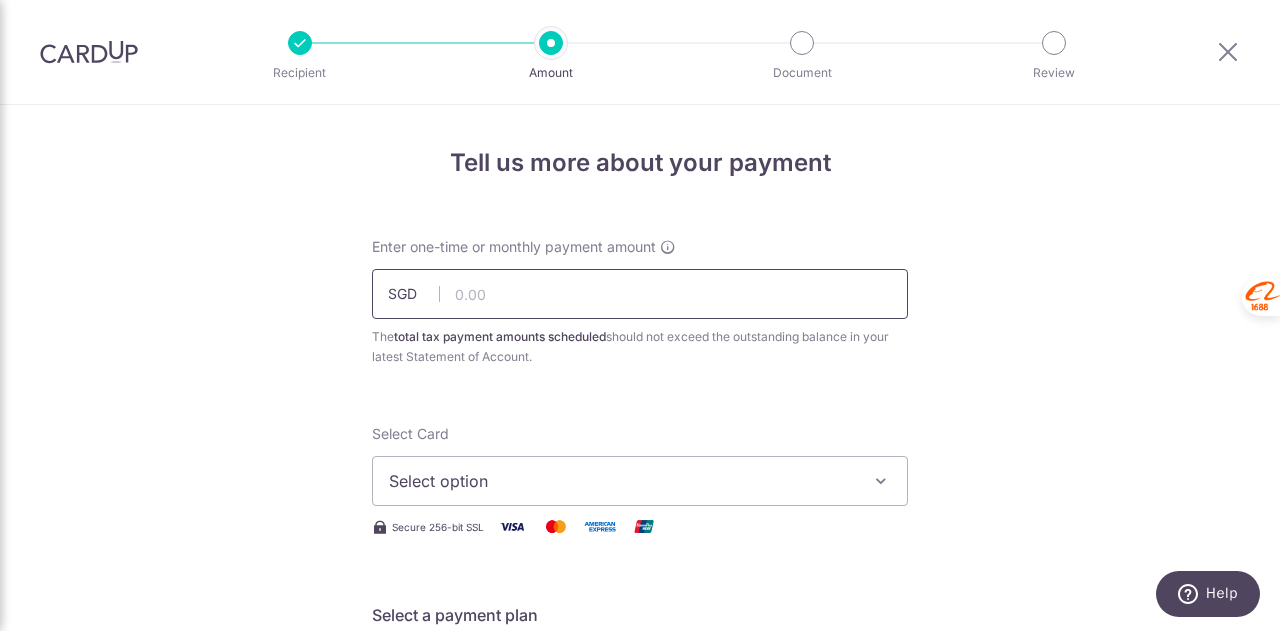 click at bounding box center (640, 294) 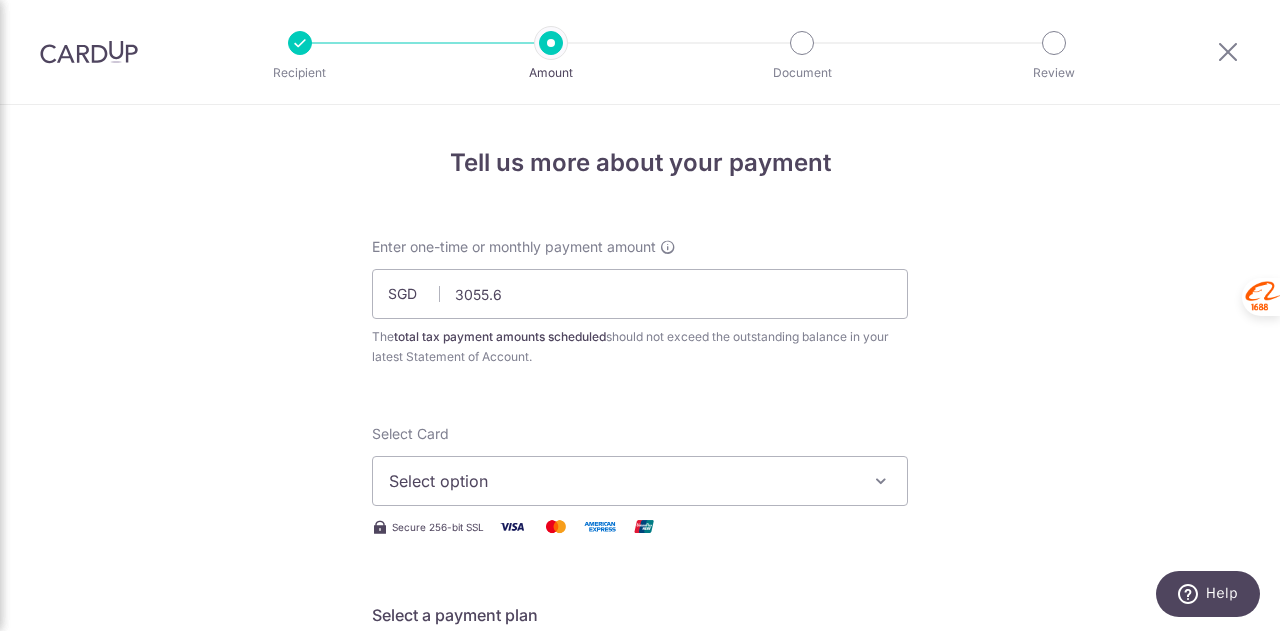 type on "3,055.60" 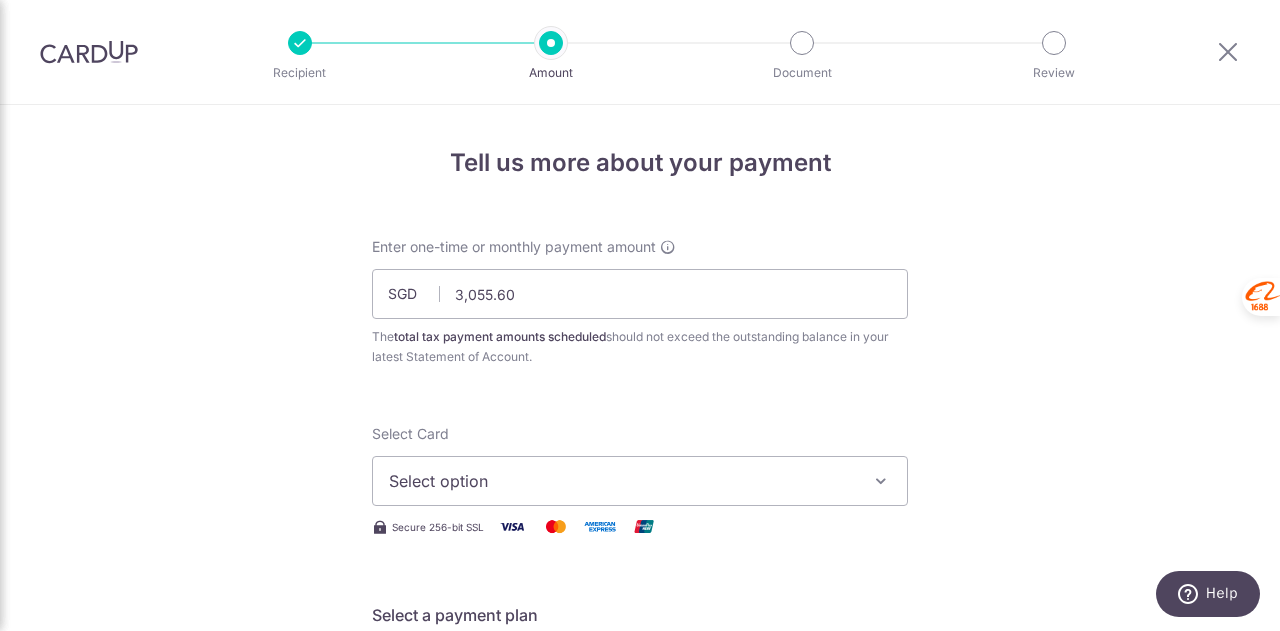 click on "Tell us more about your payment
Enter one-time or monthly payment amount
SGD
3,055.60
3055.60
The  total tax payment amounts scheduled  should not exceed the outstanding balance in your latest Statement of Account.
Select Card
Select option
Add credit card
Your Cards
**** 7124
**** 6005
**** 3729
Secure 256-bit SSL" at bounding box center (640, 1033) 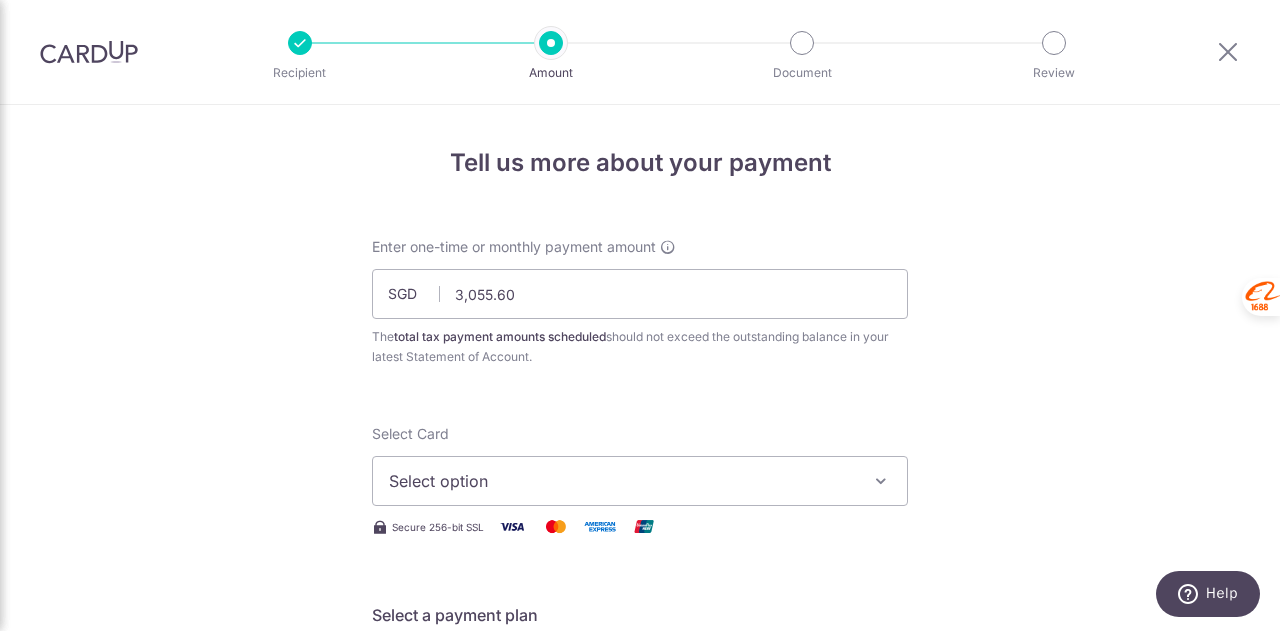 scroll, scrollTop: 100, scrollLeft: 0, axis: vertical 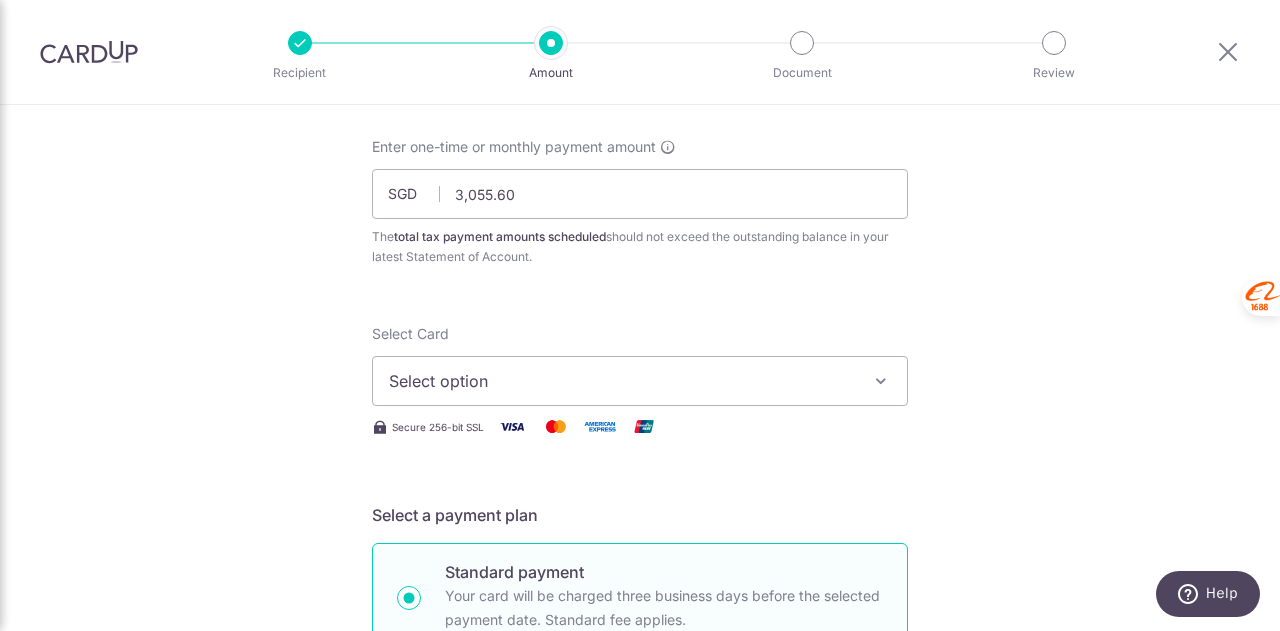 click on "Select option" at bounding box center (622, 381) 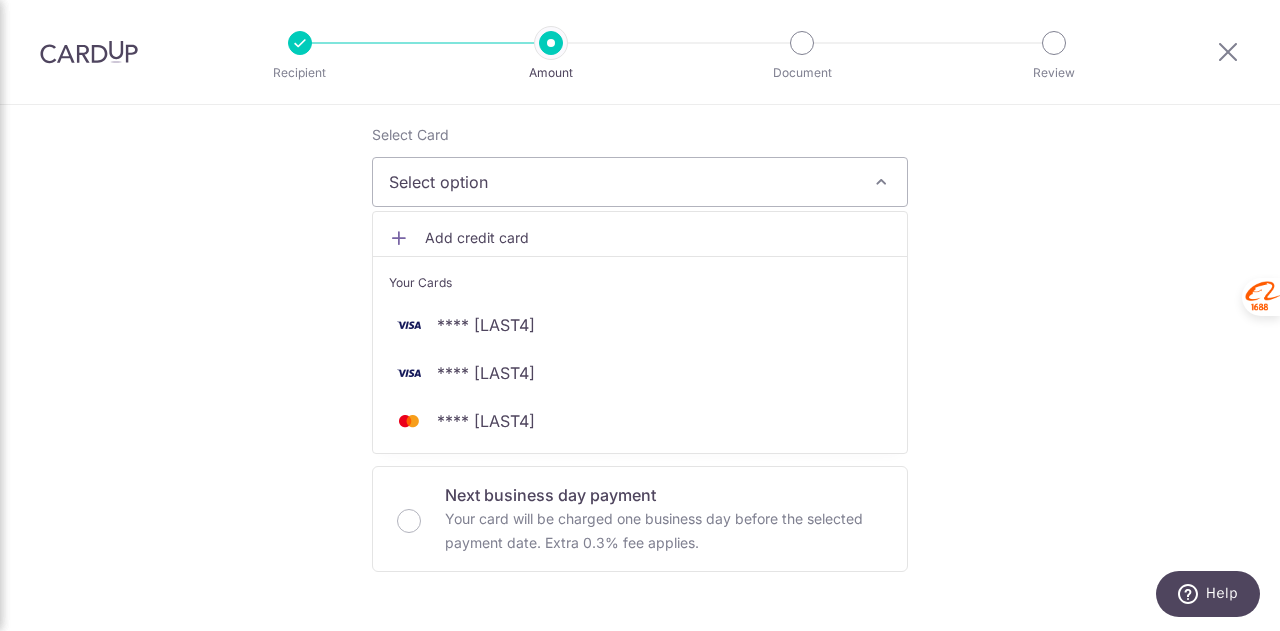 scroll, scrollTop: 300, scrollLeft: 0, axis: vertical 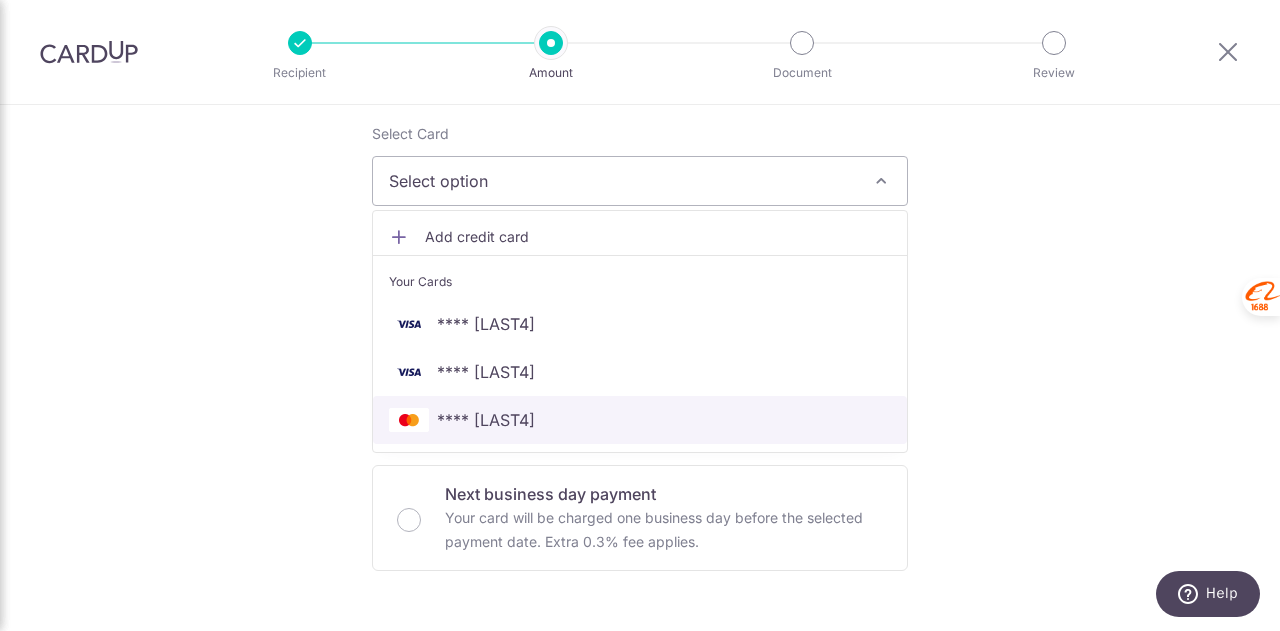 click on "[CARD LAST 4 DIGITS]" at bounding box center [486, 420] 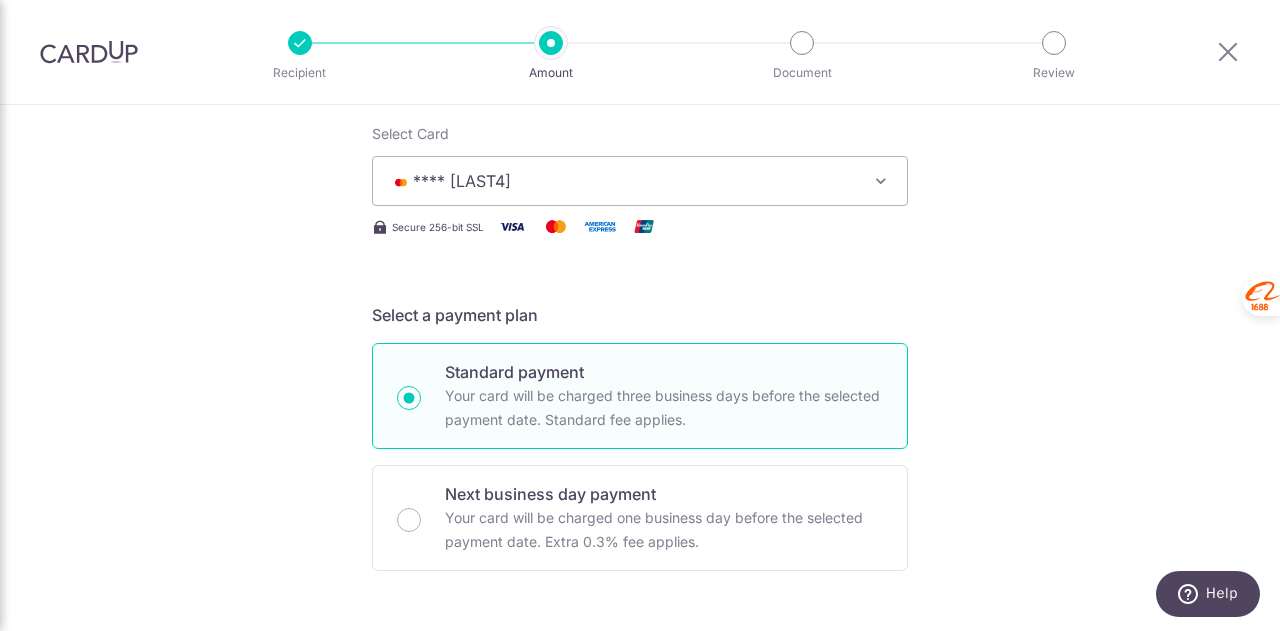 click on "Tell us more about your payment
Enter one-time or monthly payment amount
SGD
[AMOUNT]
[AMOUNT]
The  total tax payment amounts scheduled  should not exceed the outstanding balance in your latest Statement of Account.
Select Card
[CARD LAST 4 DIGITS]
Add credit card
Your Cards
[CARD LAST 4 DIGITS]
[CARD LAST 4 DIGITS]
[CARD LAST 4 DIGITS]
Secure 256-bit SSL" at bounding box center [640, 733] 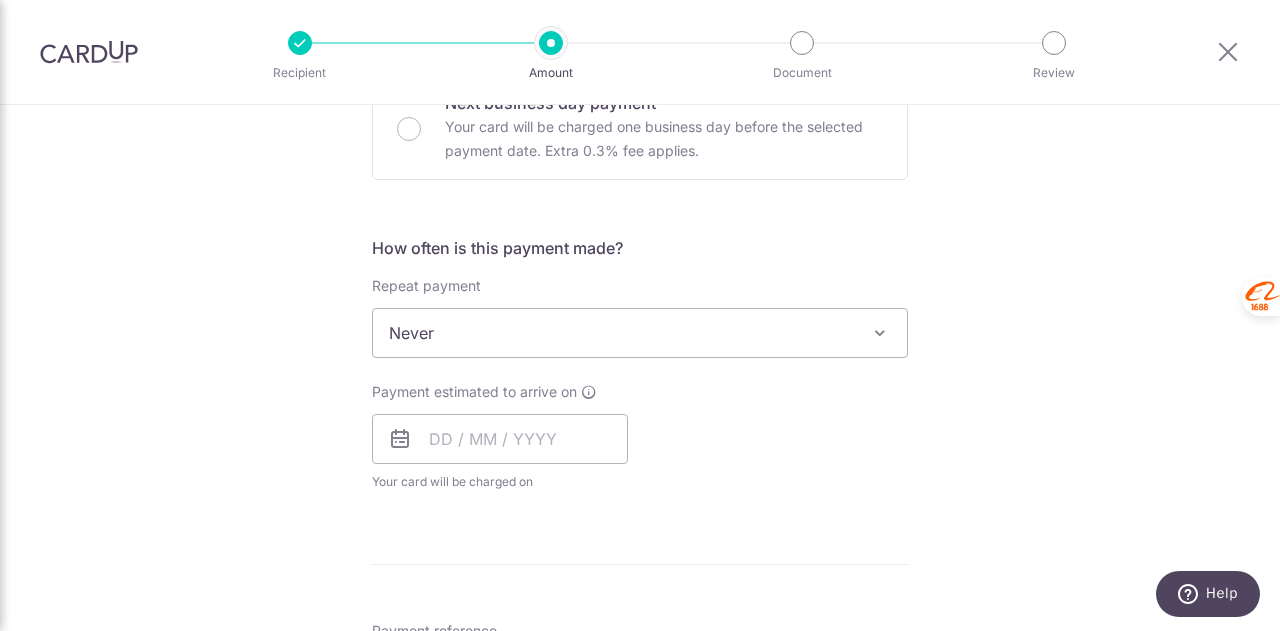 scroll, scrollTop: 700, scrollLeft: 0, axis: vertical 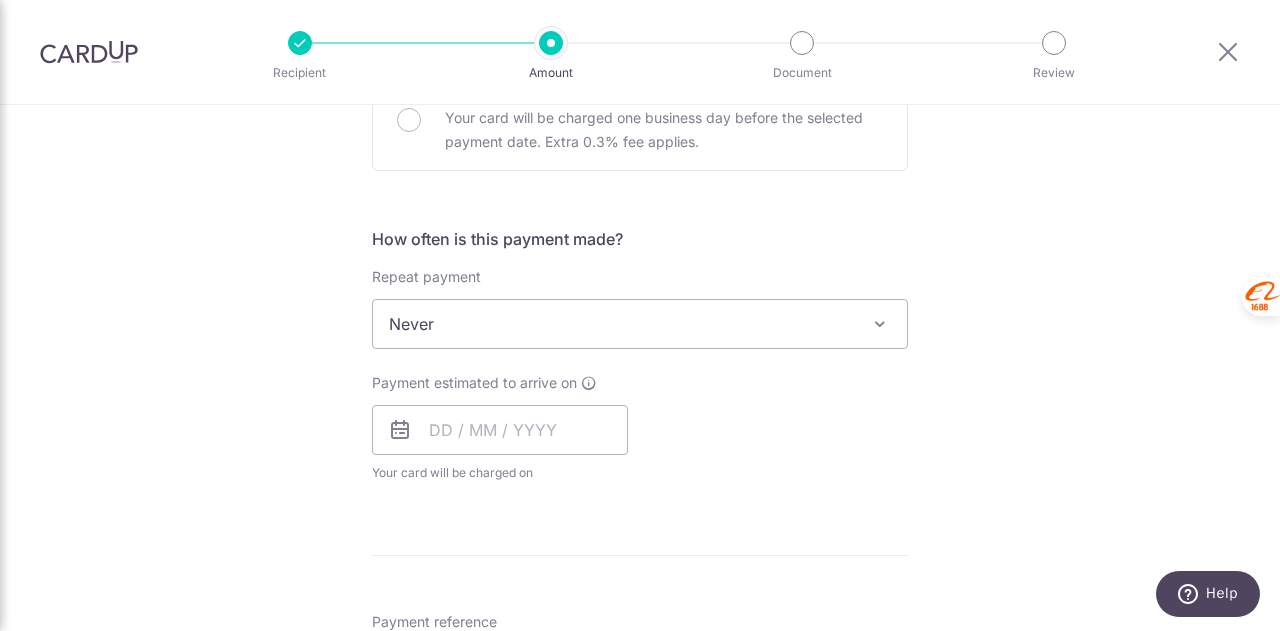 click on "Never" at bounding box center (640, 324) 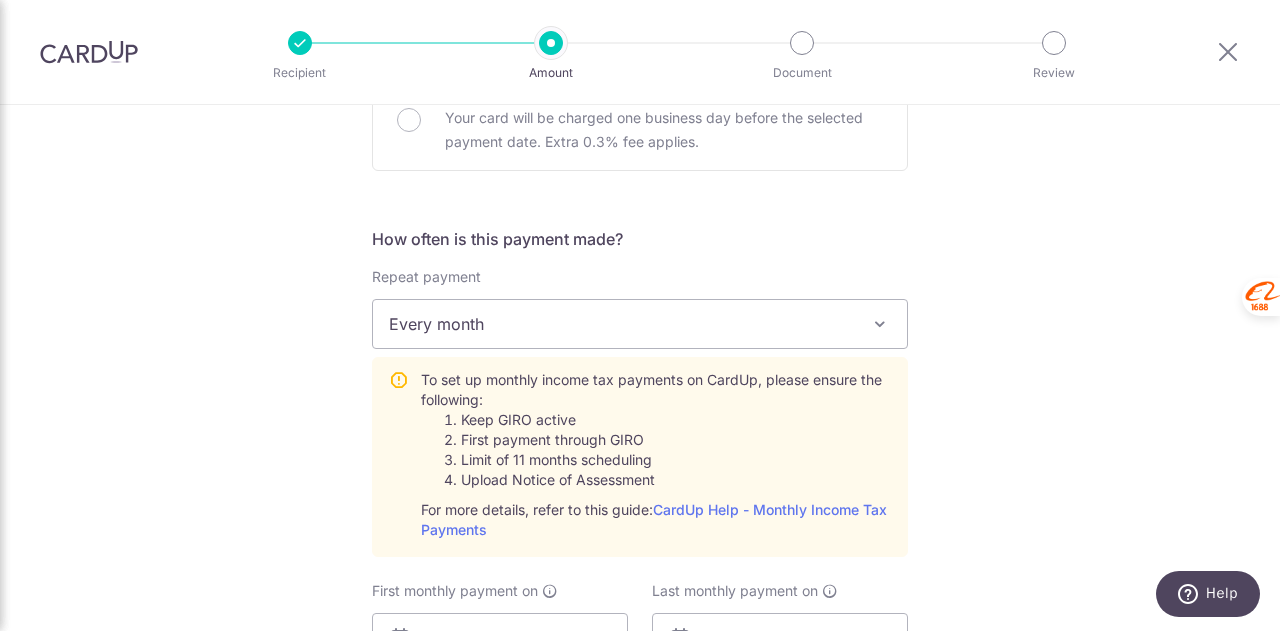 select on "3" 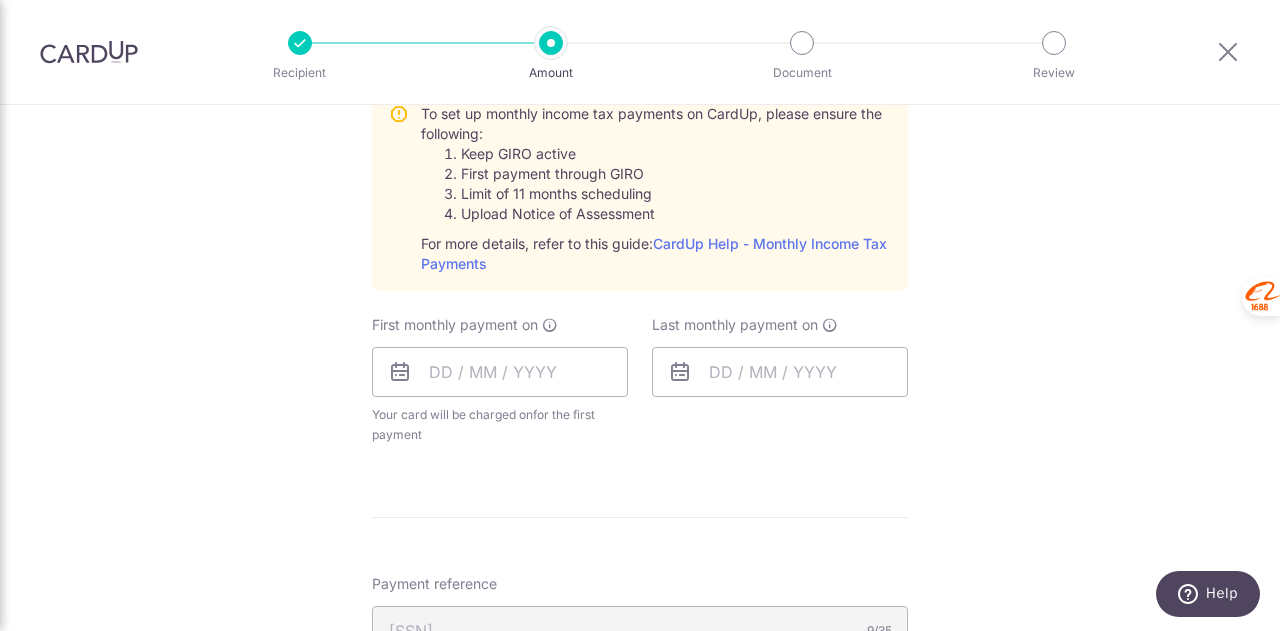 scroll, scrollTop: 1000, scrollLeft: 0, axis: vertical 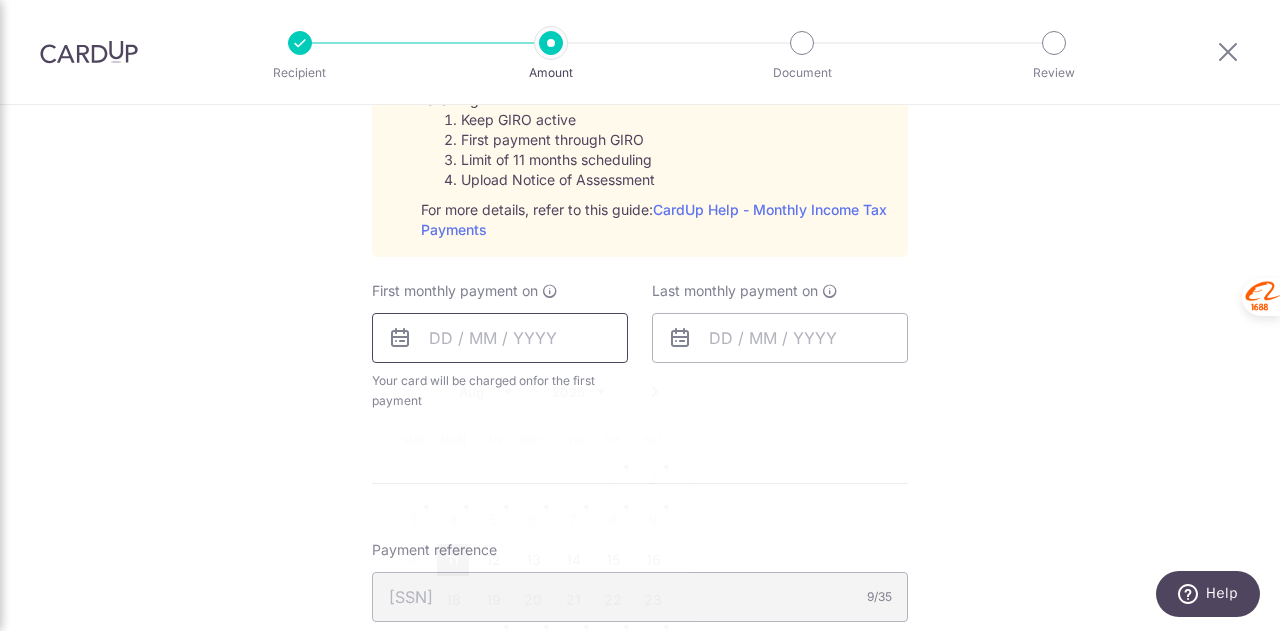 click at bounding box center (500, 338) 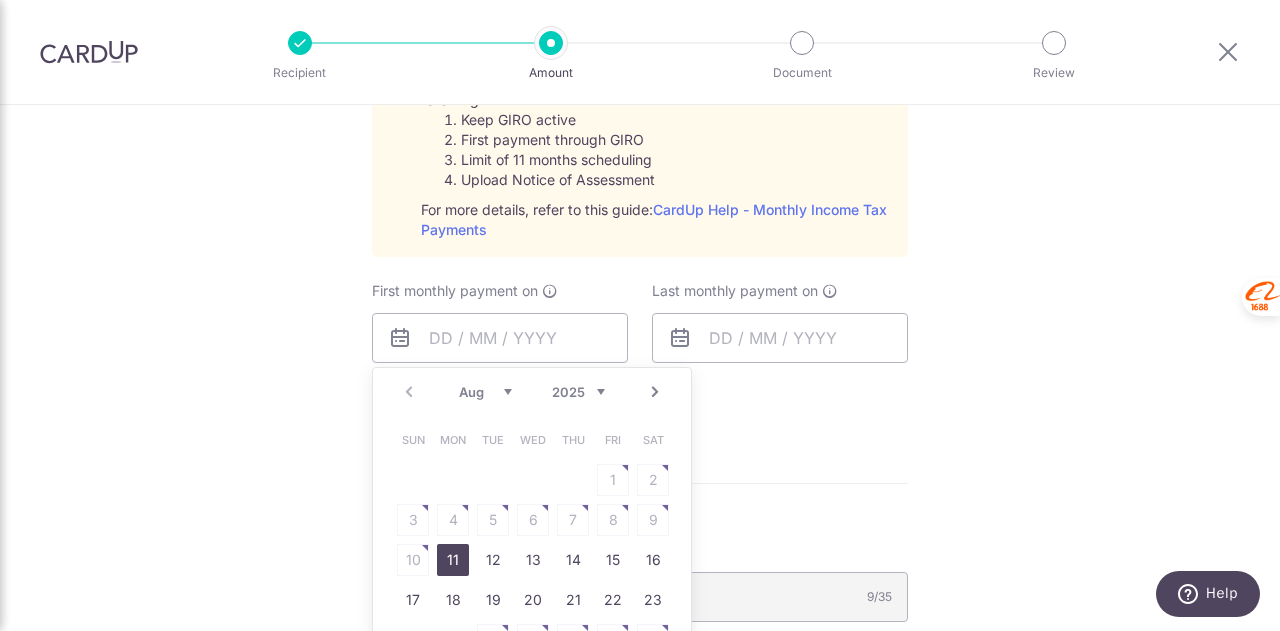 click on "Tell us more about your payment
Enter one-time or monthly payment amount
SGD
[AMOUNT]
[AMOUNT]
The  total tax payment amounts scheduled  should not exceed the outstanding balance in your latest Statement of Account.
Select Card
[CARD LAST 4 DIGITS]
Add credit card
Your Cards
[CARD LAST 4 DIGITS]
[CARD LAST 4 DIGITS]
[CARD LAST 4 DIGITS]
Secure 256-bit SSL" at bounding box center (640, 147) 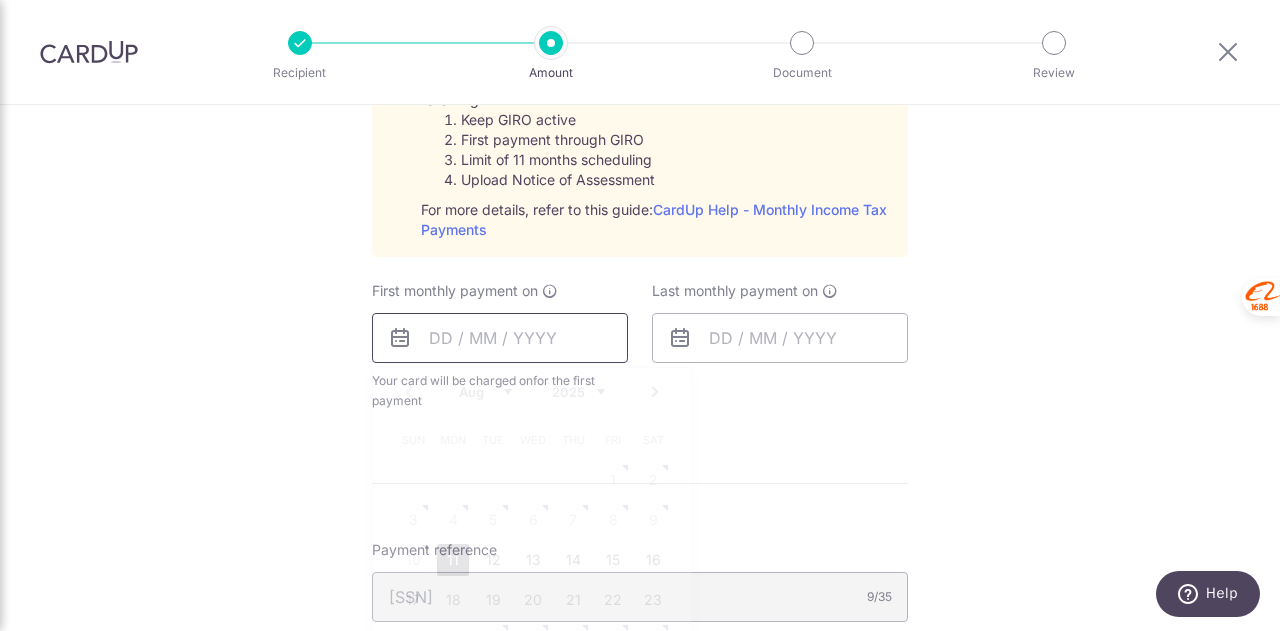 click at bounding box center [500, 338] 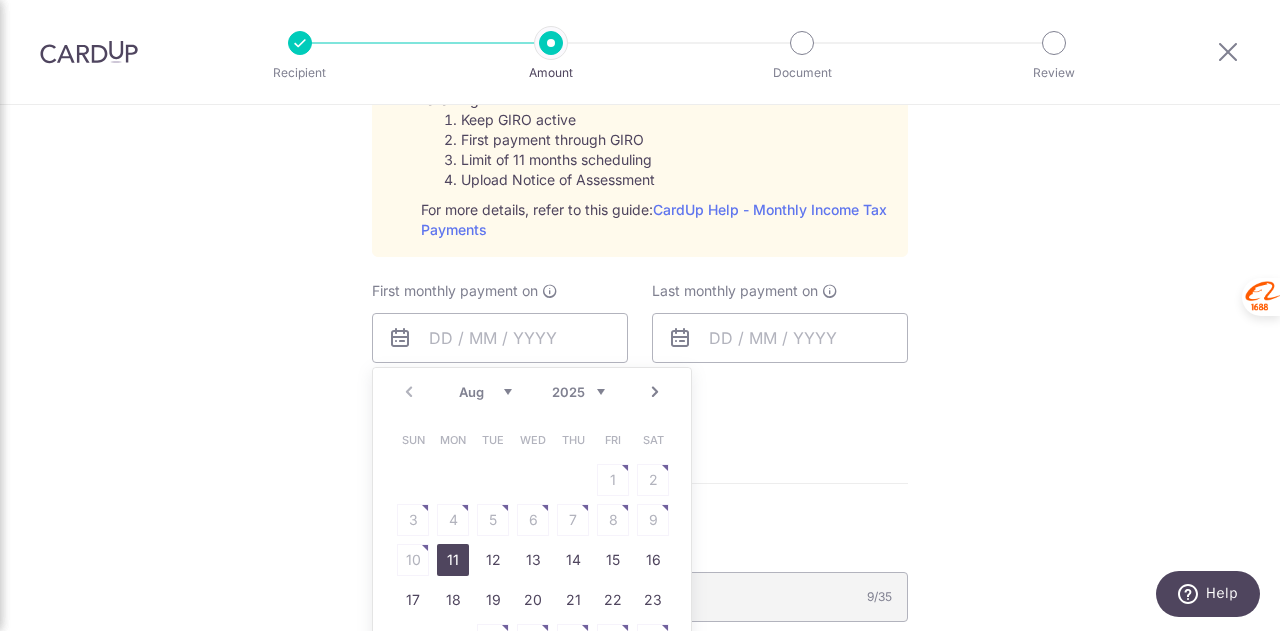 click on "Next" at bounding box center [655, 392] 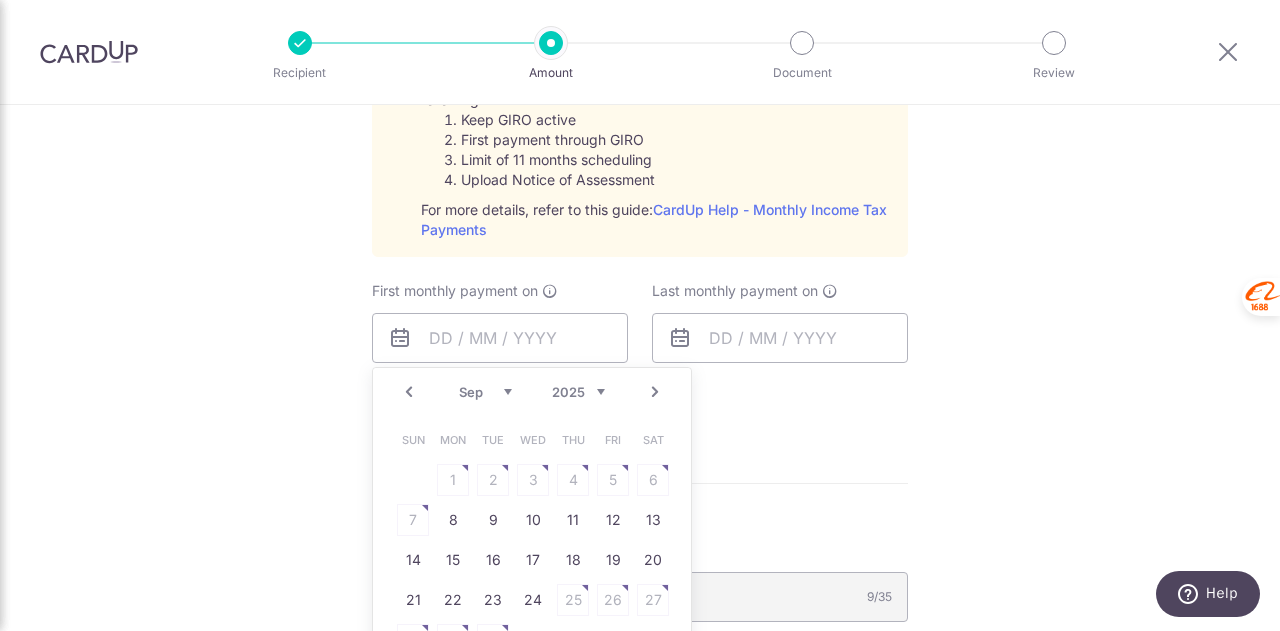 click on "Prev" at bounding box center (409, 392) 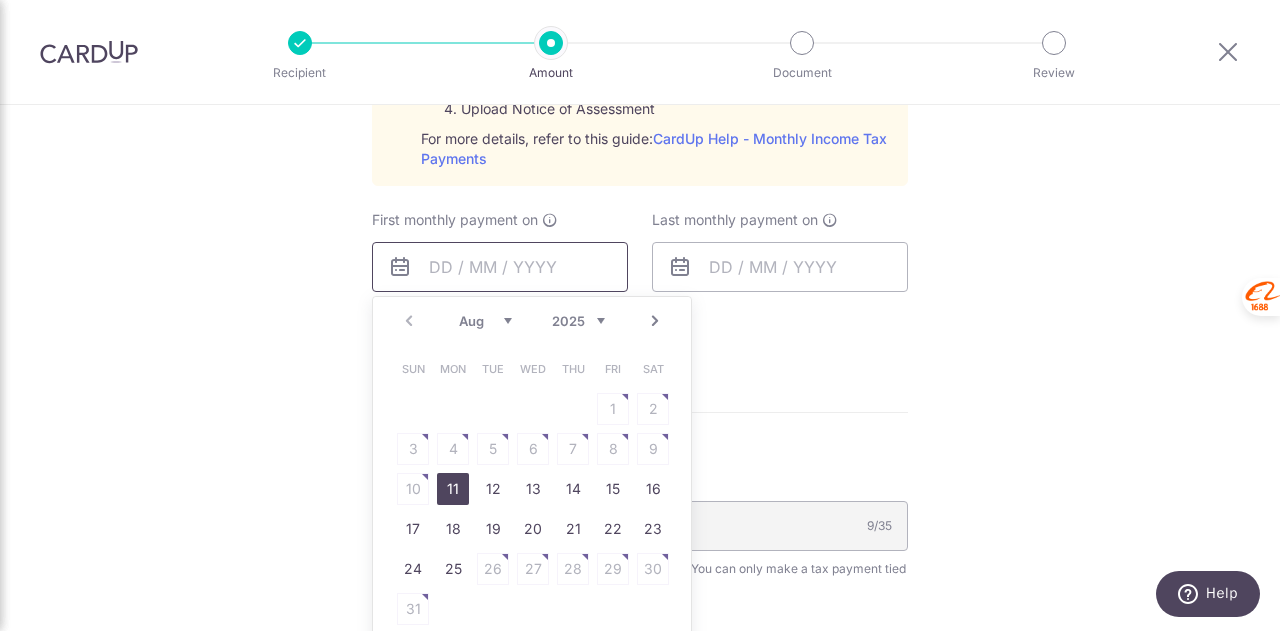 scroll, scrollTop: 1100, scrollLeft: 0, axis: vertical 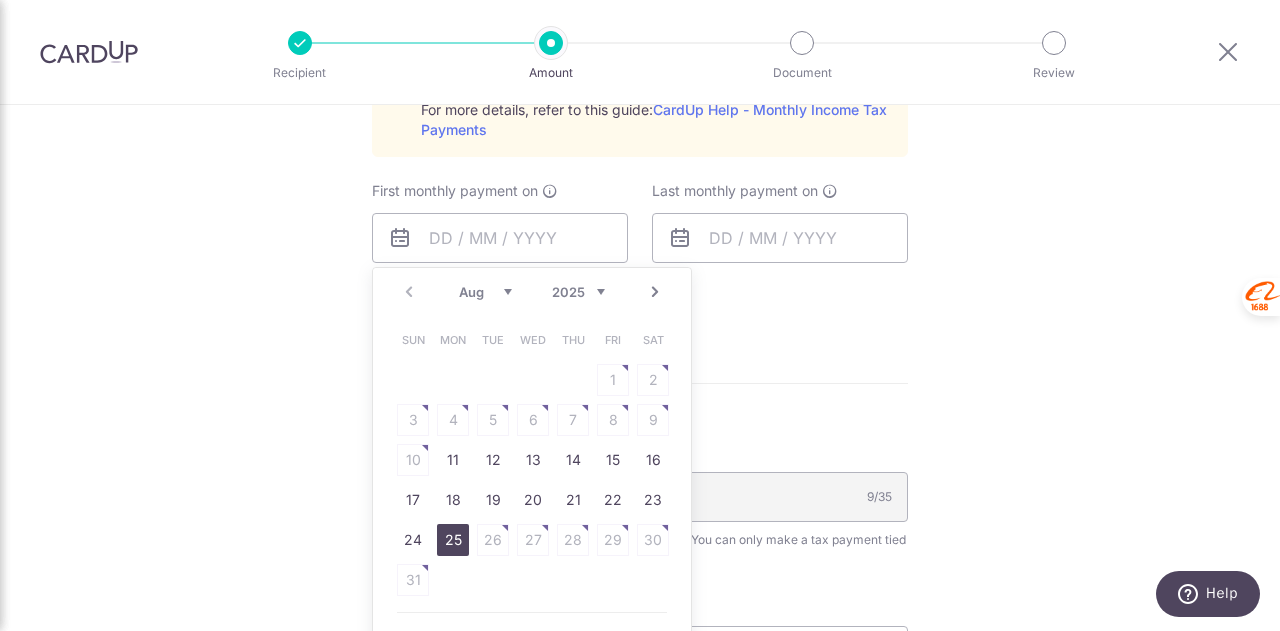 click on "25" at bounding box center [453, 540] 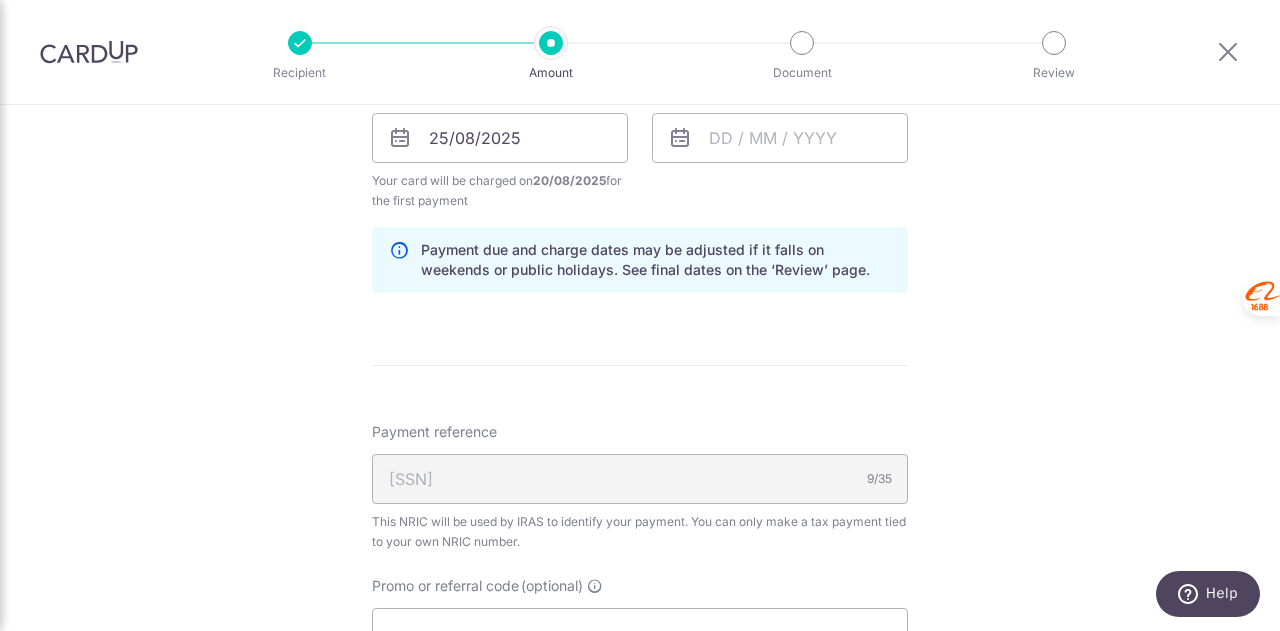 scroll, scrollTop: 1300, scrollLeft: 0, axis: vertical 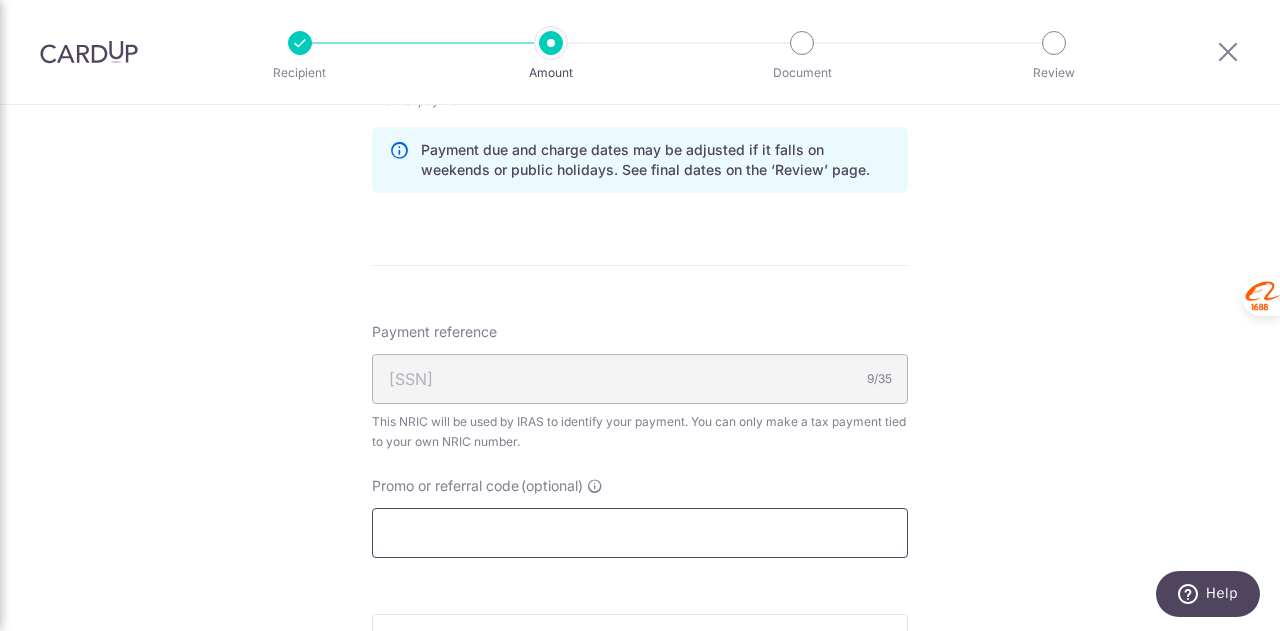 click on "Promo or referral code
(optional)" at bounding box center (640, 533) 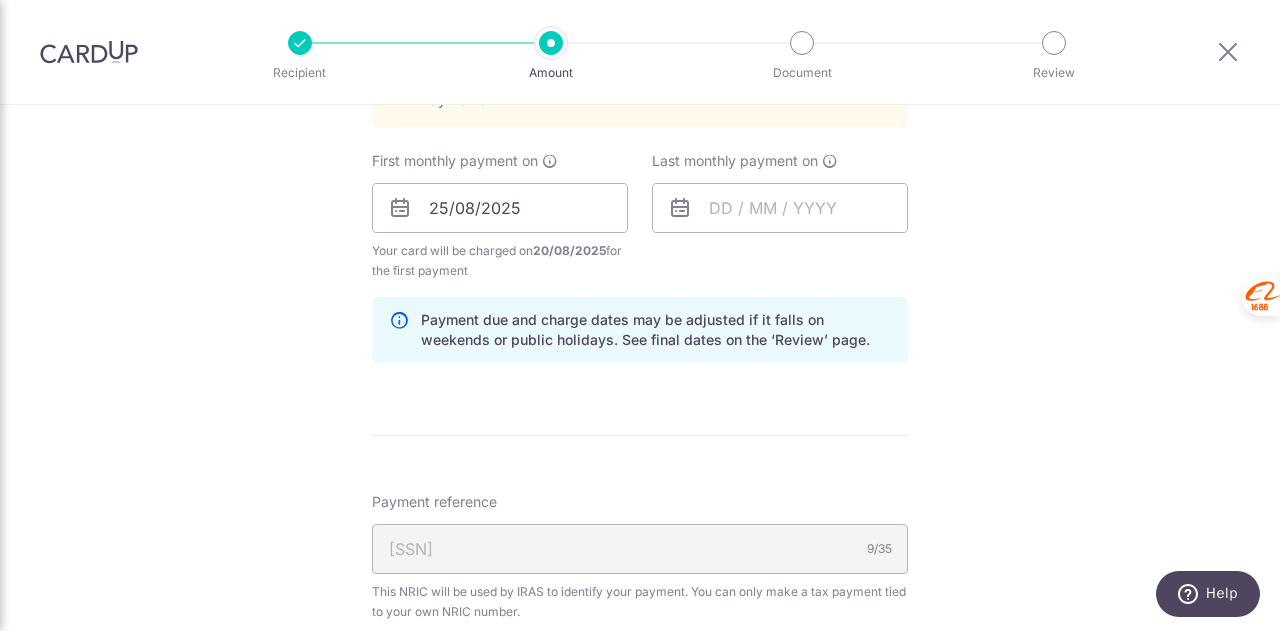 scroll, scrollTop: 1100, scrollLeft: 0, axis: vertical 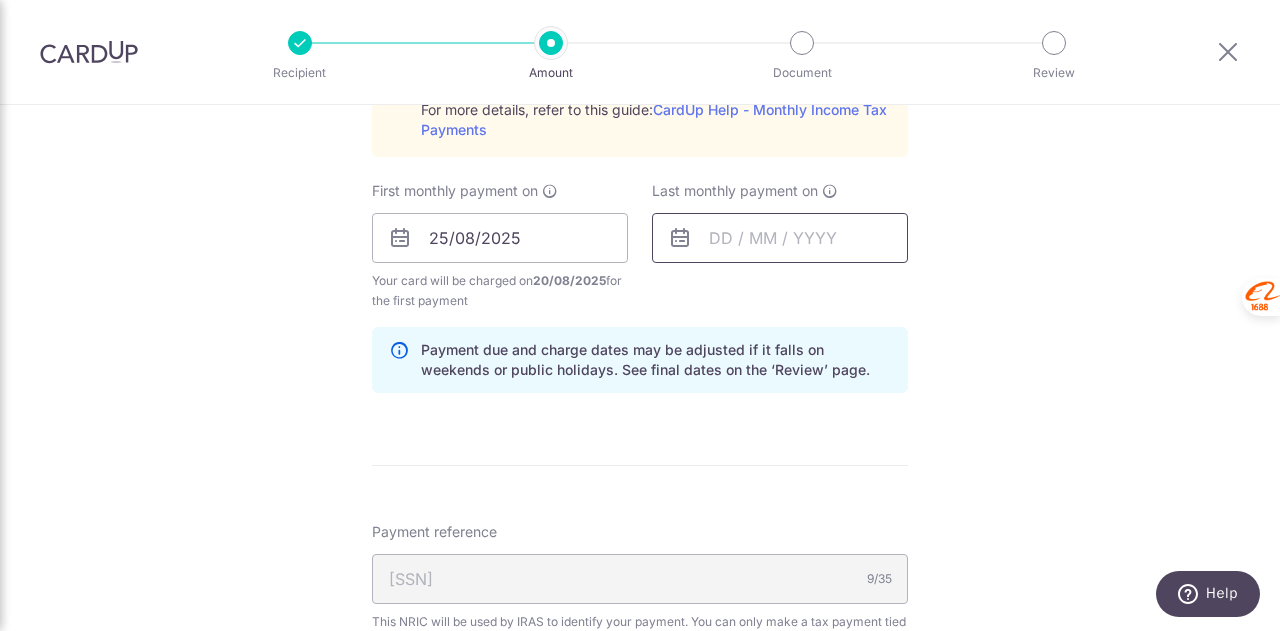 type on "3NEWR4" 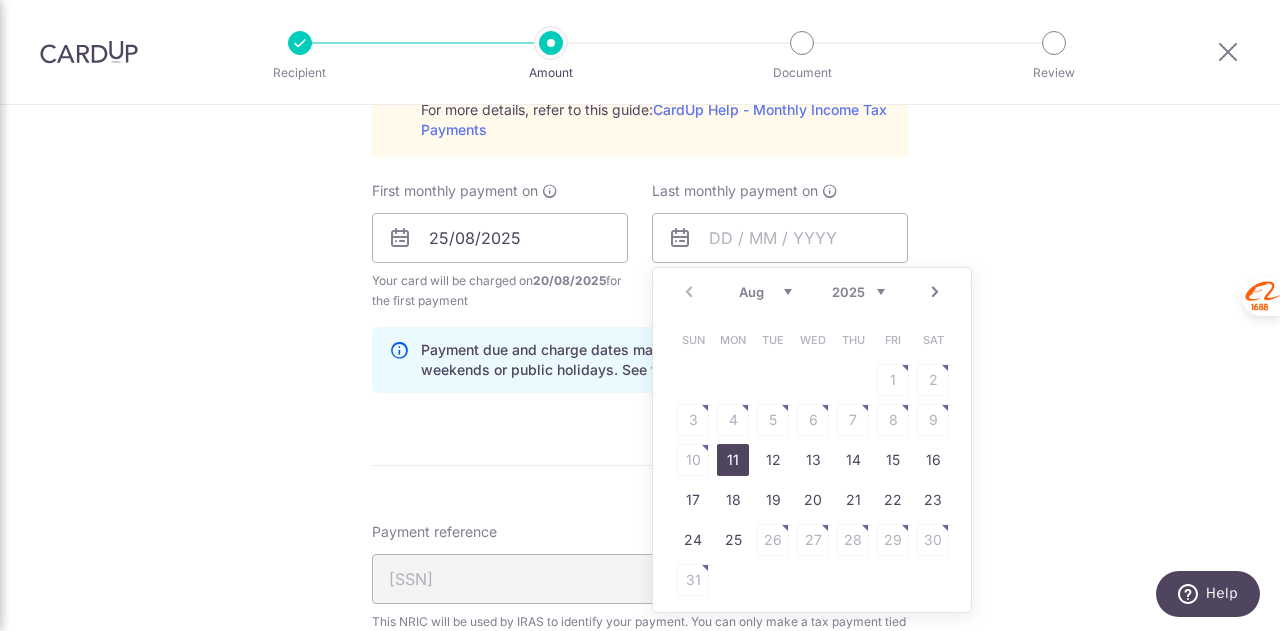 click on "Next" at bounding box center (935, 292) 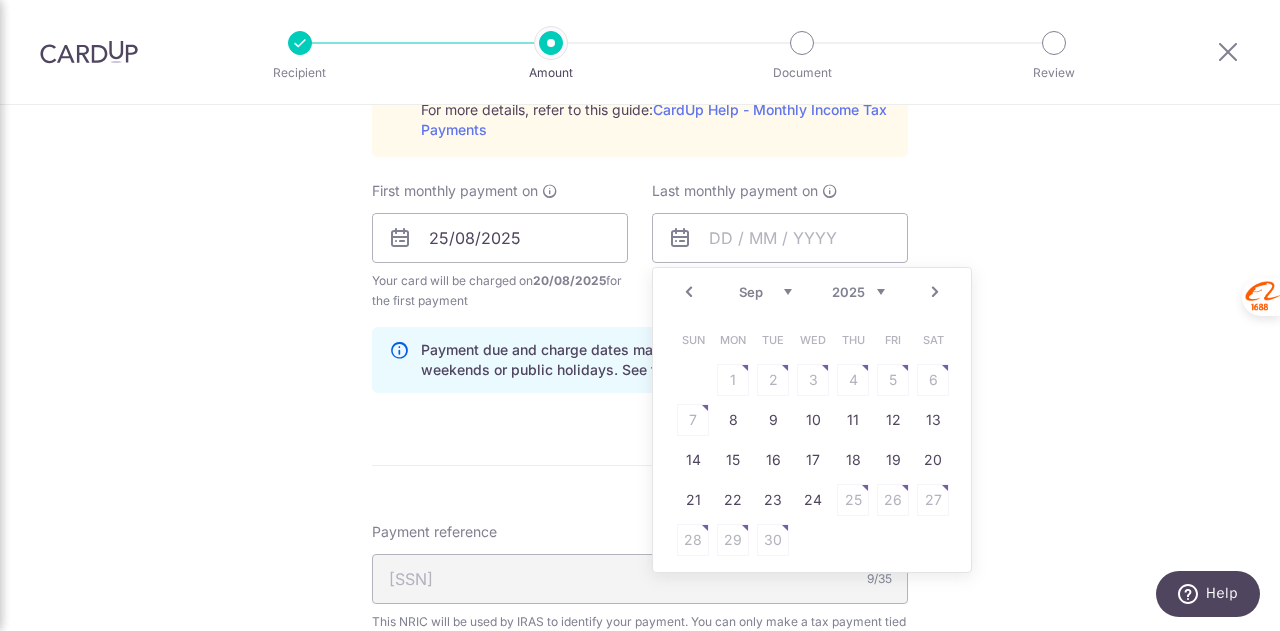 click on "Next" at bounding box center (935, 292) 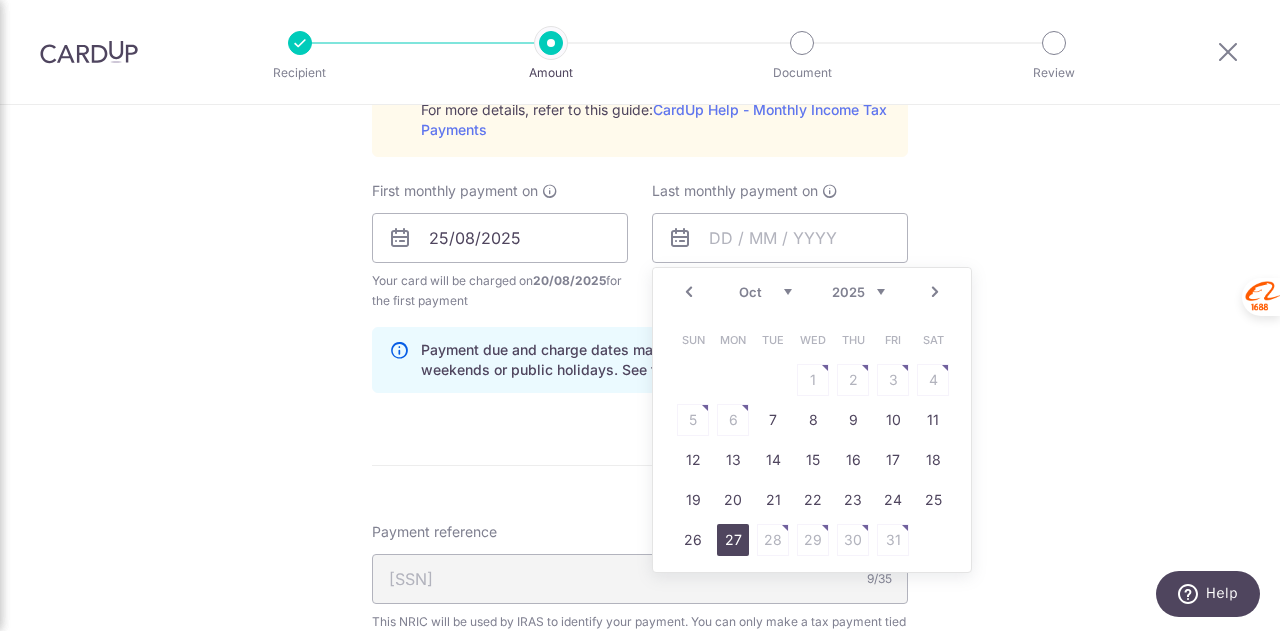 click on "27" at bounding box center [733, 540] 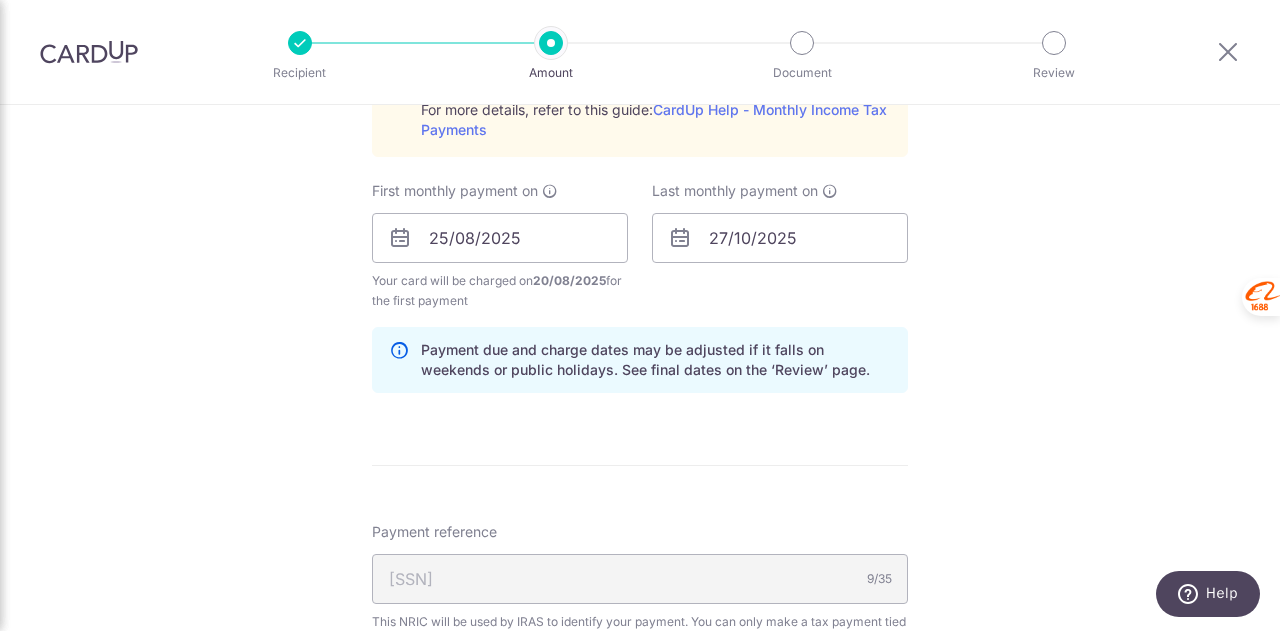 click on "Tell us more about your payment
Enter one-time or monthly payment amount
SGD
3,055.60
3055.60
The  total tax payment amounts scheduled  should not exceed the outstanding balance in your latest Statement of Account.
Select Card
**** 3729
Add credit card
Your Cards
**** 7124
**** 6005
**** 3729
Secure 256-bit SSL" at bounding box center [640, 133] 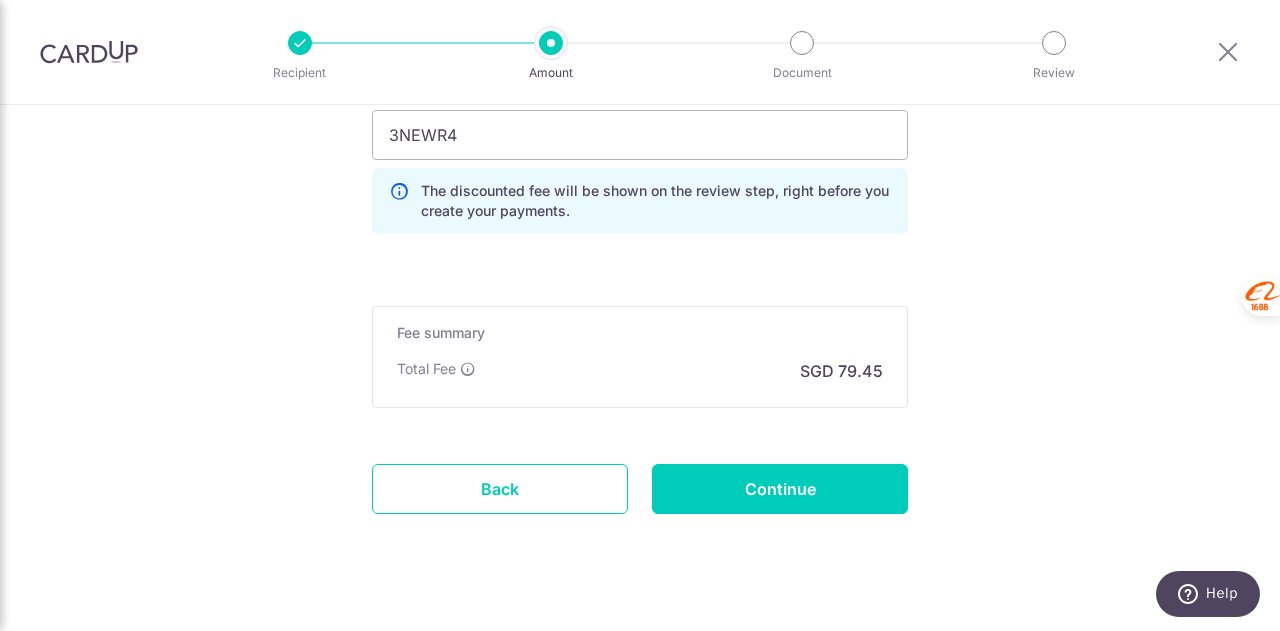 scroll, scrollTop: 1700, scrollLeft: 0, axis: vertical 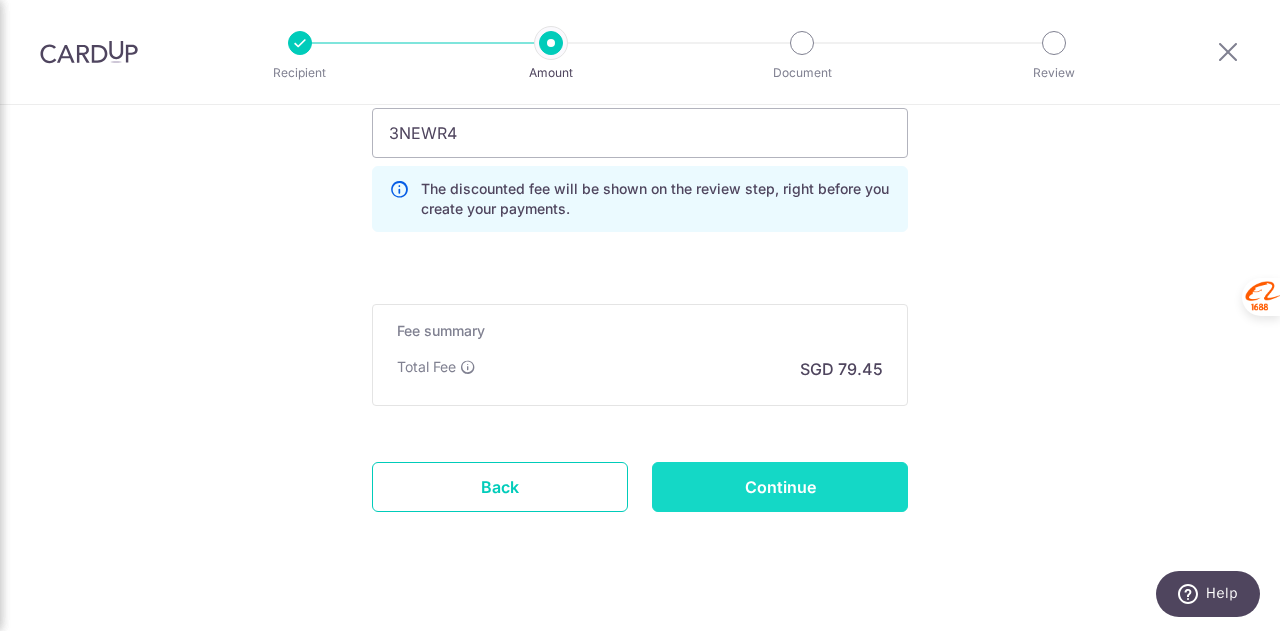 click on "Continue" at bounding box center (780, 487) 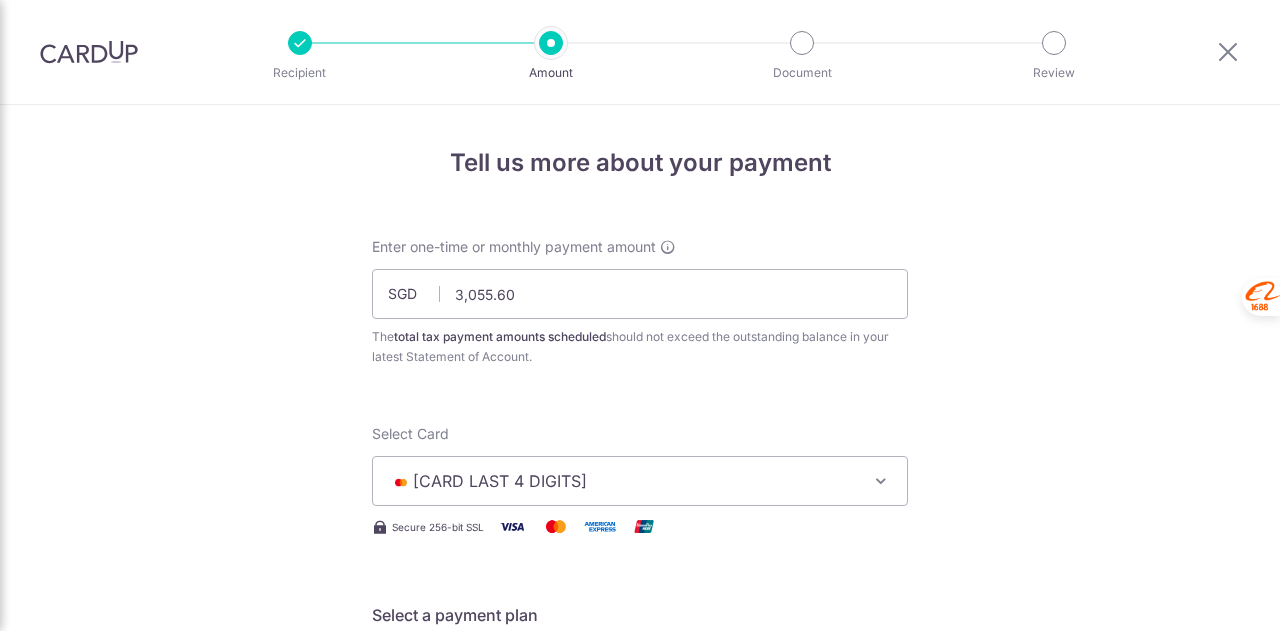 scroll, scrollTop: 0, scrollLeft: 0, axis: both 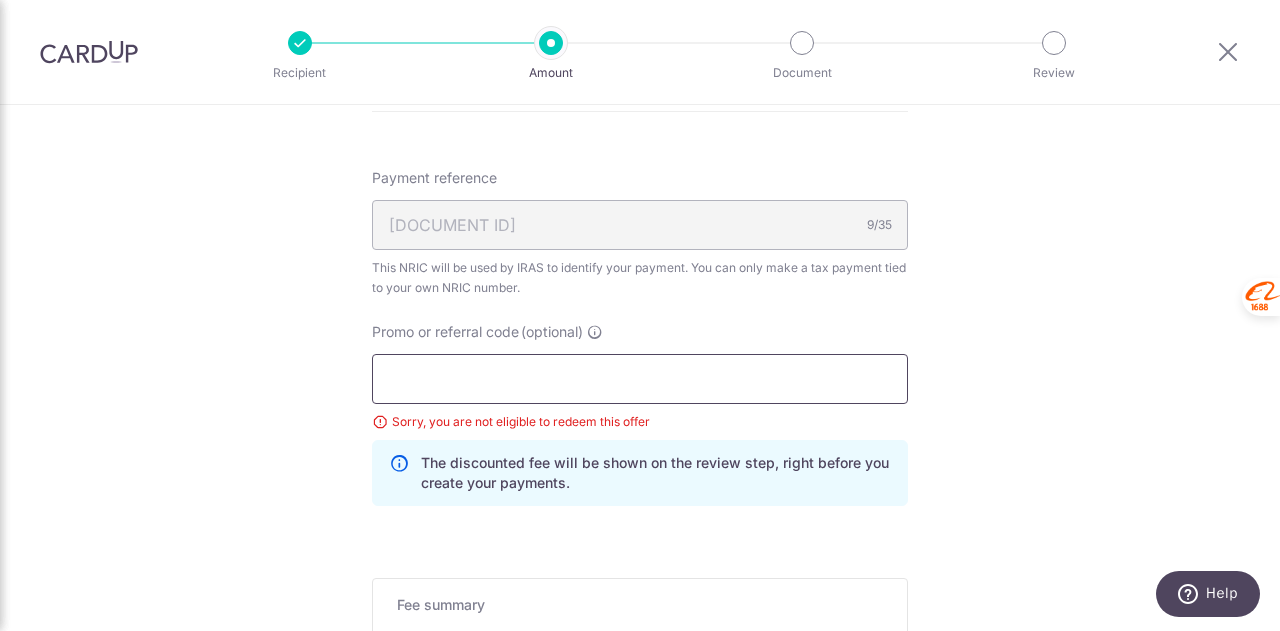drag, startPoint x: 474, startPoint y: 388, endPoint x: 278, endPoint y: 373, distance: 196.57314 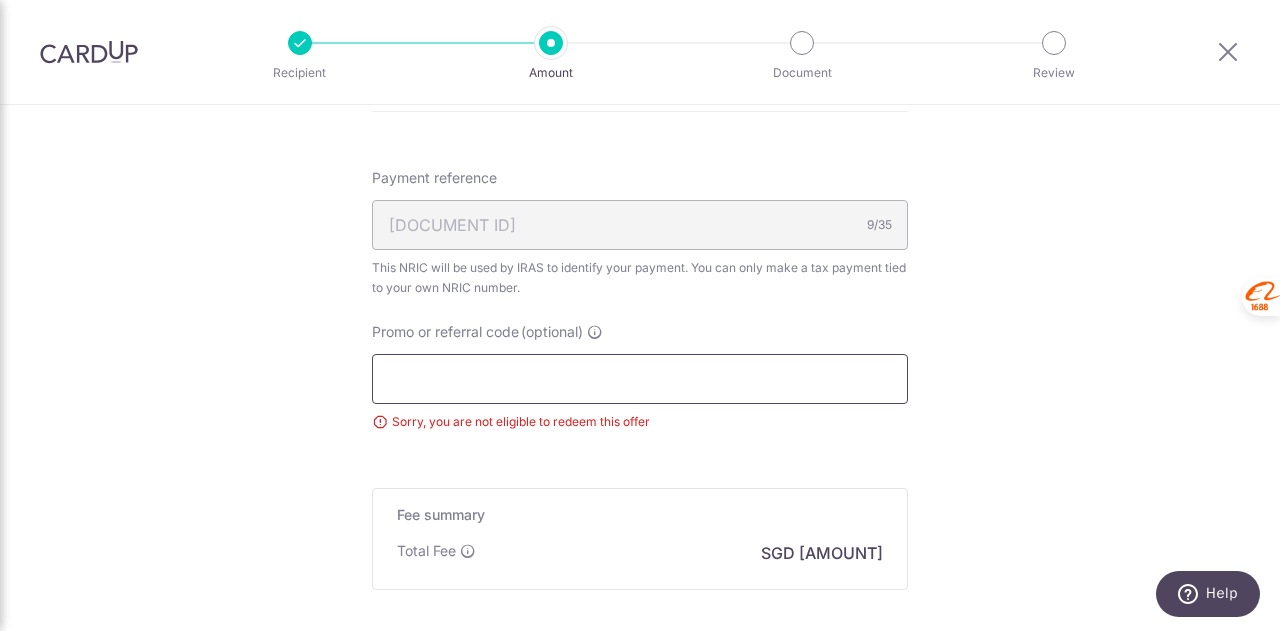 scroll, scrollTop: 1354, scrollLeft: 0, axis: vertical 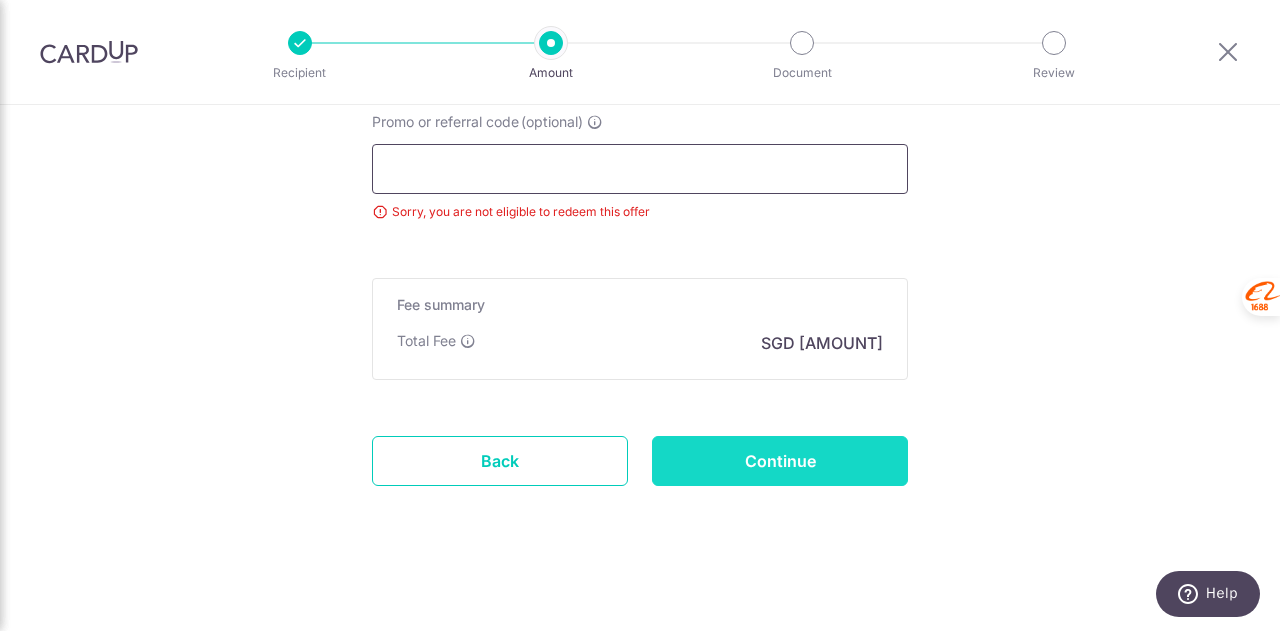 type 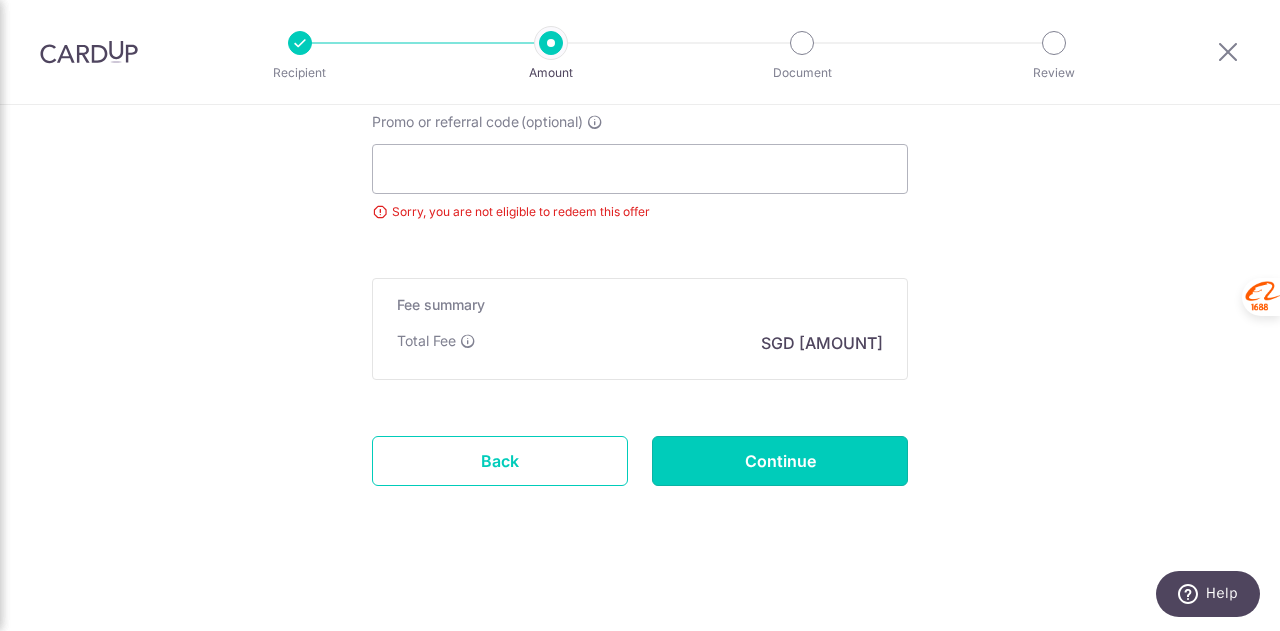 click on "Continue" at bounding box center (780, 461) 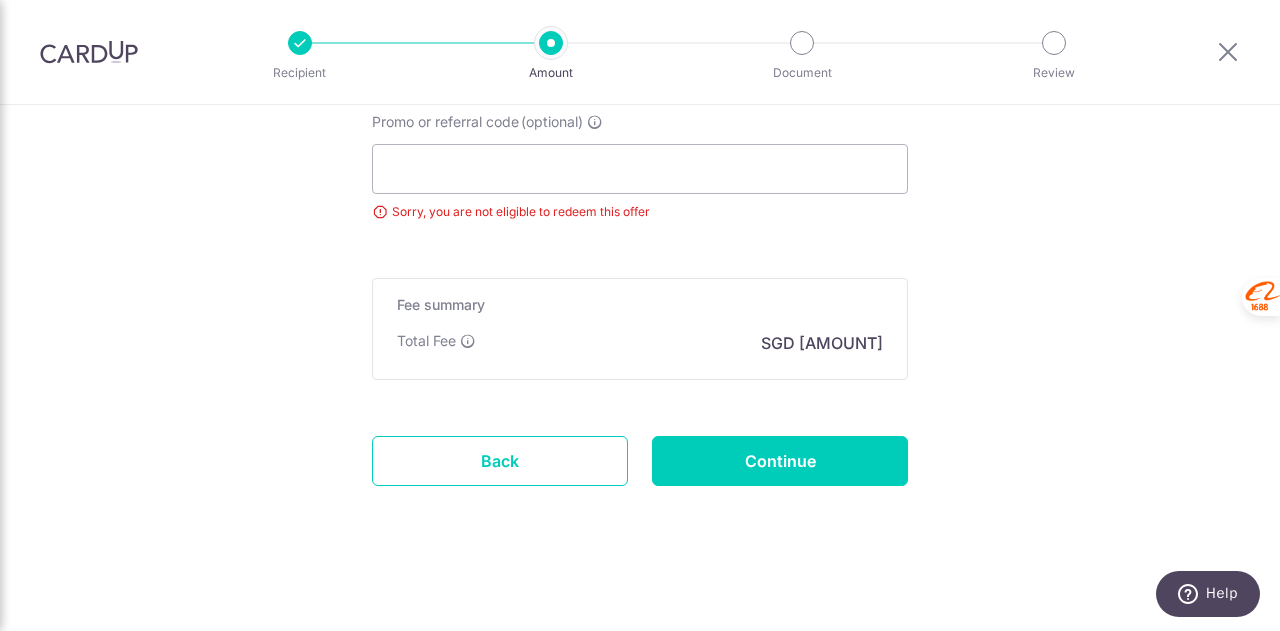 type on "Update Schedule" 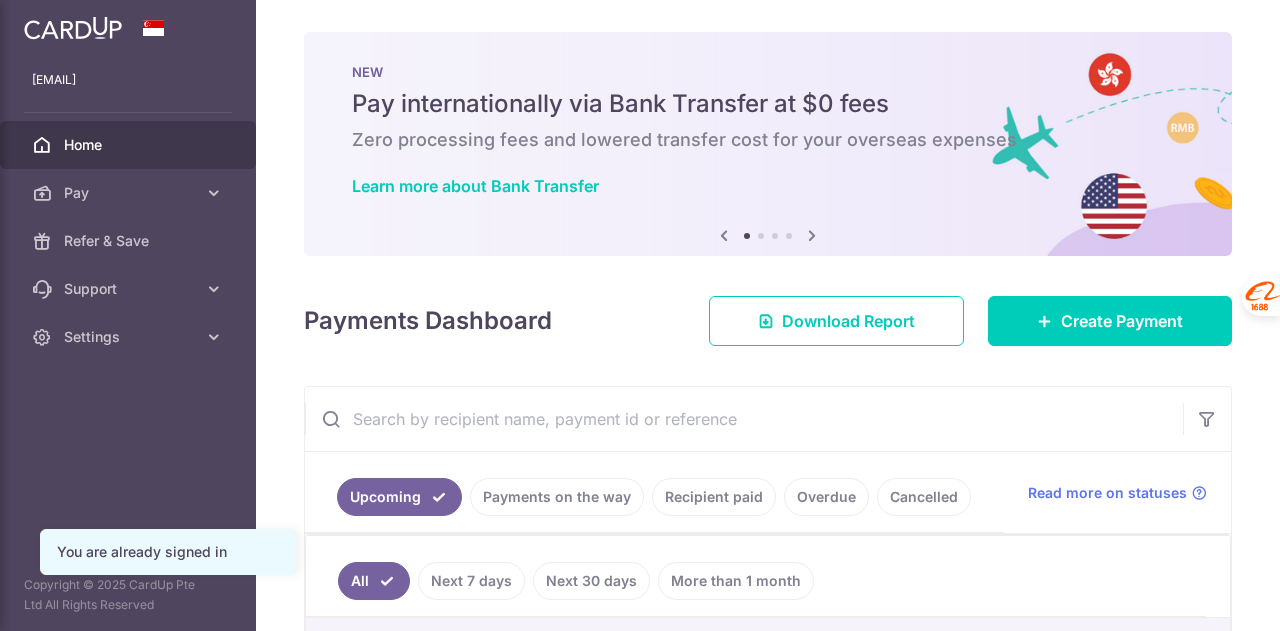 scroll, scrollTop: 0, scrollLeft: 0, axis: both 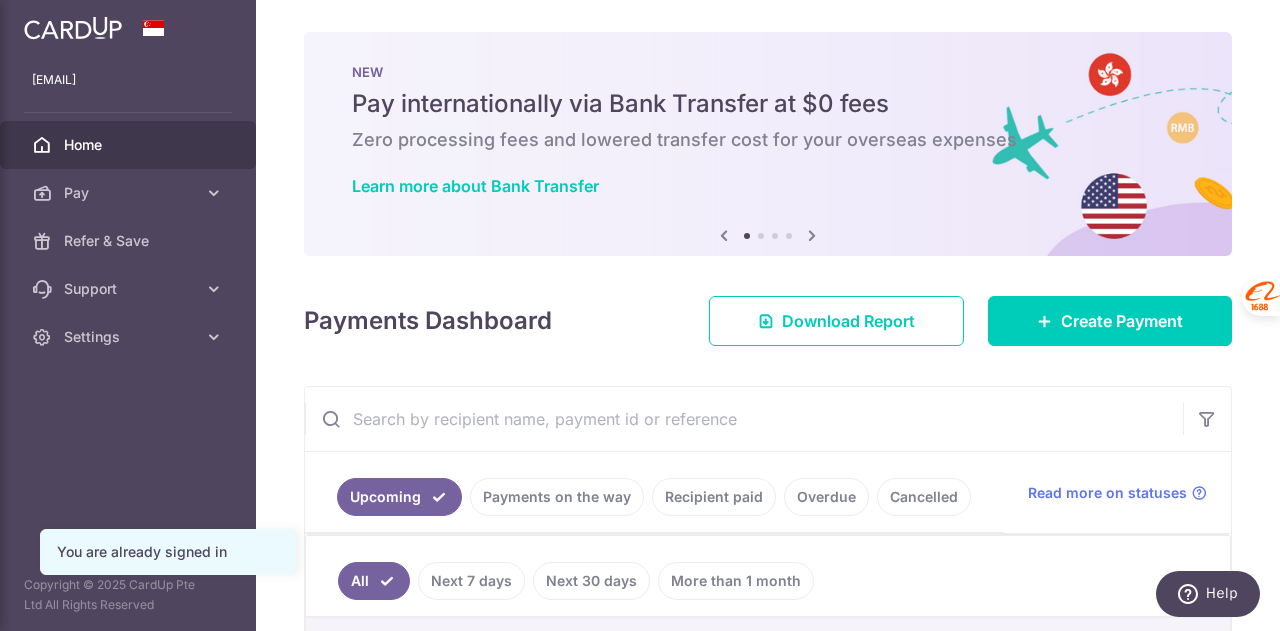 click at bounding box center (812, 235) 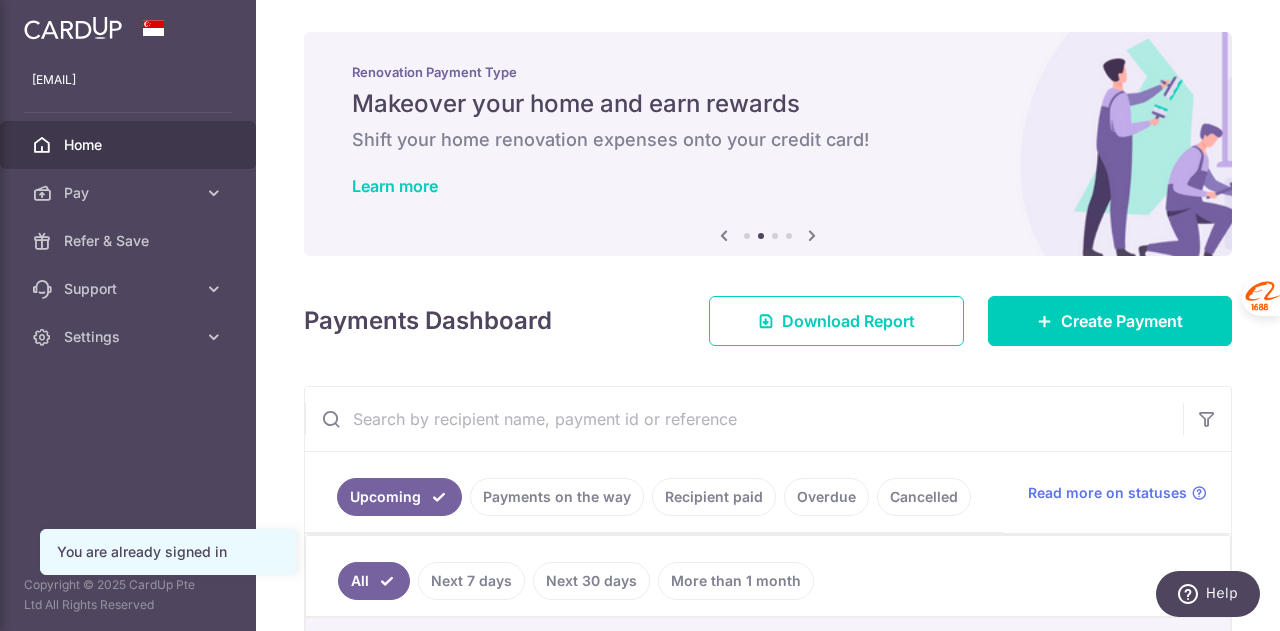 click at bounding box center [812, 235] 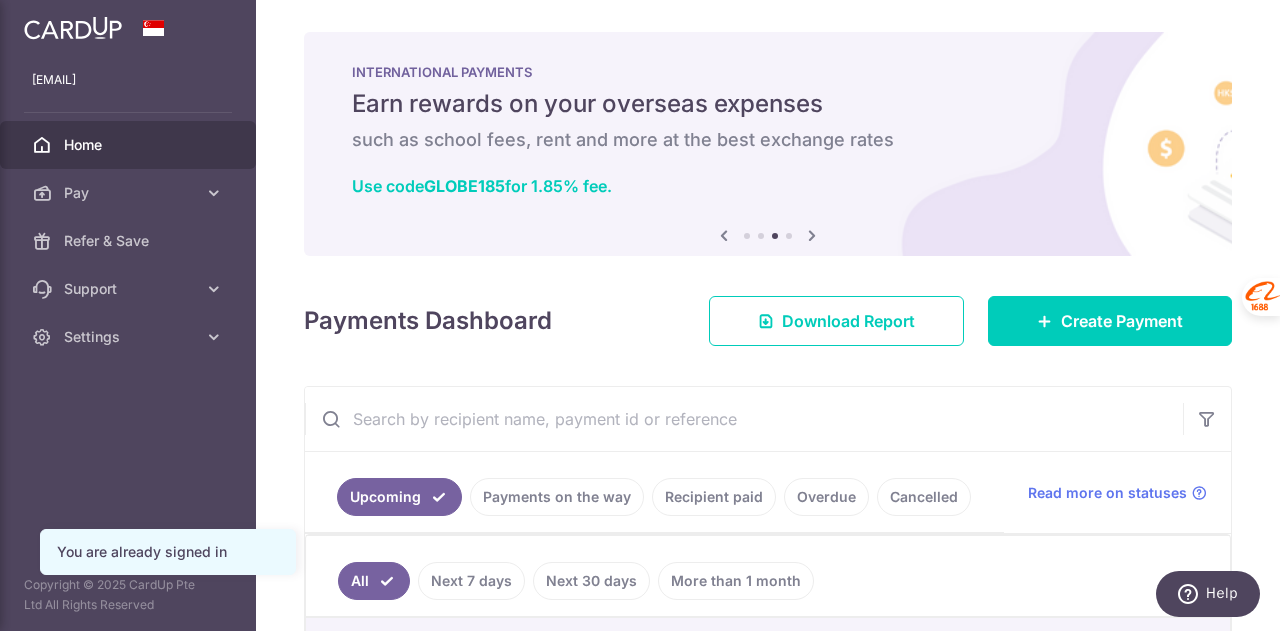 click at bounding box center (812, 235) 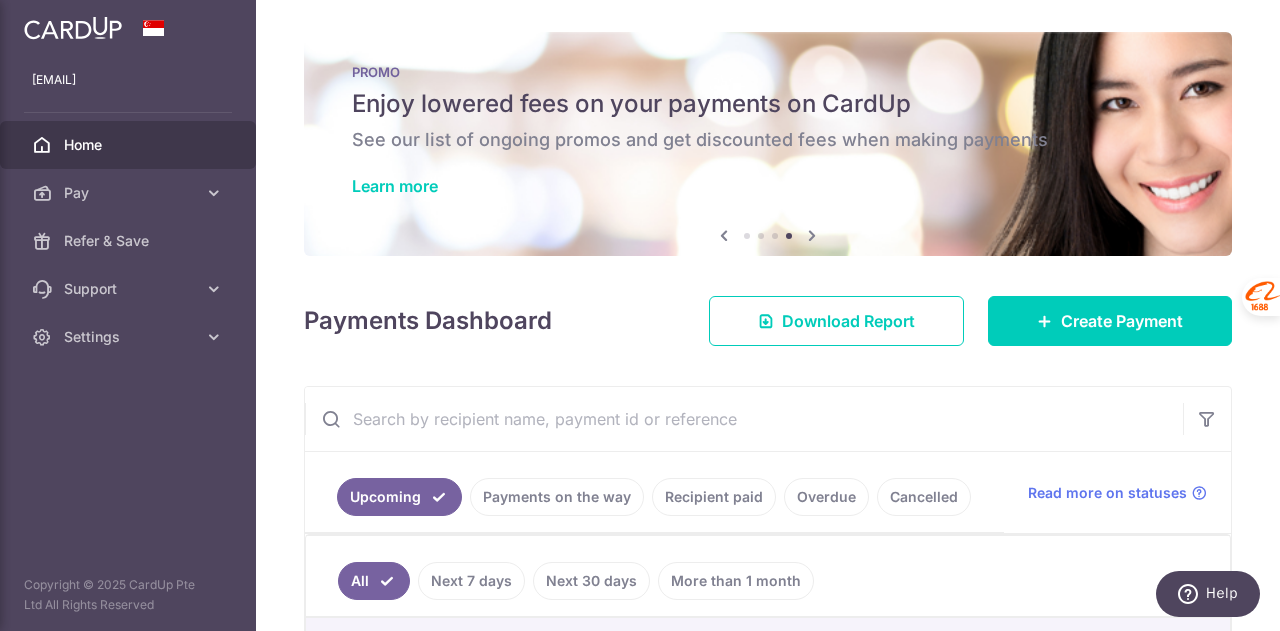 click at bounding box center (812, 235) 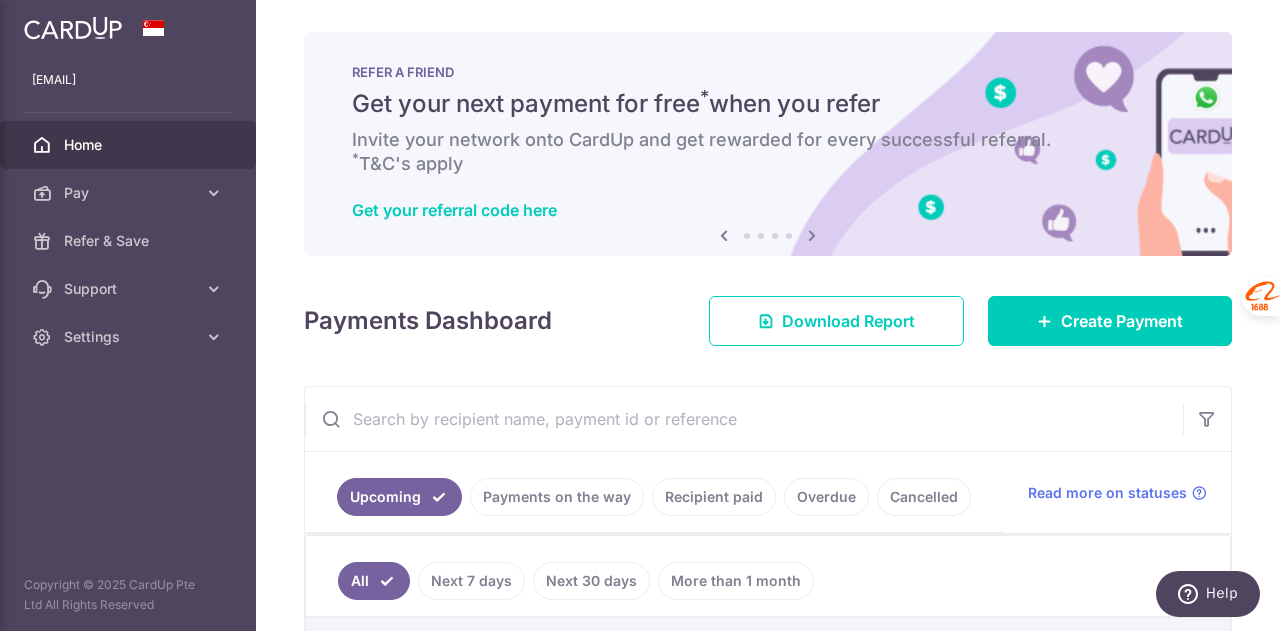 click at bounding box center (812, 235) 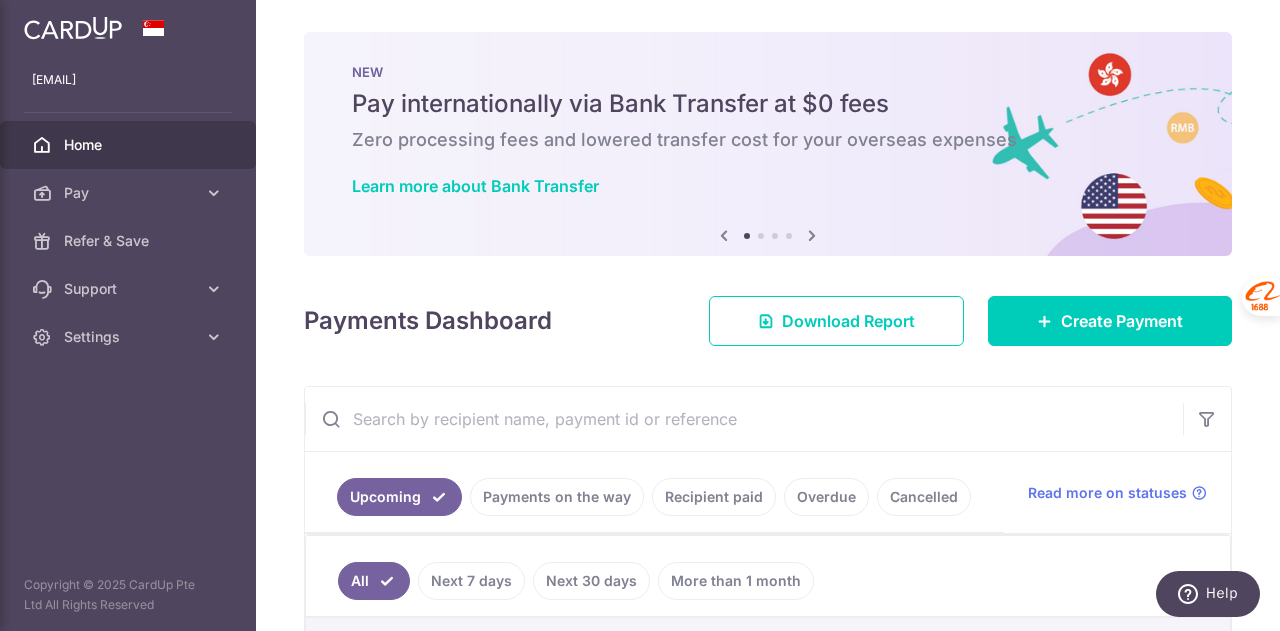 click at bounding box center [724, 235] 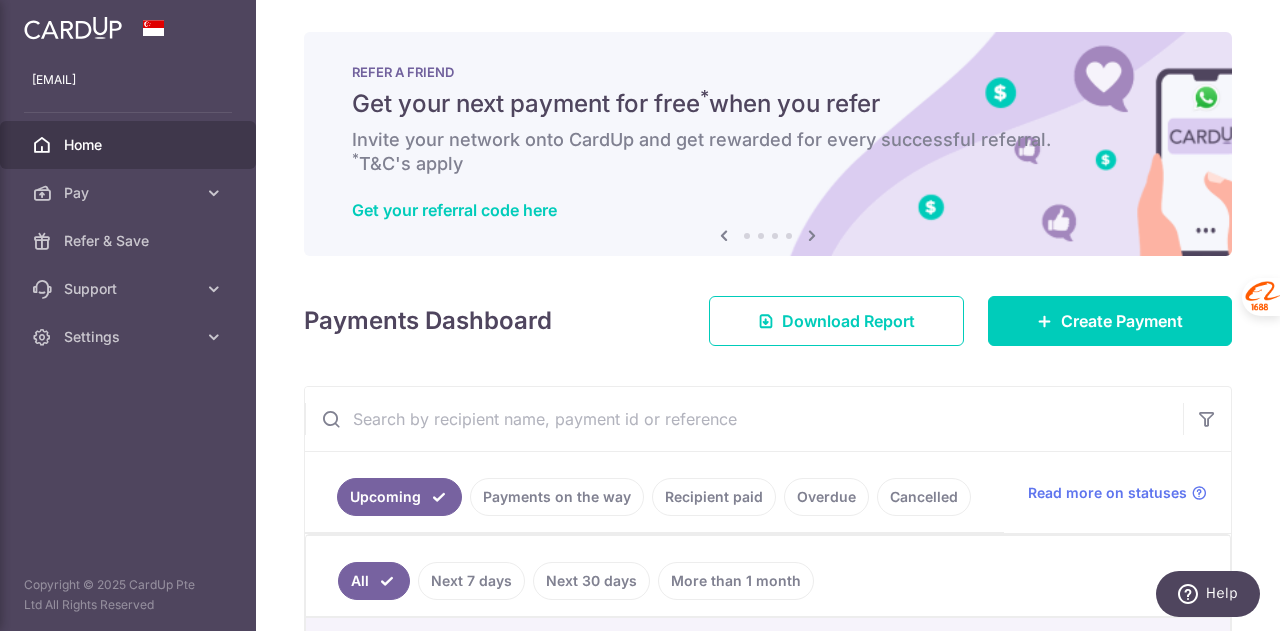 click at bounding box center (724, 235) 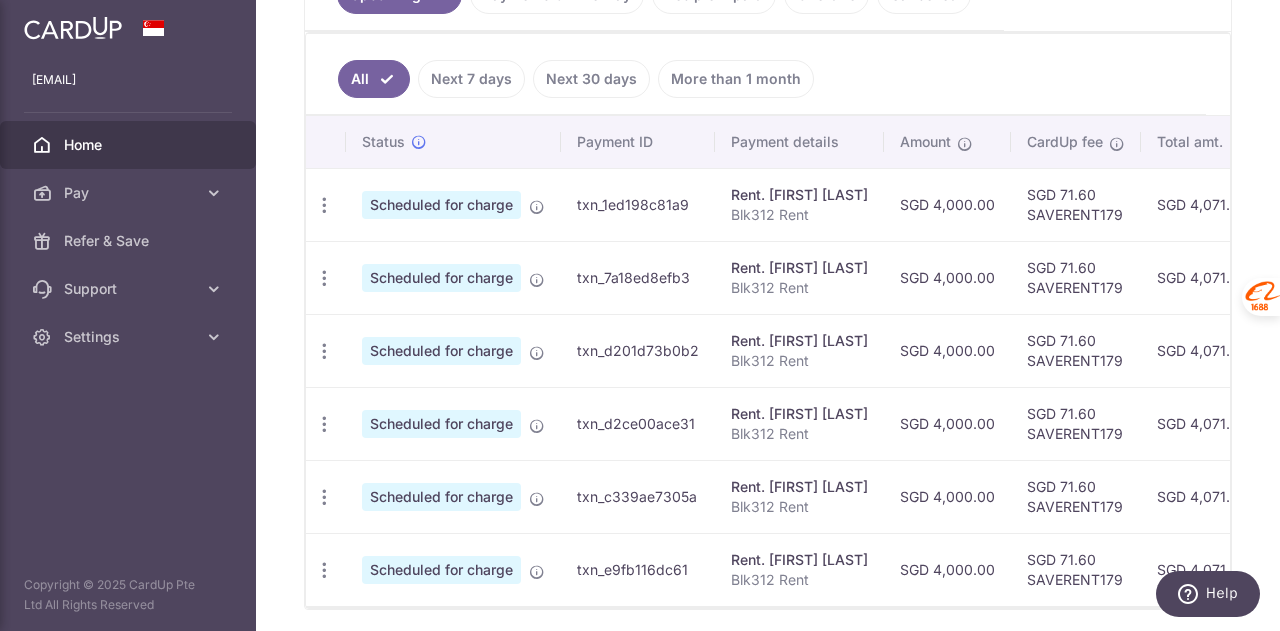 scroll, scrollTop: 476, scrollLeft: 0, axis: vertical 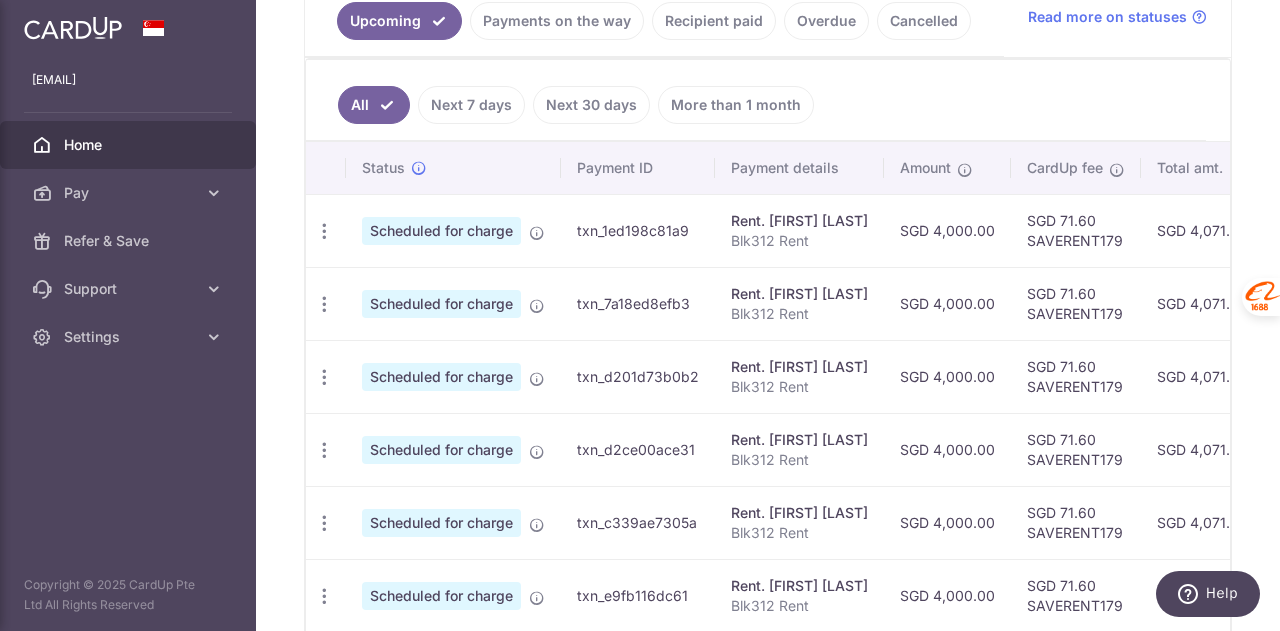 click on "Next 7 days" at bounding box center [471, 105] 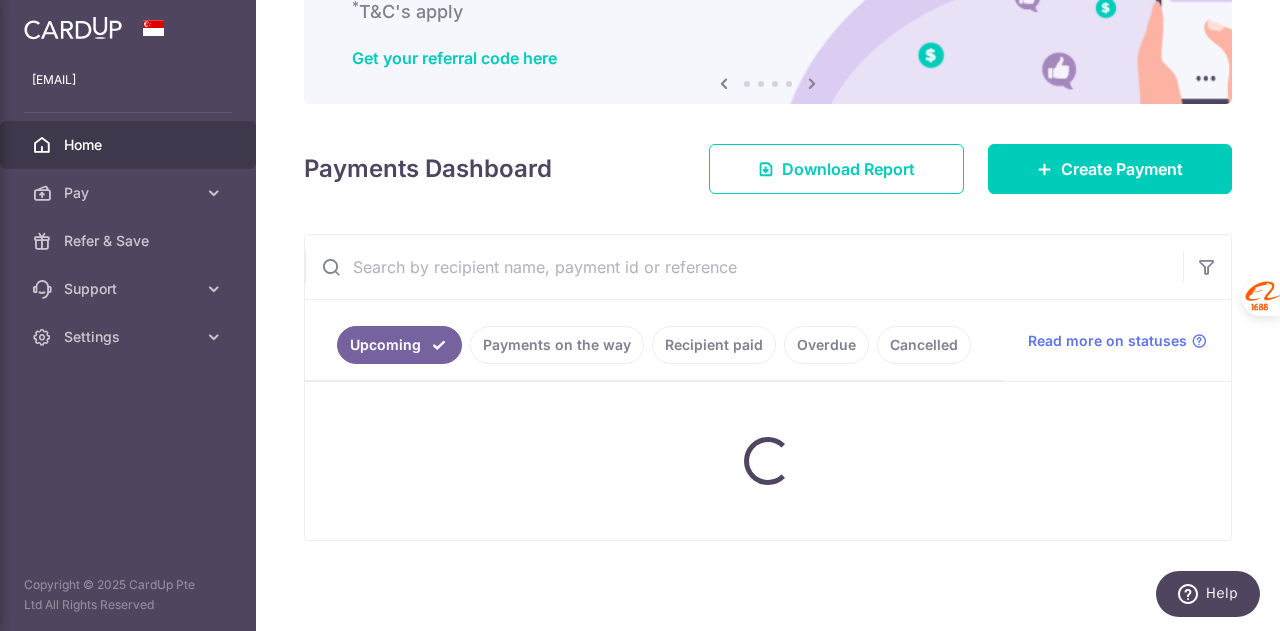 scroll, scrollTop: 349, scrollLeft: 0, axis: vertical 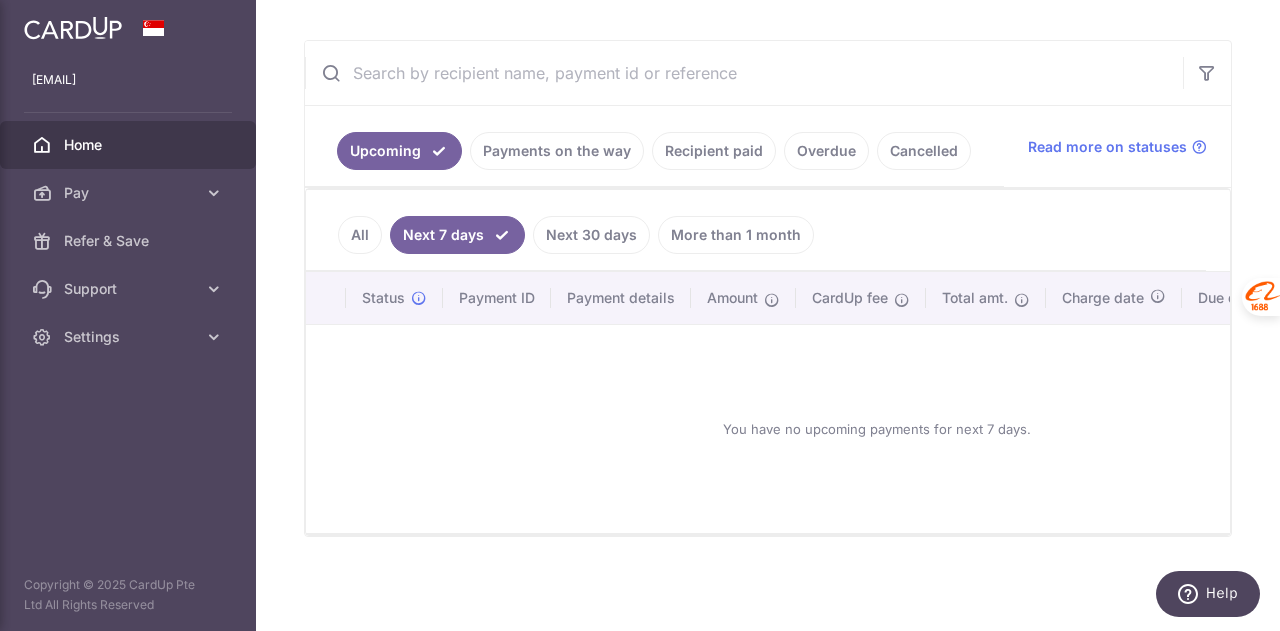 click on "All" at bounding box center [360, 235] 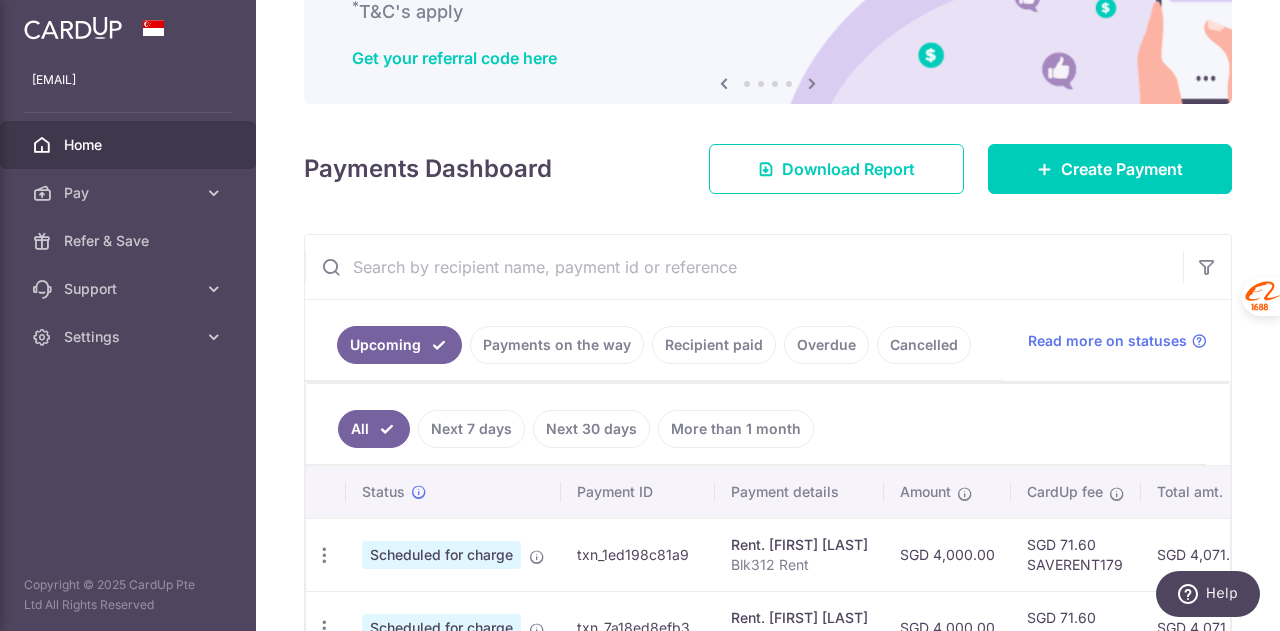 scroll, scrollTop: 476, scrollLeft: 0, axis: vertical 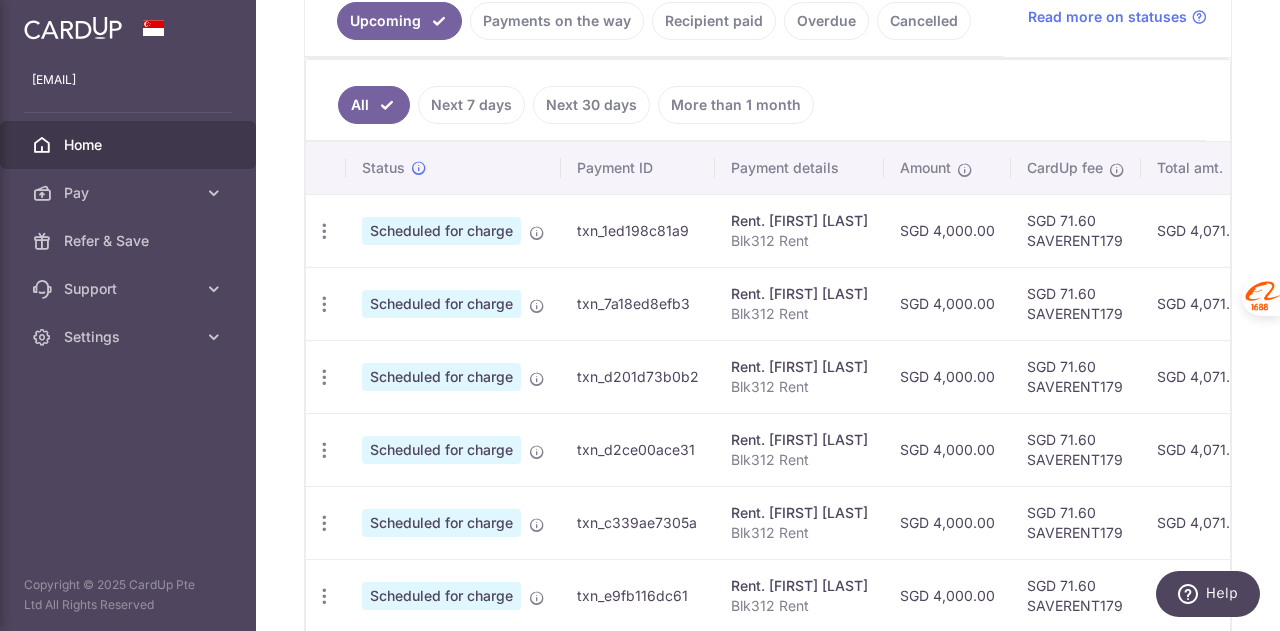click on "Payments on the way" at bounding box center (557, 21) 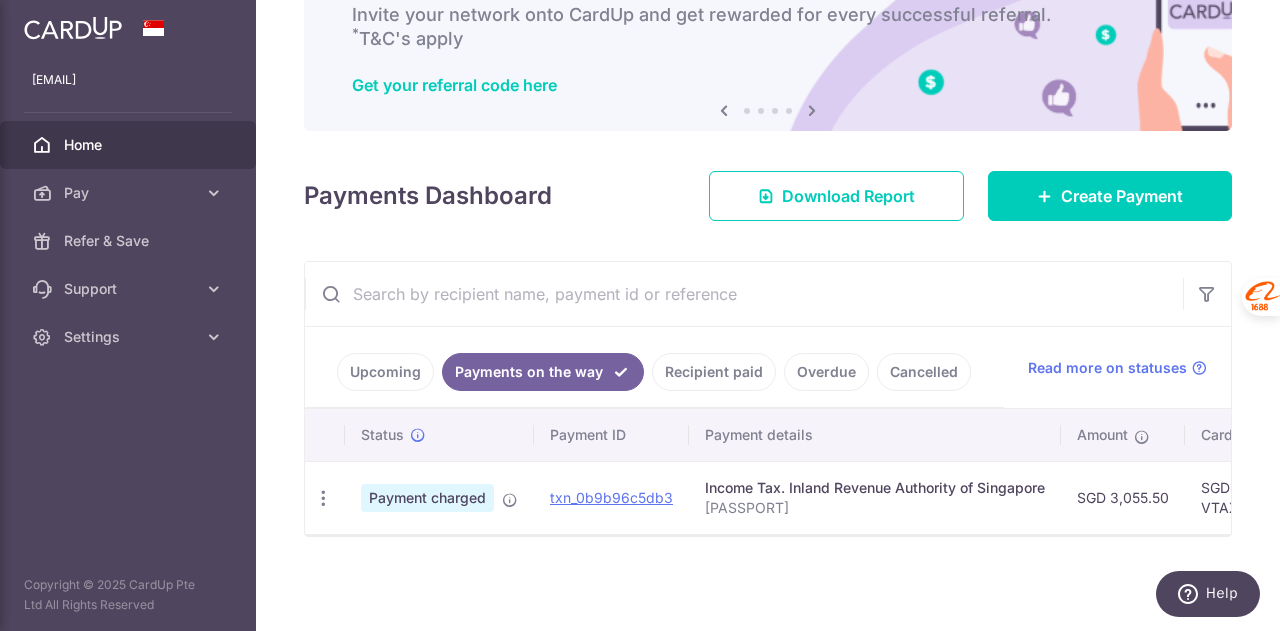scroll, scrollTop: 130, scrollLeft: 0, axis: vertical 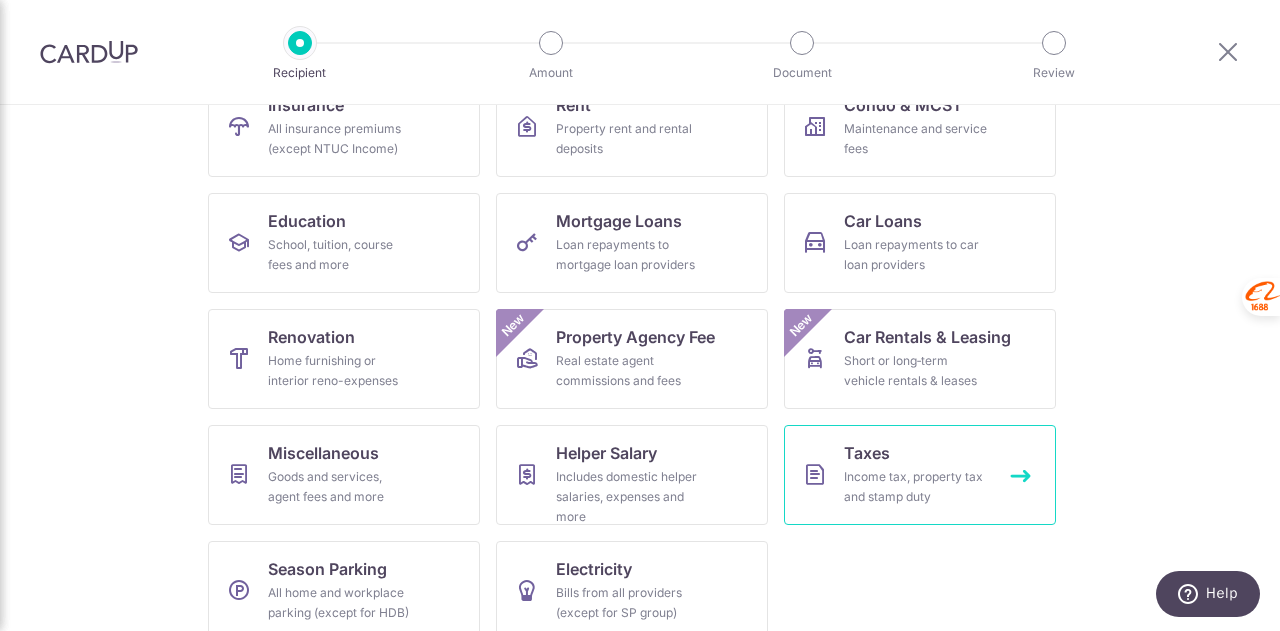 click on "Taxes Income tax, property tax and stamp duty" at bounding box center (920, 475) 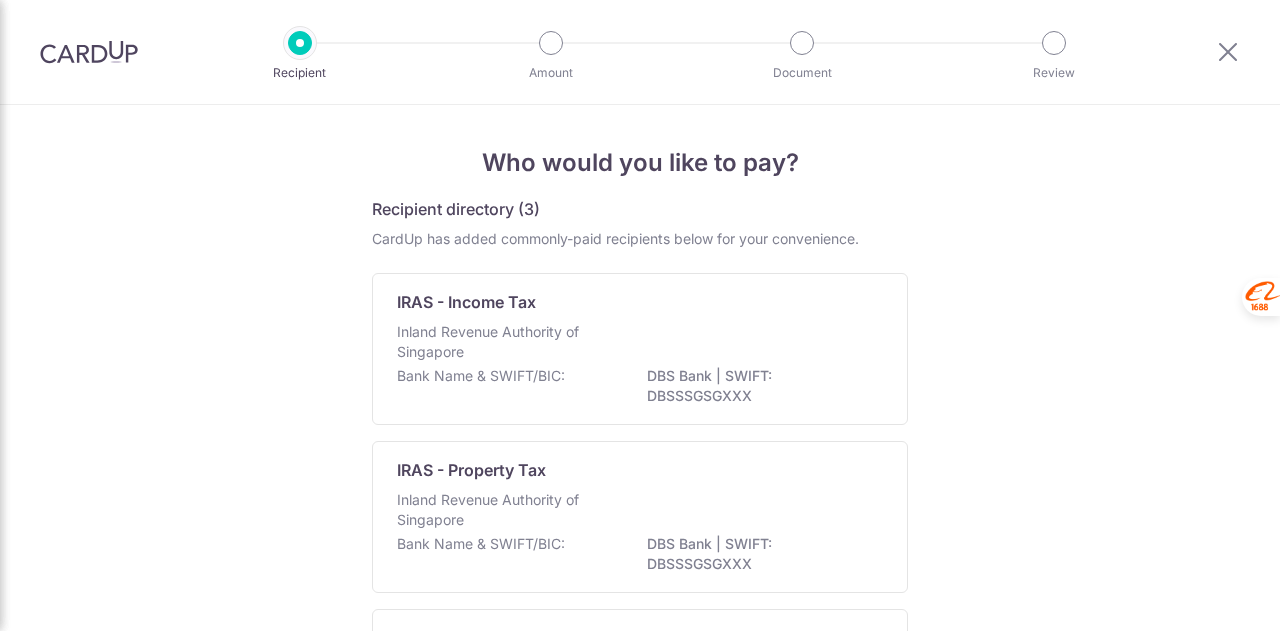scroll, scrollTop: 0, scrollLeft: 0, axis: both 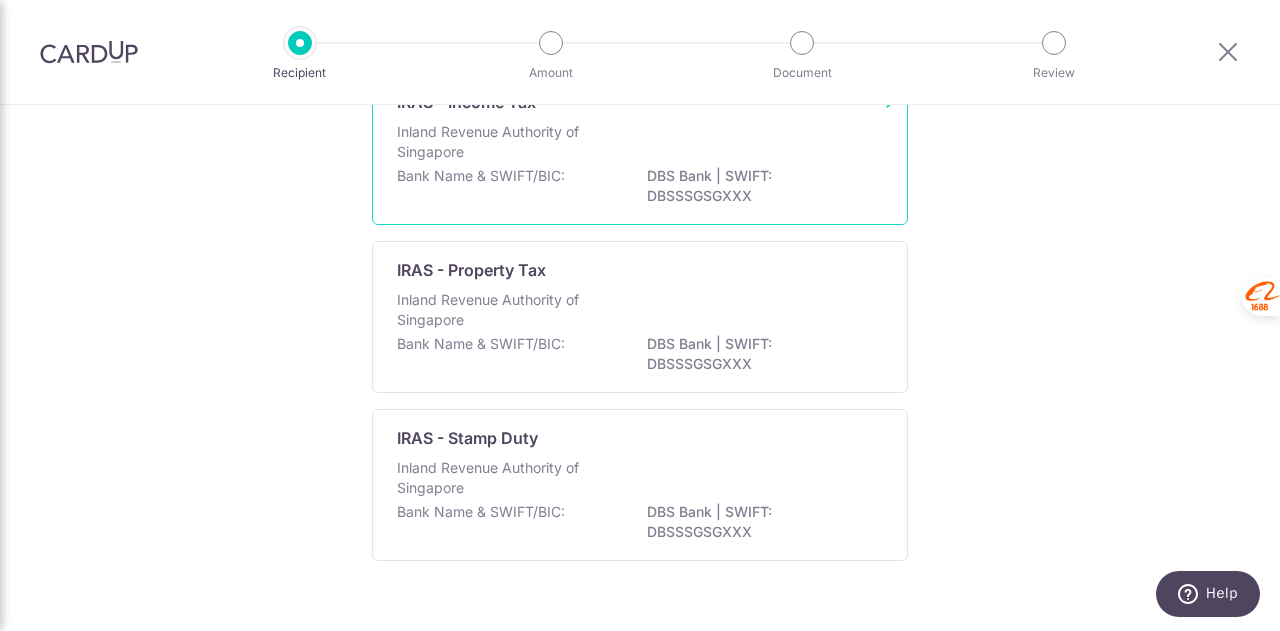 click on "DBS Bank | SWIFT: DBSSSGSGXXX" at bounding box center [759, 186] 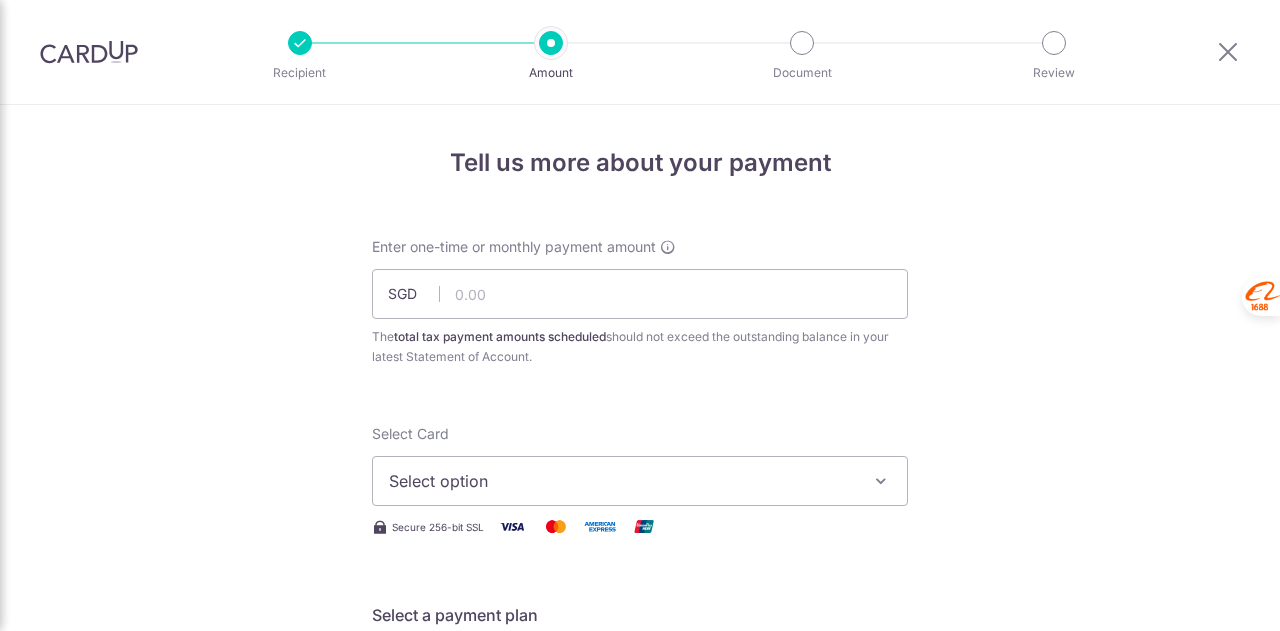 scroll, scrollTop: 0, scrollLeft: 0, axis: both 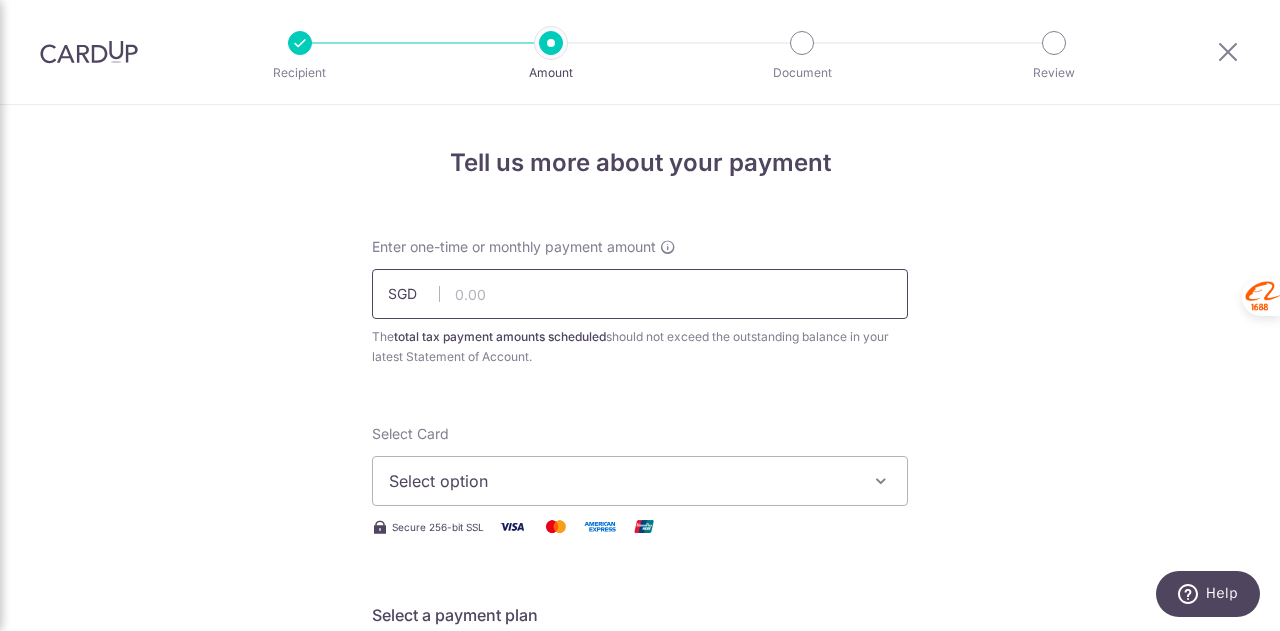 click at bounding box center (640, 294) 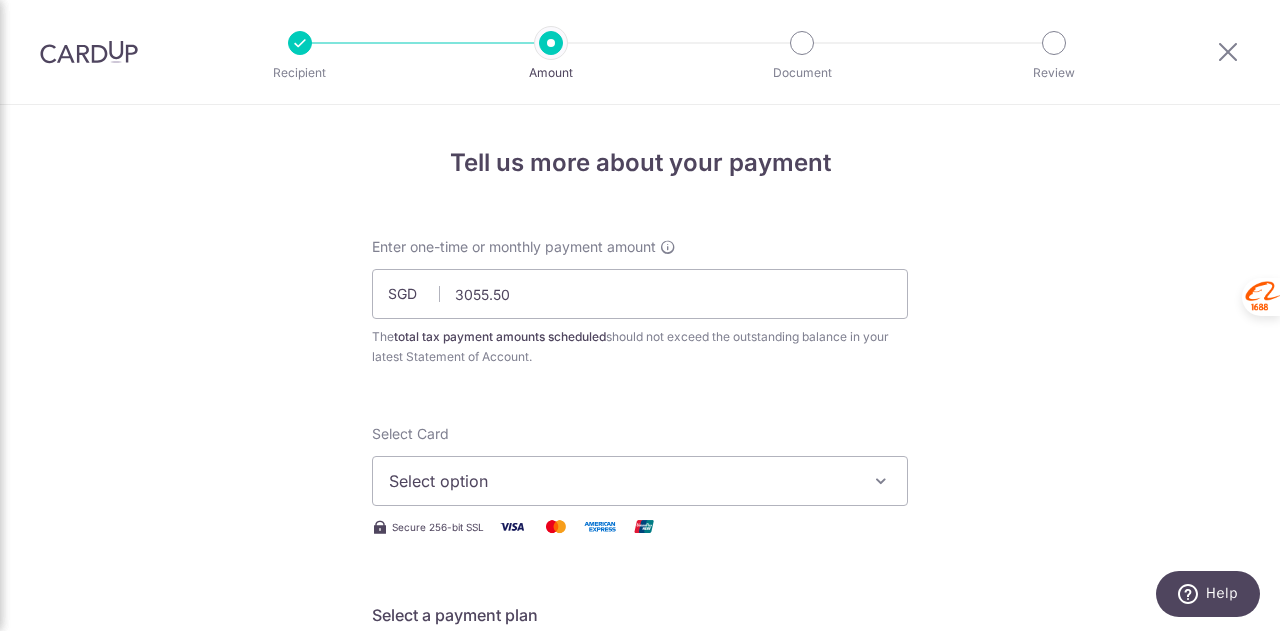 type on "3,055.50" 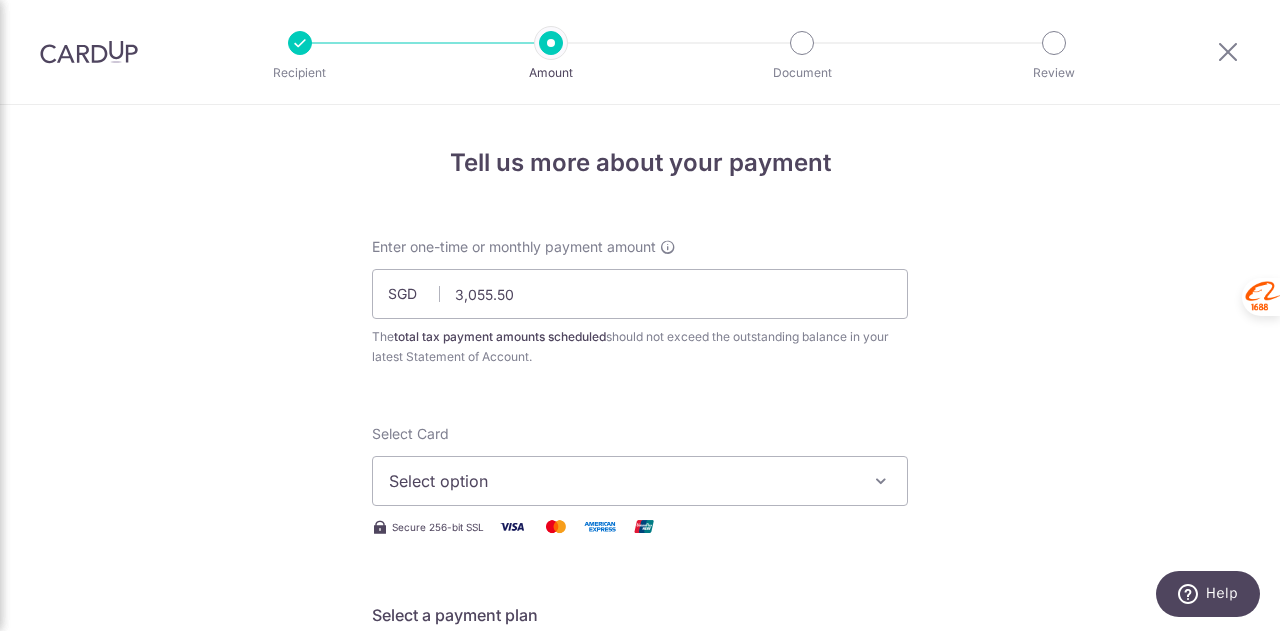 click on "Tell us more about your payment
Enter one-time or monthly payment amount
SGD
3,055.50
3055.50
The  total tax payment amounts scheduled  should not exceed the outstanding balance in your latest Statement of Account.
Select Card
Select option
Add credit card
Your Cards
**** 7124
**** 6005
**** 3729
Secure 256-bit SSL" at bounding box center (640, 1033) 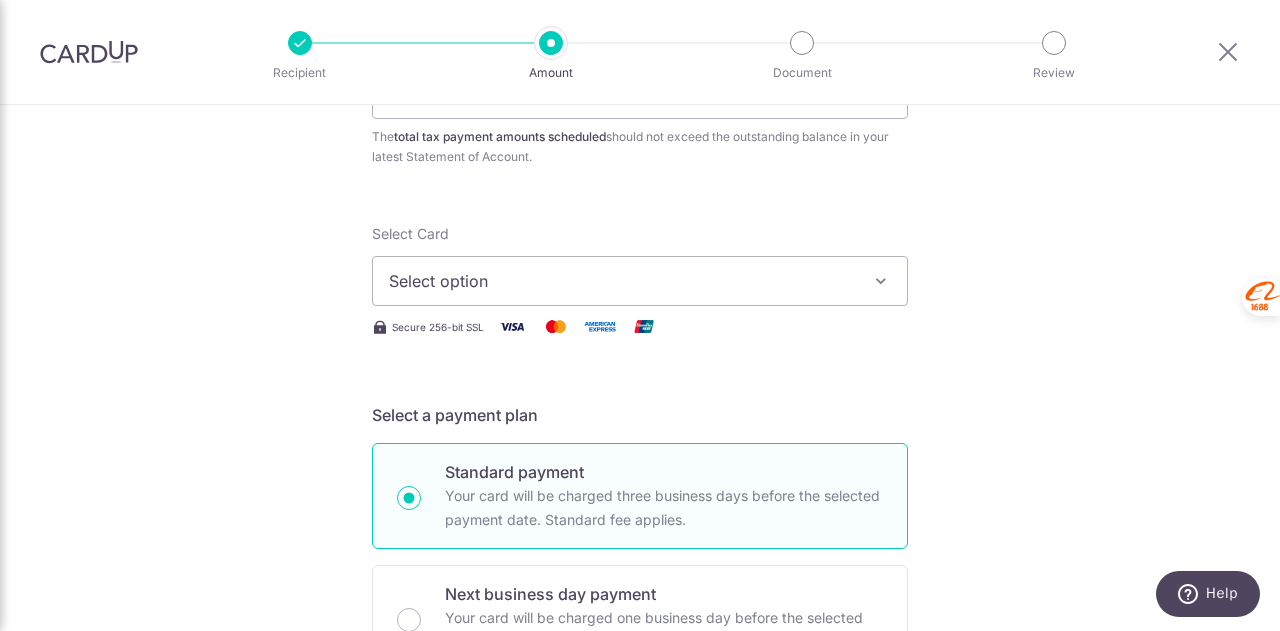 click on "Select option" at bounding box center (622, 281) 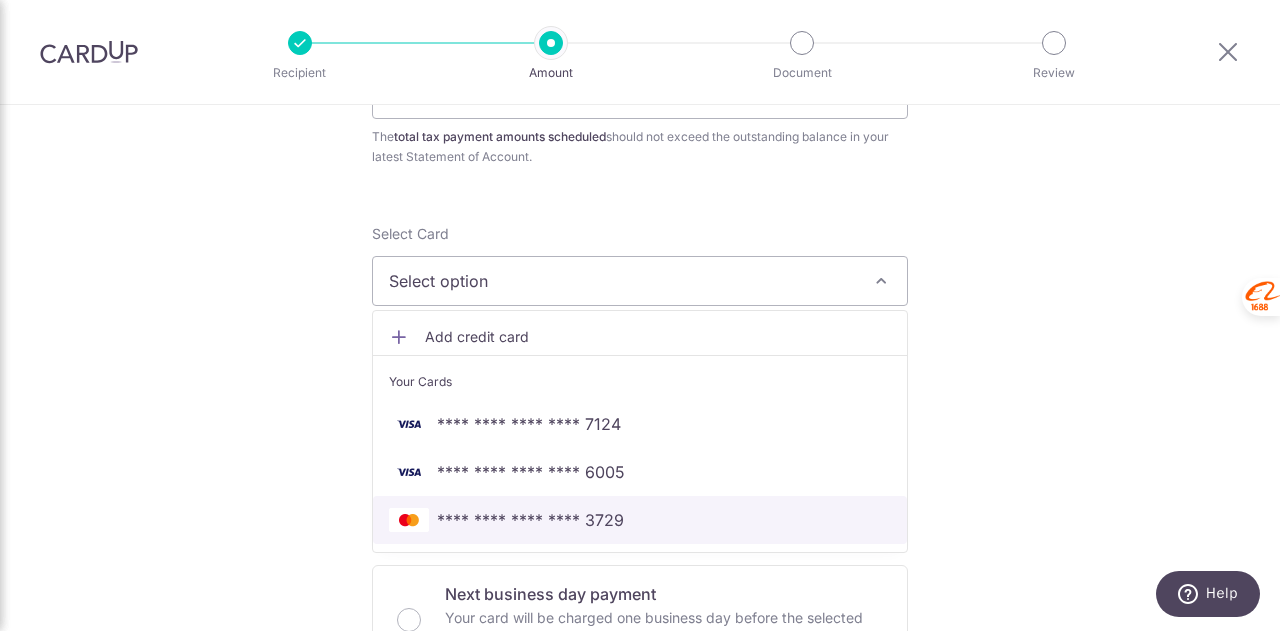click on "**** 3729" at bounding box center [640, 520] 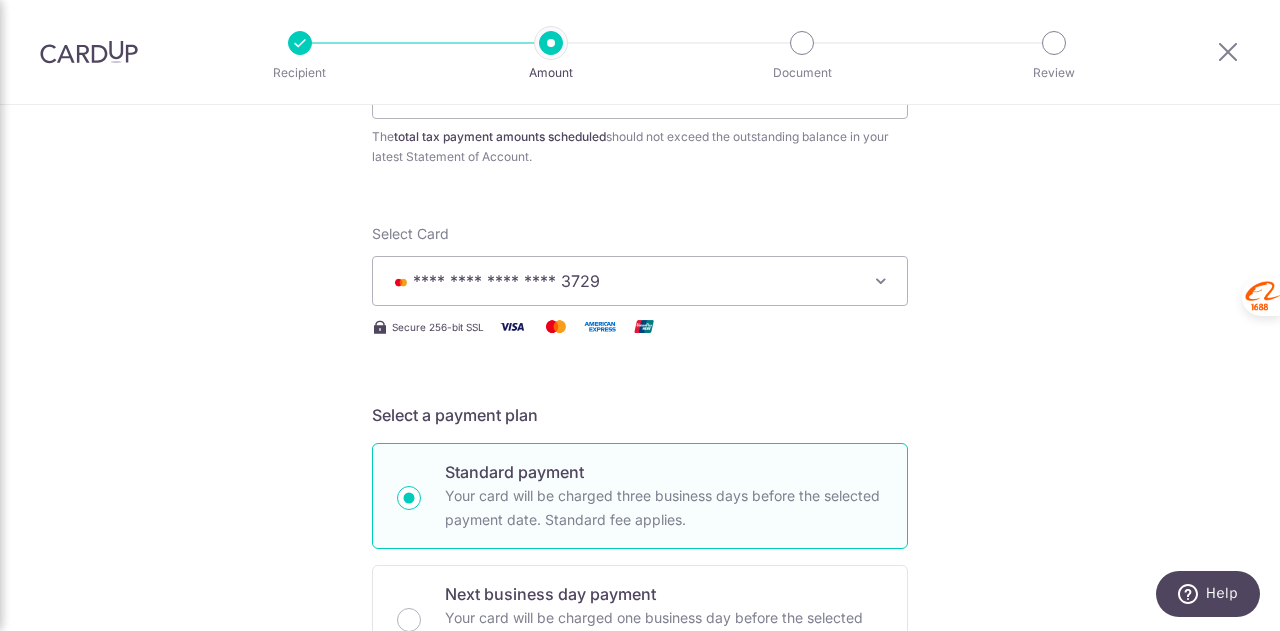 click on "Tell us more about your payment
Enter one-time or monthly payment amount
SGD
3,055.50
3055.50
The  total tax payment amounts scheduled  should not exceed the outstanding balance in your latest Statement of Account.
Select Card
**** 3729
Add credit card
Your Cards
**** 7124
**** 6005
**** 3729
Secure 256-bit SSL" at bounding box center (640, 833) 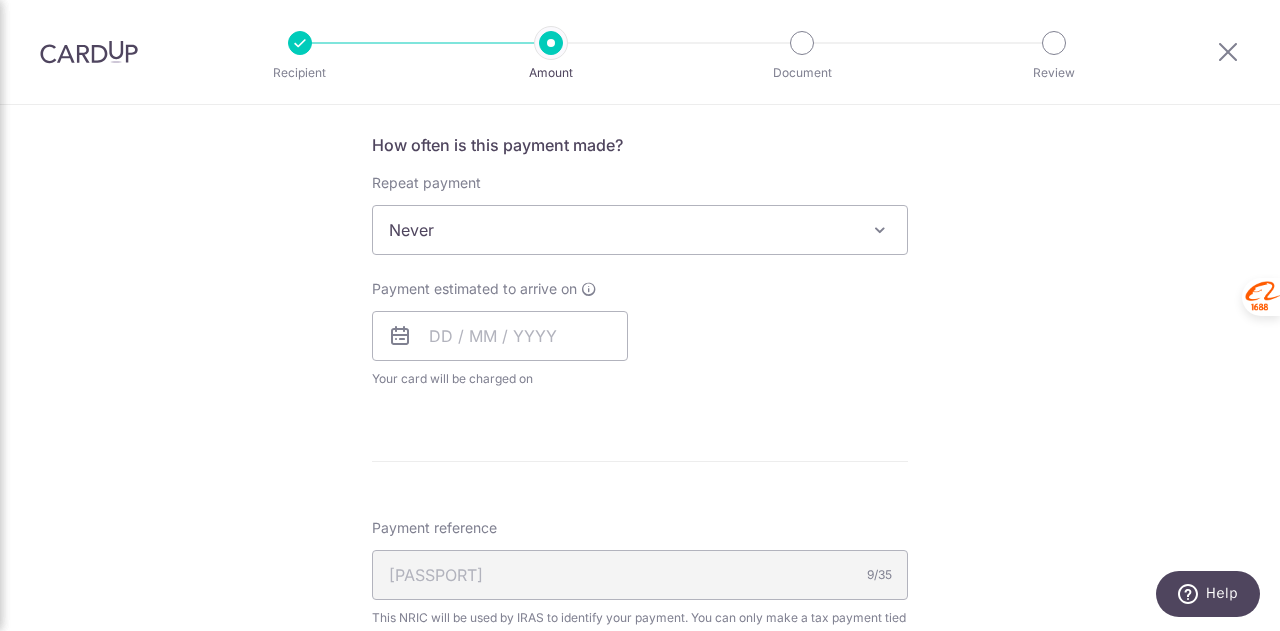 scroll, scrollTop: 900, scrollLeft: 0, axis: vertical 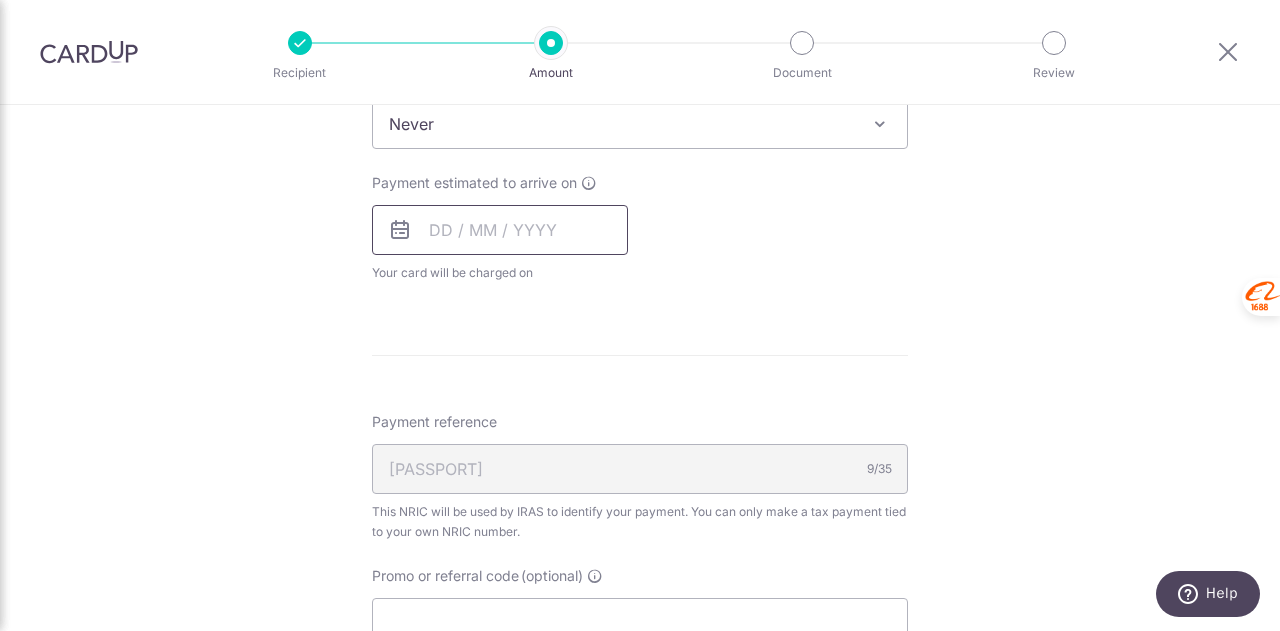 click at bounding box center (500, 230) 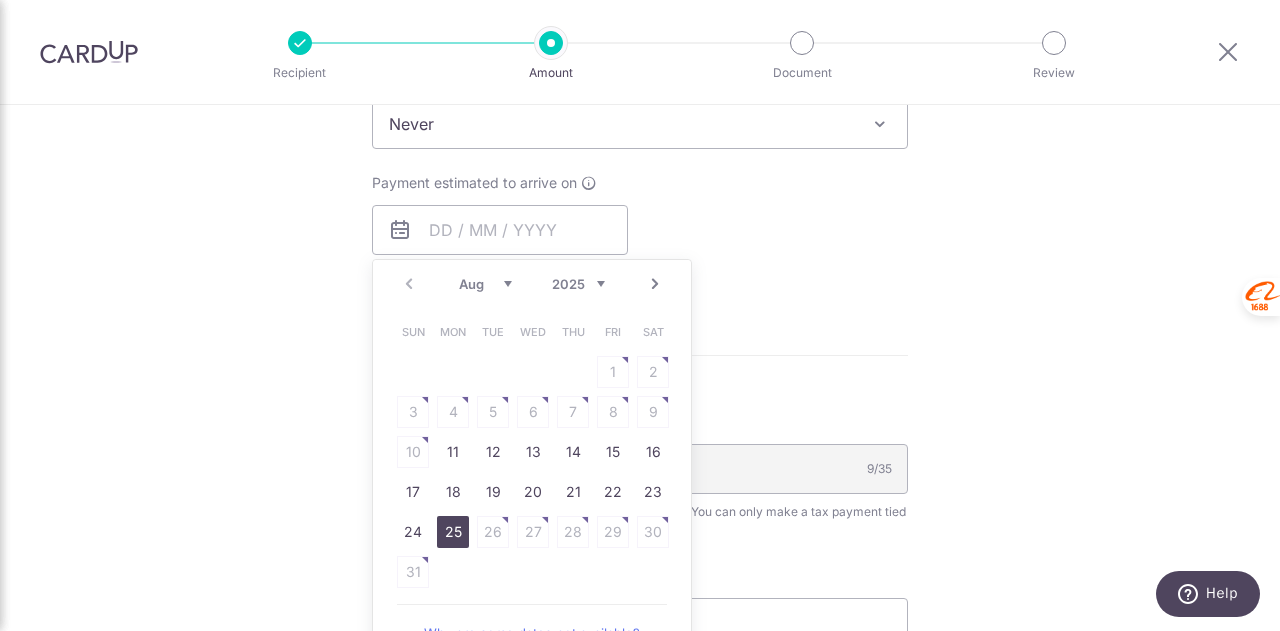 click on "25" at bounding box center [453, 532] 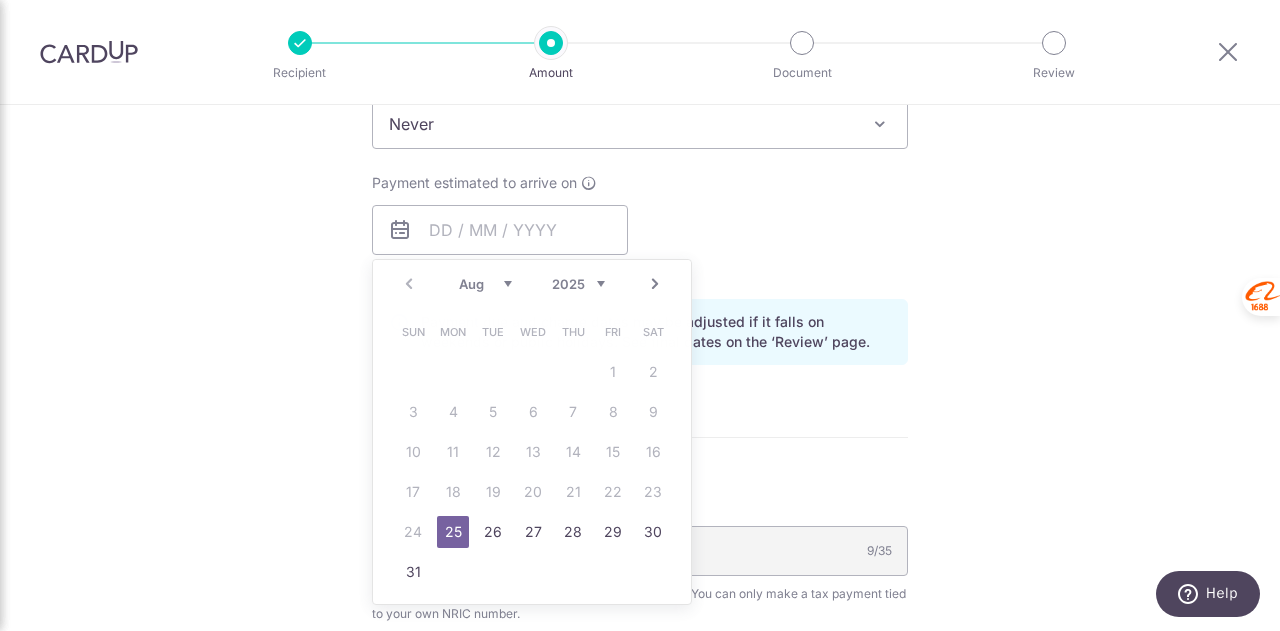 type on "25/08/2025" 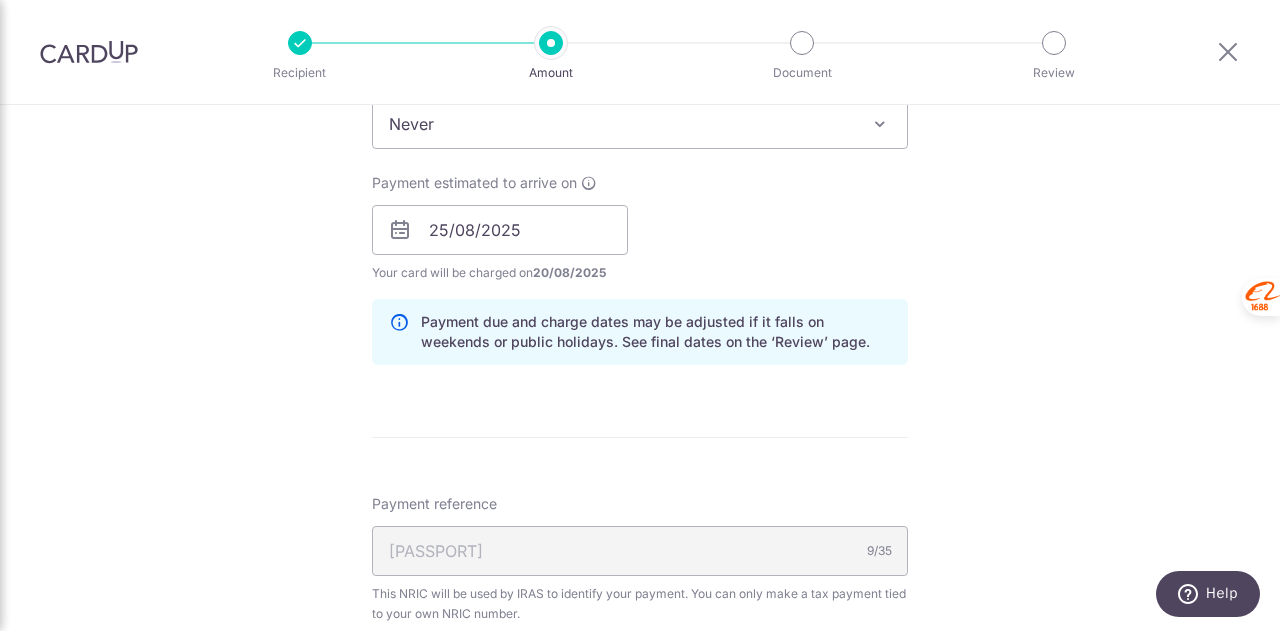 click on "Never" at bounding box center (640, 124) 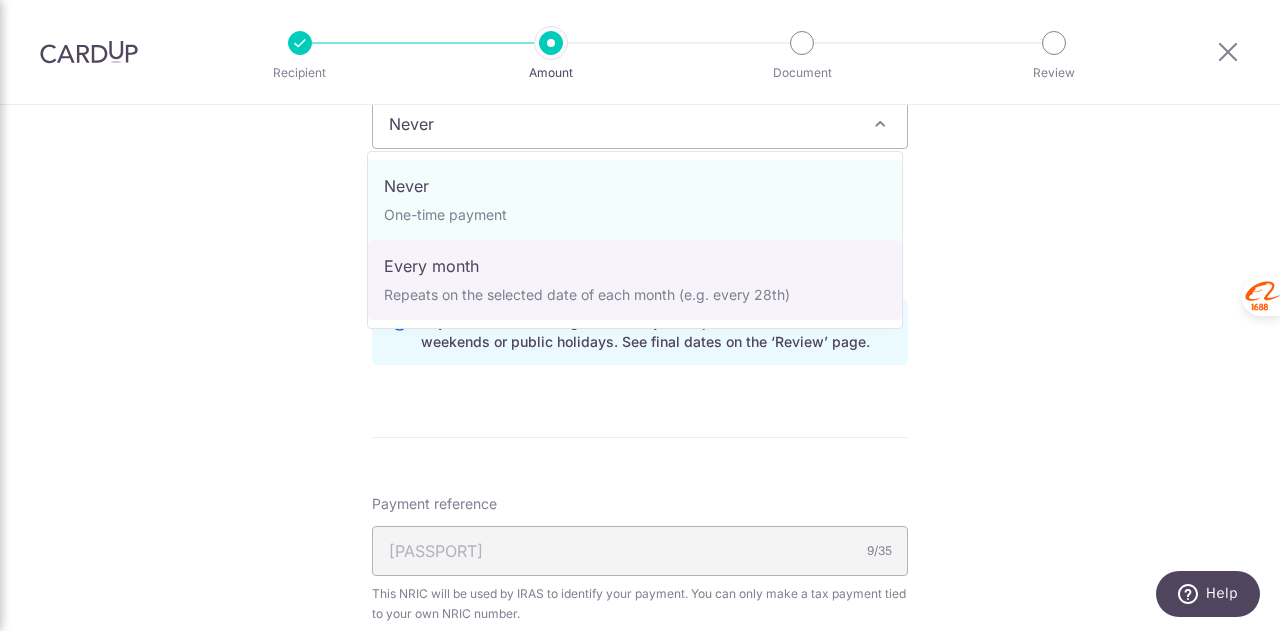 select on "3" 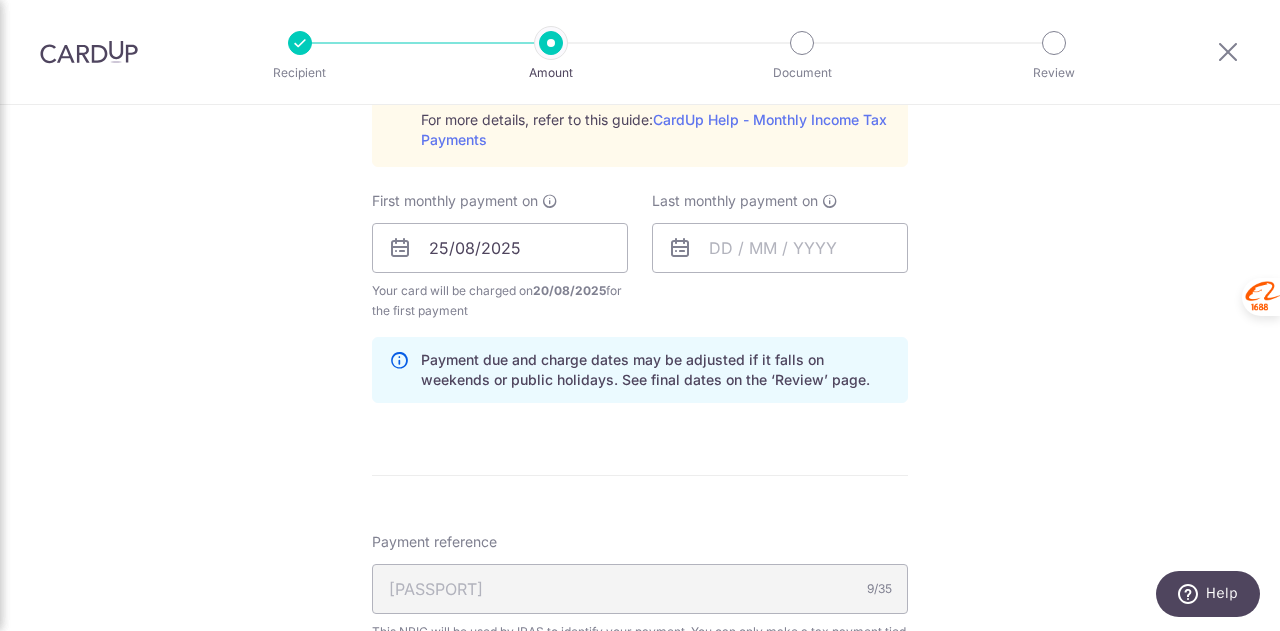 scroll, scrollTop: 1092, scrollLeft: 0, axis: vertical 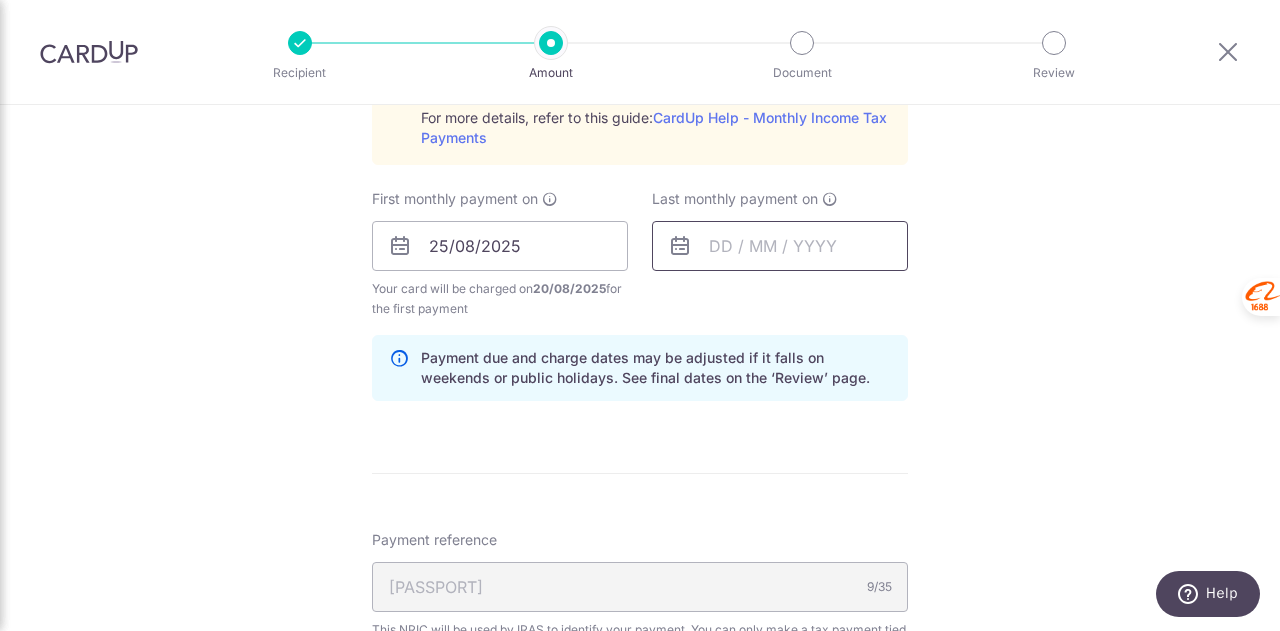 click at bounding box center (780, 246) 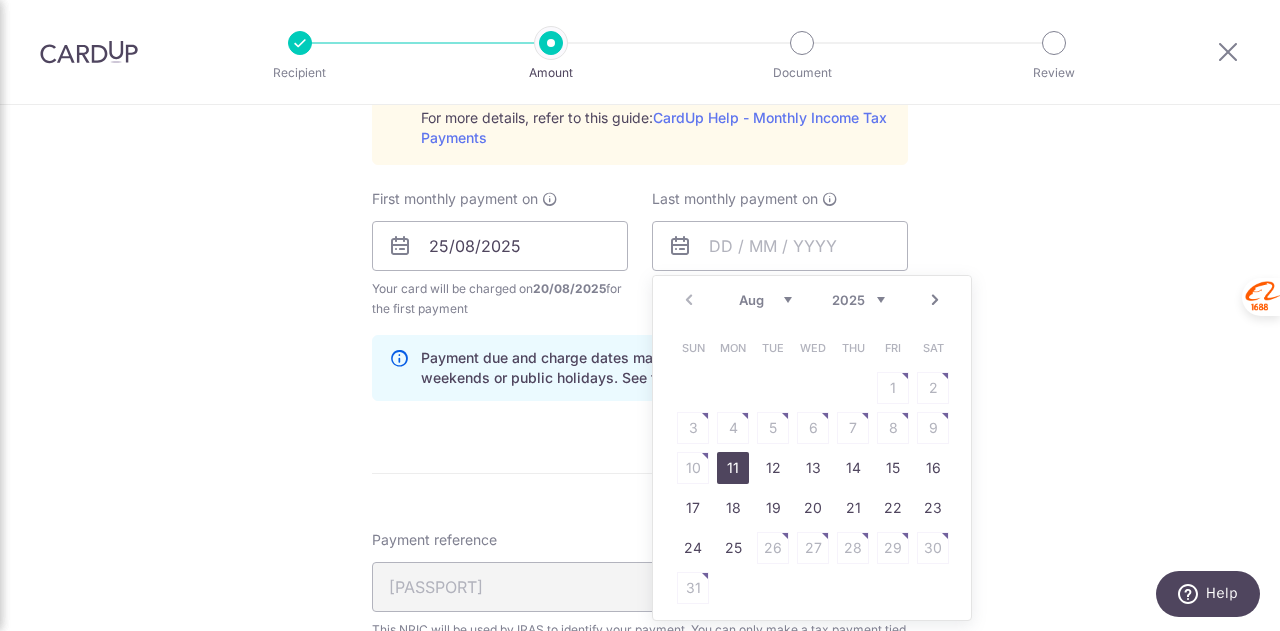 click on "Next" at bounding box center [935, 300] 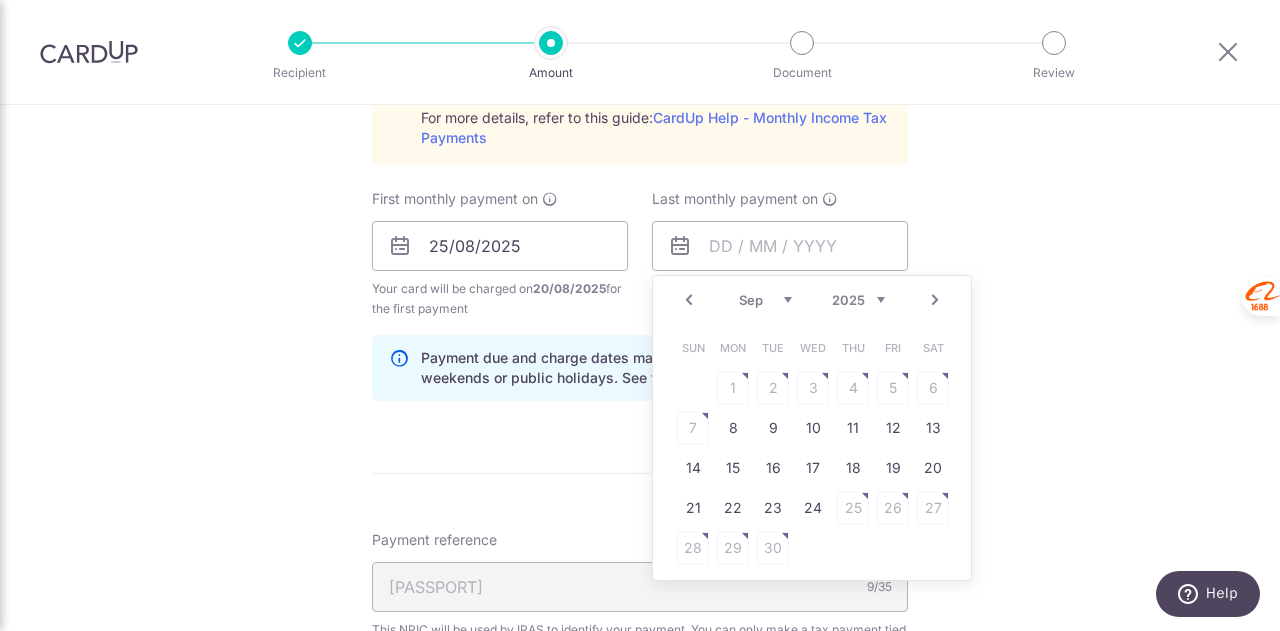 click on "Next" at bounding box center (935, 300) 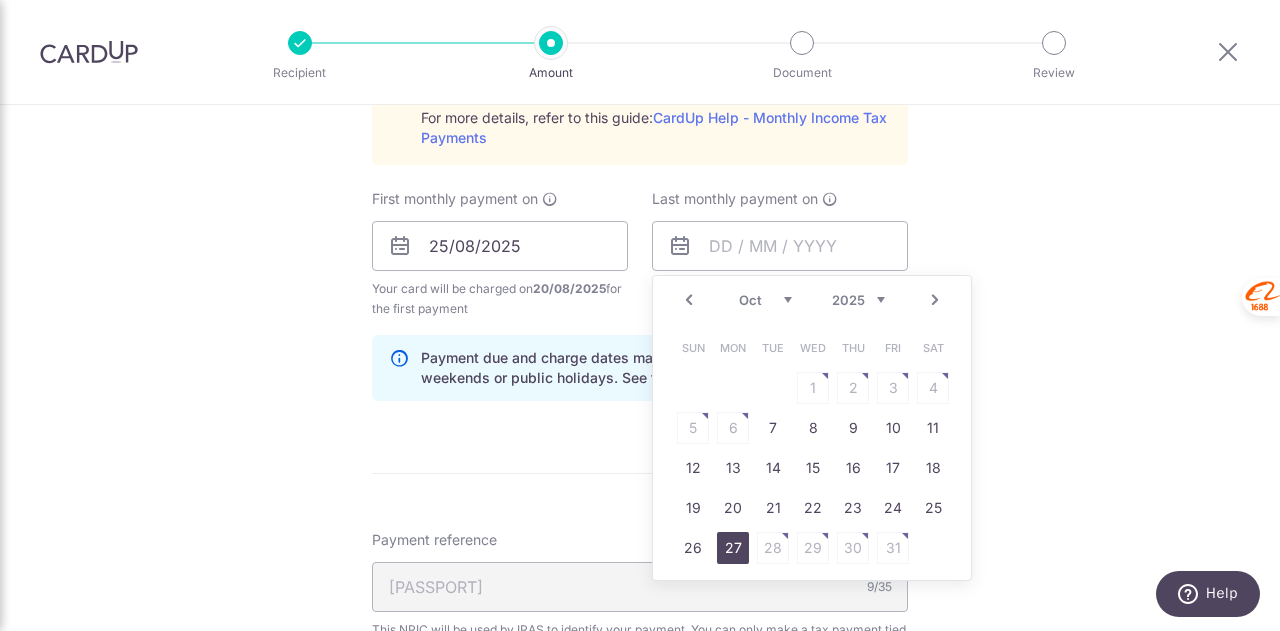 click on "27" at bounding box center [733, 548] 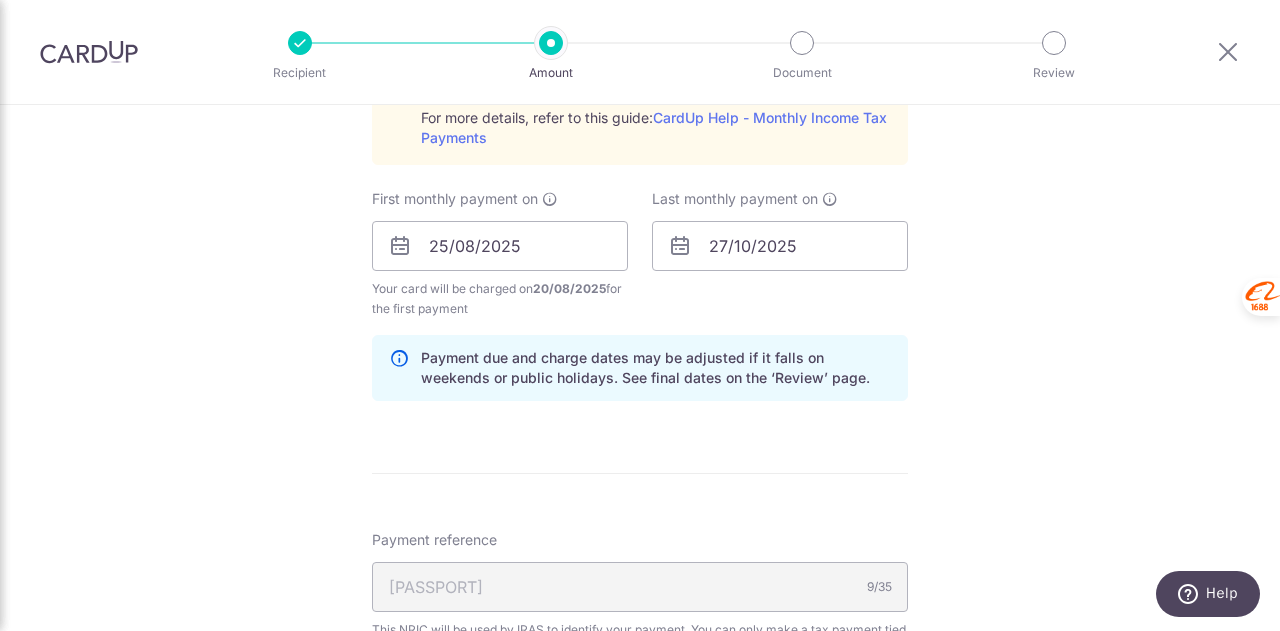 click on "Tell us more about your payment
Enter one-time or monthly payment amount
SGD
3,055.50
3055.50
The  total tax payment amounts scheduled  should not exceed the outstanding balance in your latest Statement of Account.
Select Card
**** 3729
Add credit card
Your Cards
**** 7124
**** 6005
**** 3729
Secure 256-bit SSL" at bounding box center [640, 96] 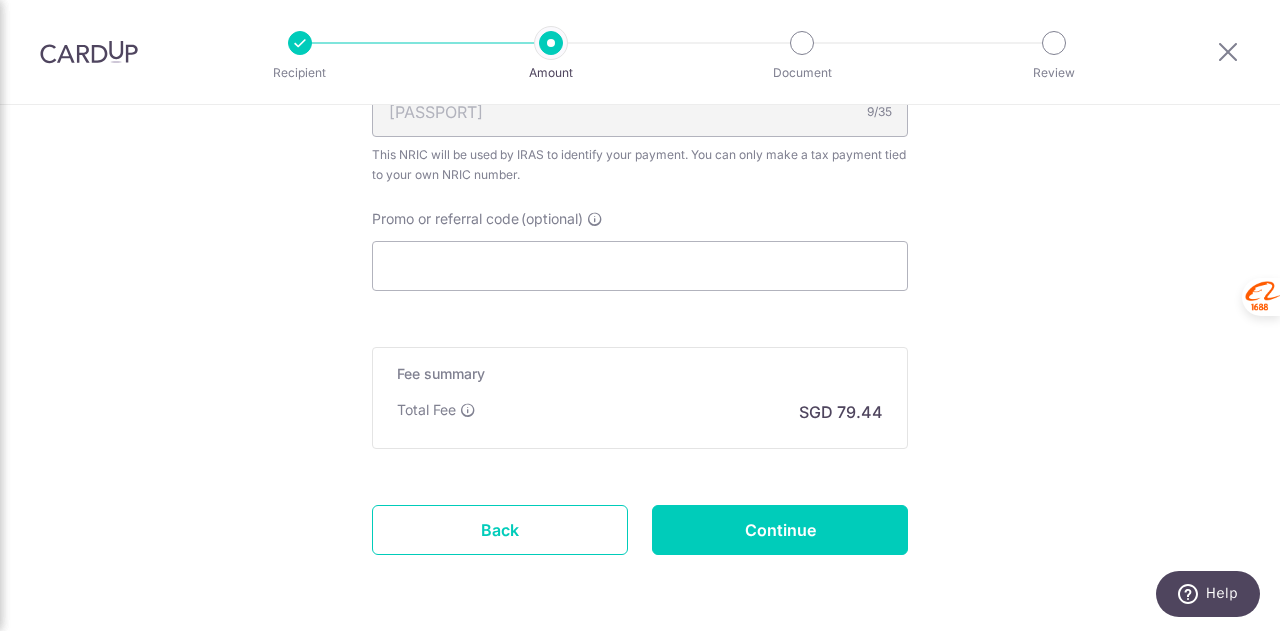 scroll, scrollTop: 1592, scrollLeft: 0, axis: vertical 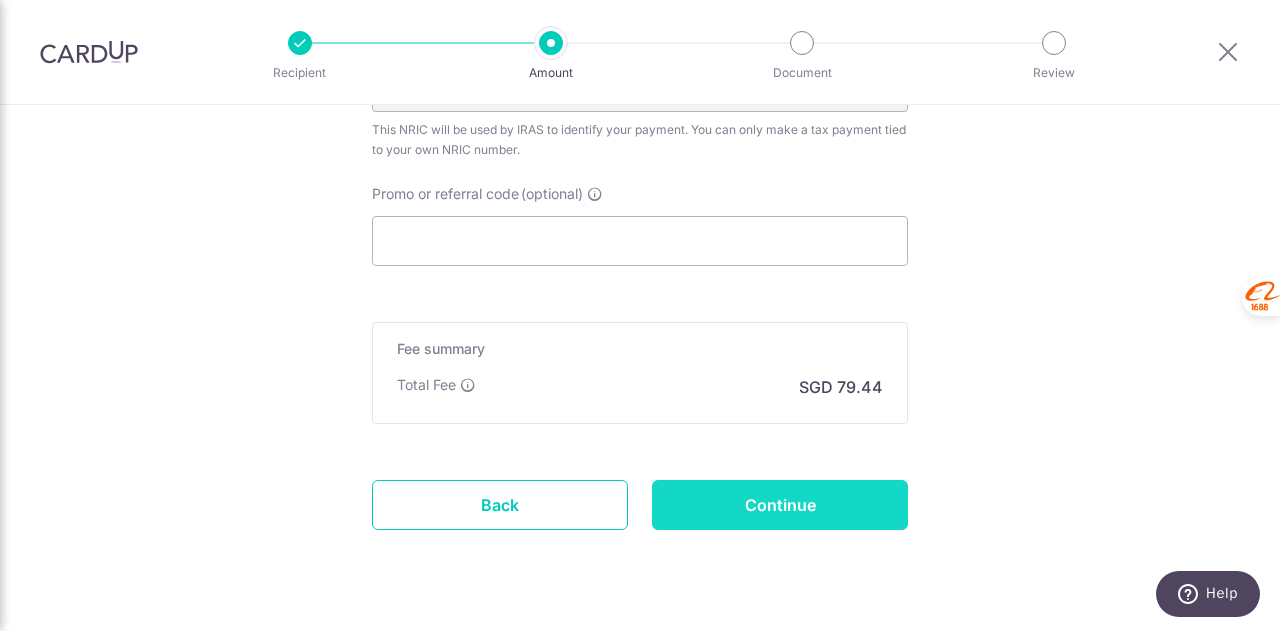 click on "Continue" at bounding box center (780, 505) 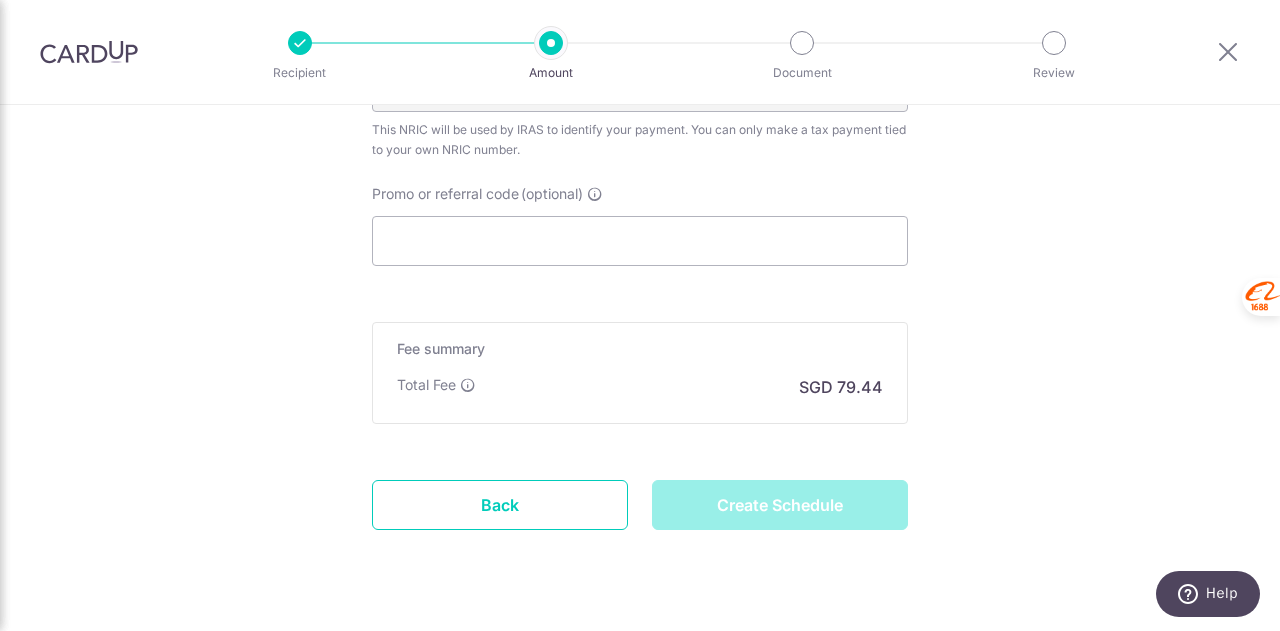 type on "Create Schedule" 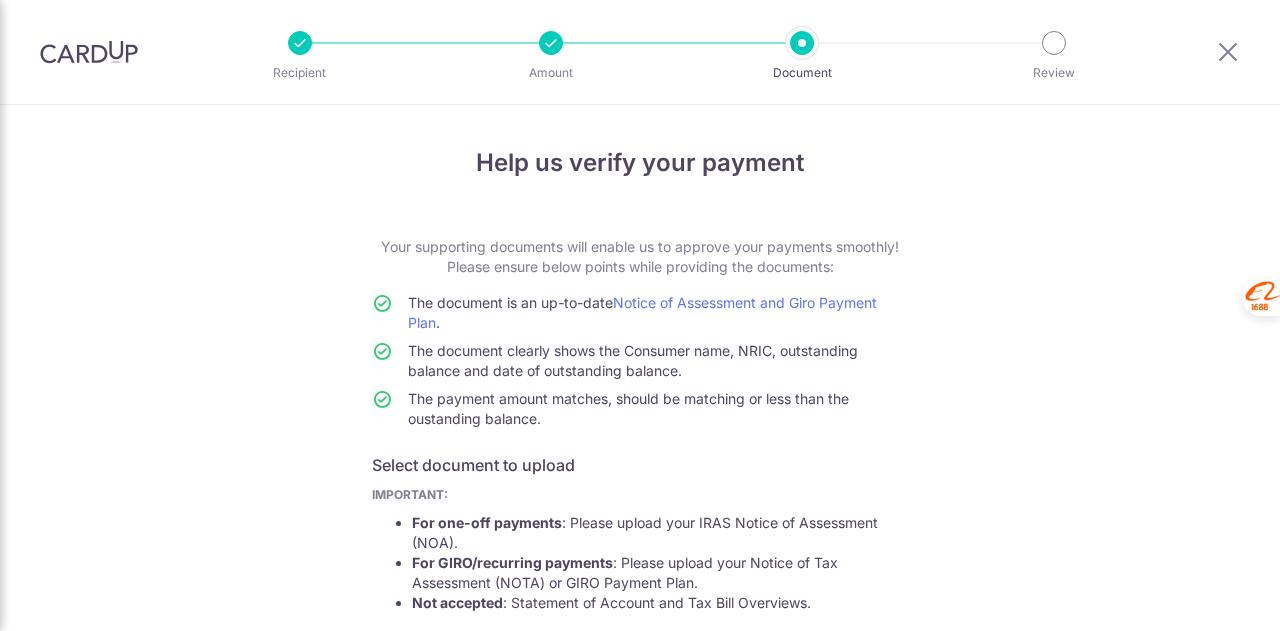 scroll, scrollTop: 0, scrollLeft: 0, axis: both 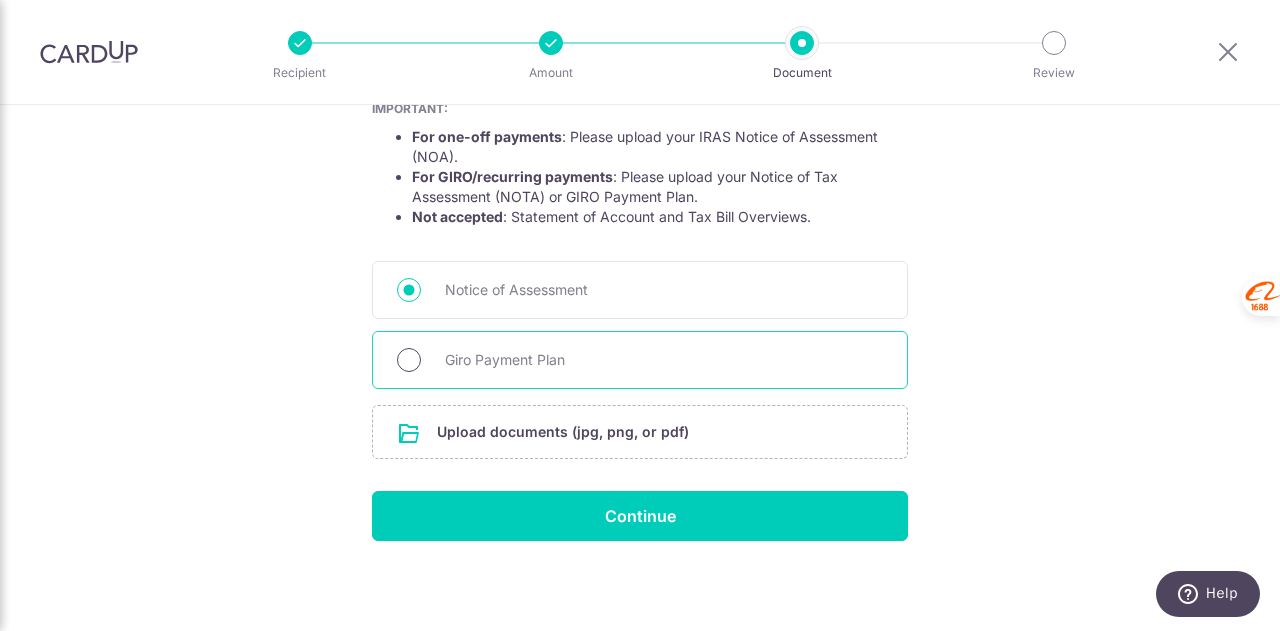 click on "Giro Payment Plan" at bounding box center (409, 360) 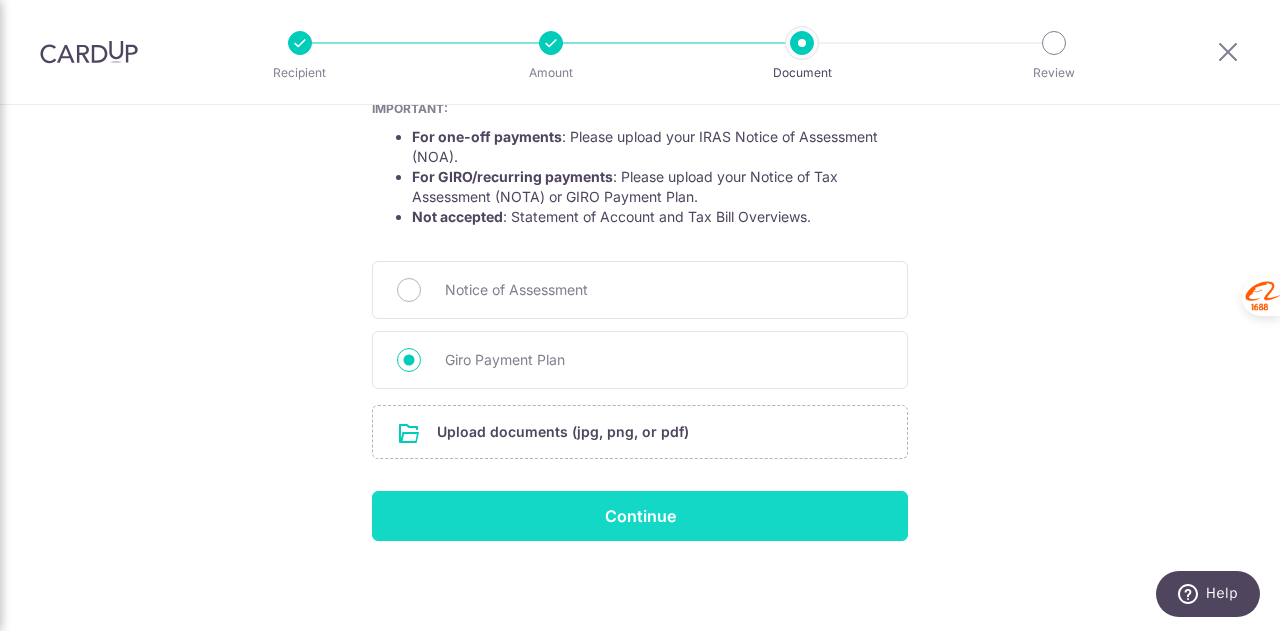 click on "Continue" at bounding box center [640, 516] 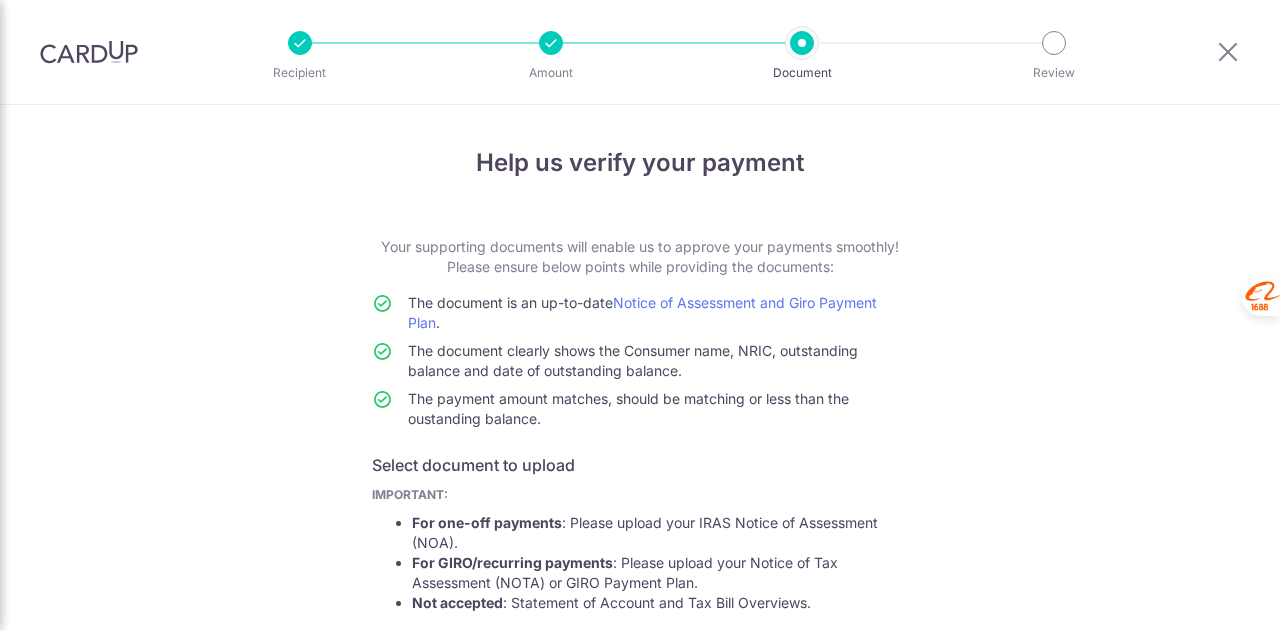 scroll, scrollTop: 0, scrollLeft: 0, axis: both 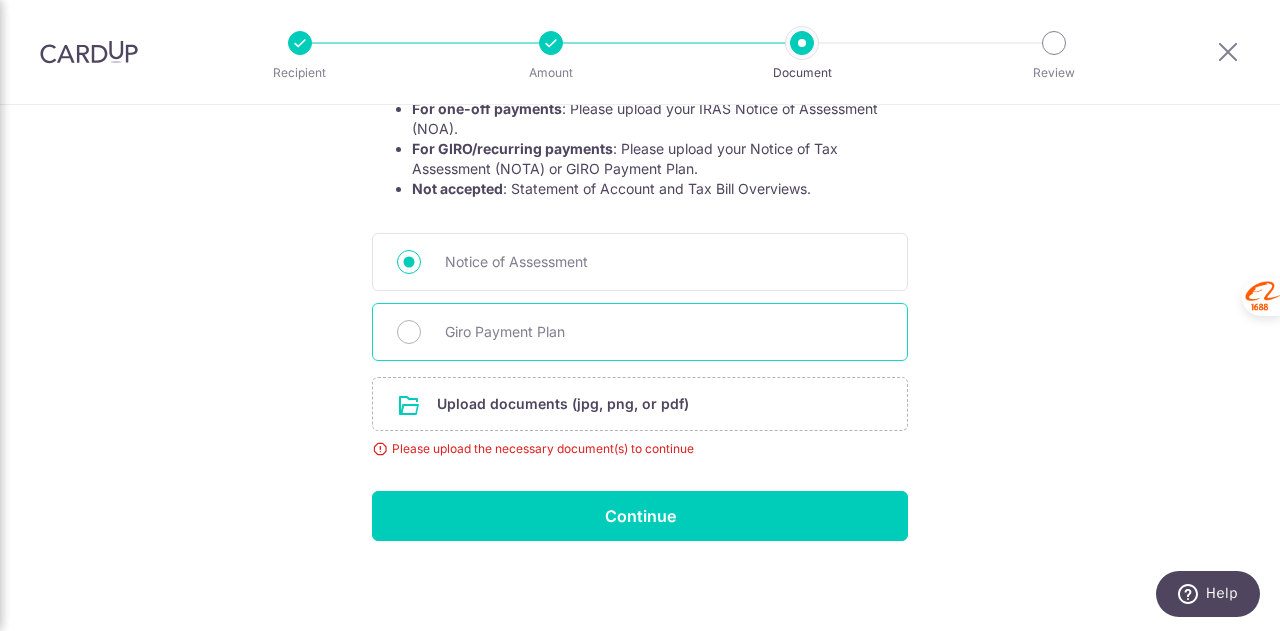 click on "Giro Payment Plan" at bounding box center [664, 332] 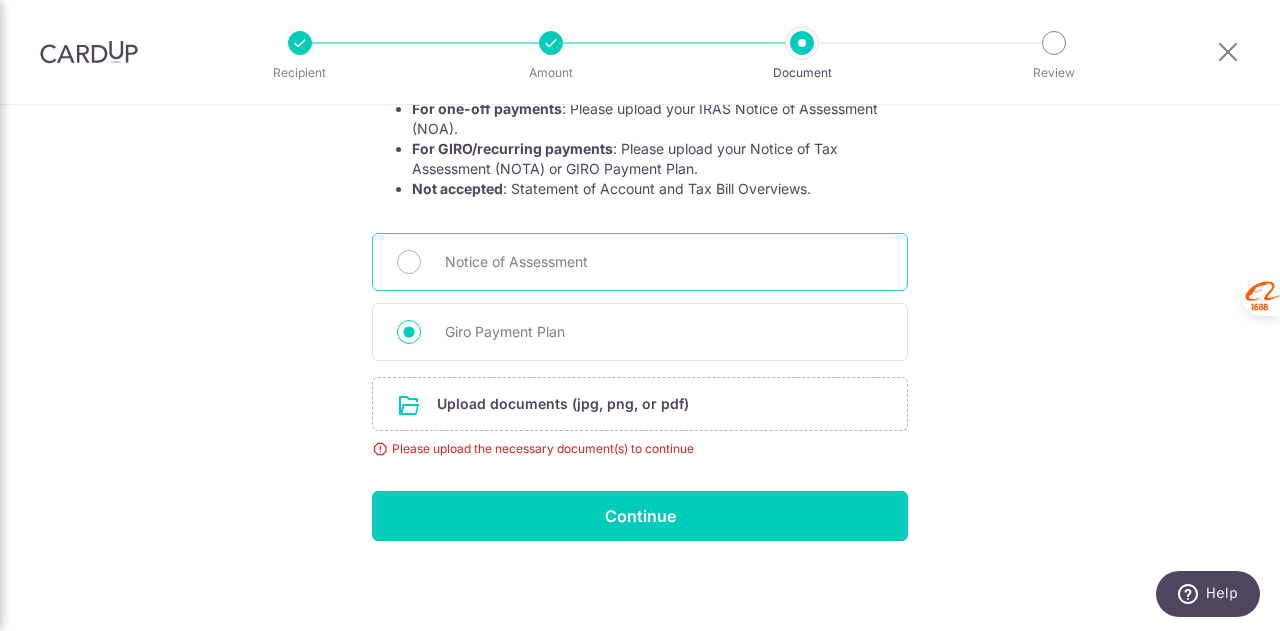click on "Notice of Assessment" at bounding box center (664, 262) 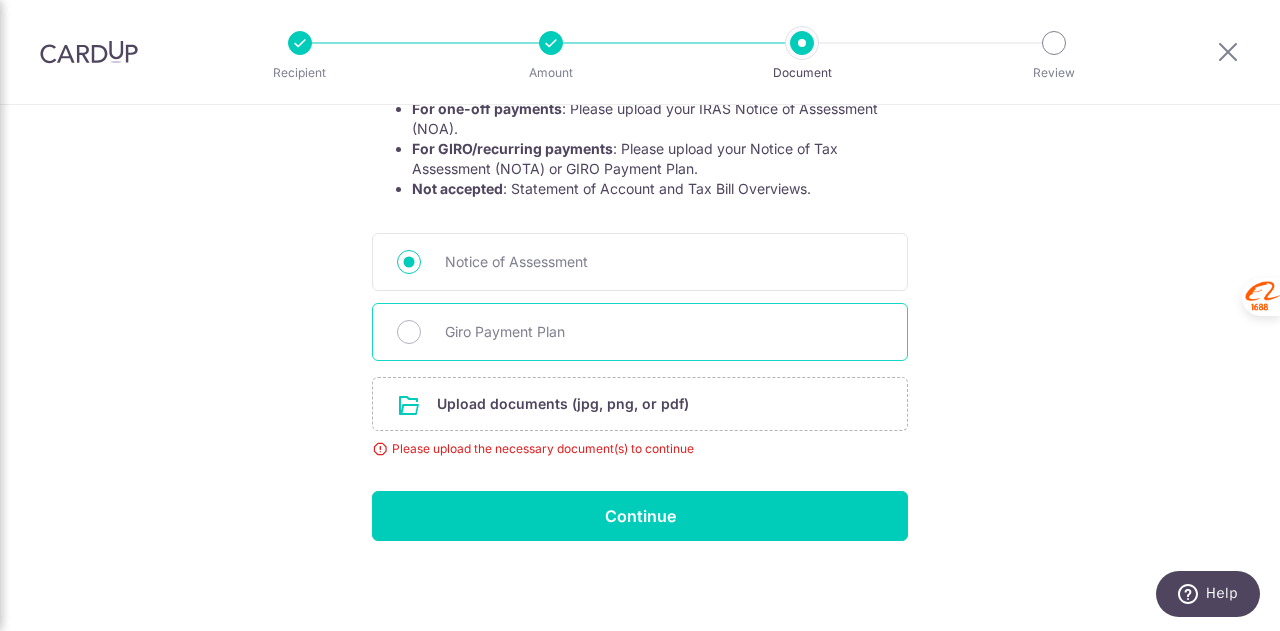 click on "Giro Payment Plan" at bounding box center (664, 332) 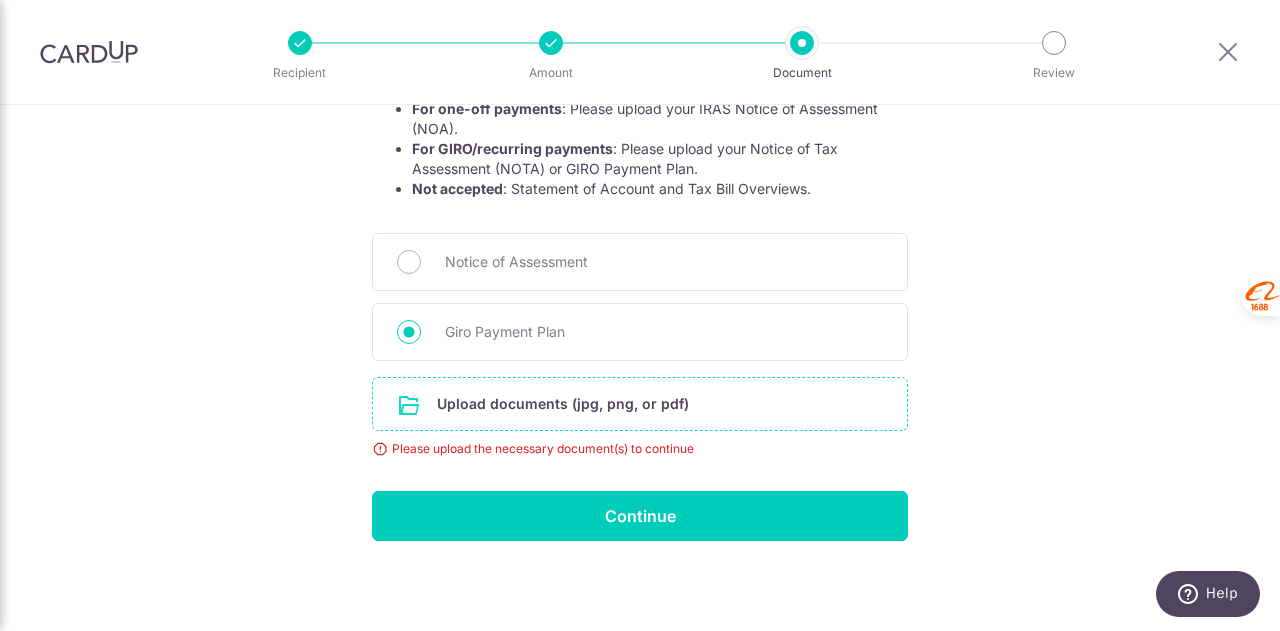 click at bounding box center (640, 404) 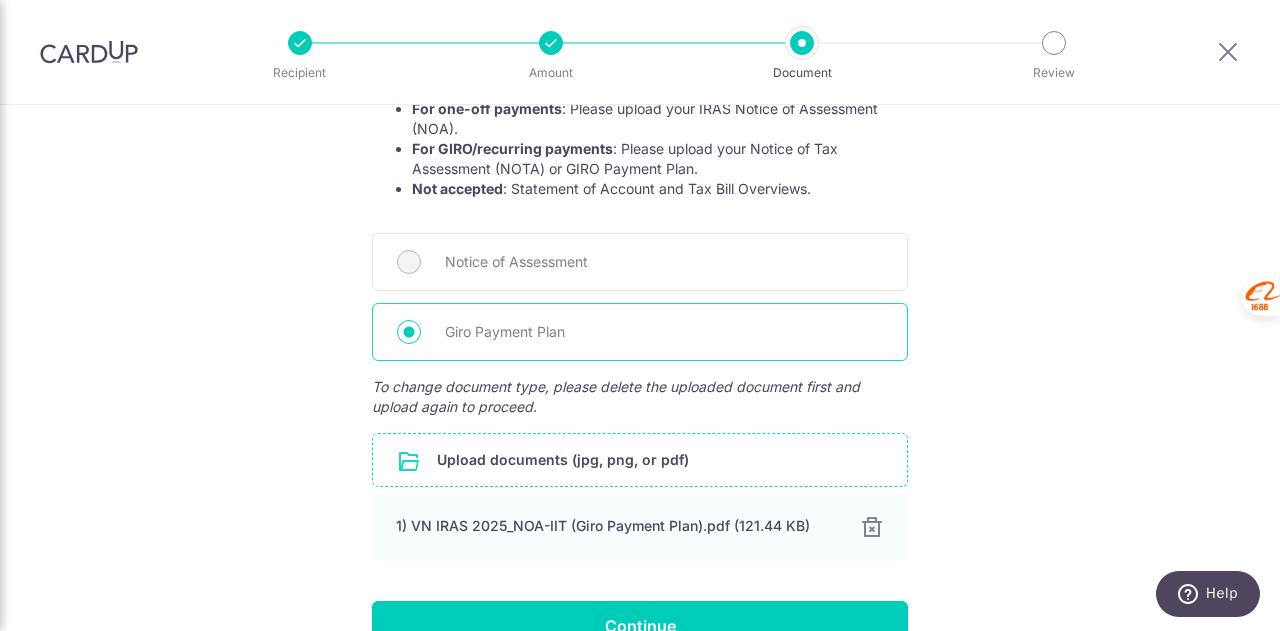 scroll, scrollTop: 514, scrollLeft: 0, axis: vertical 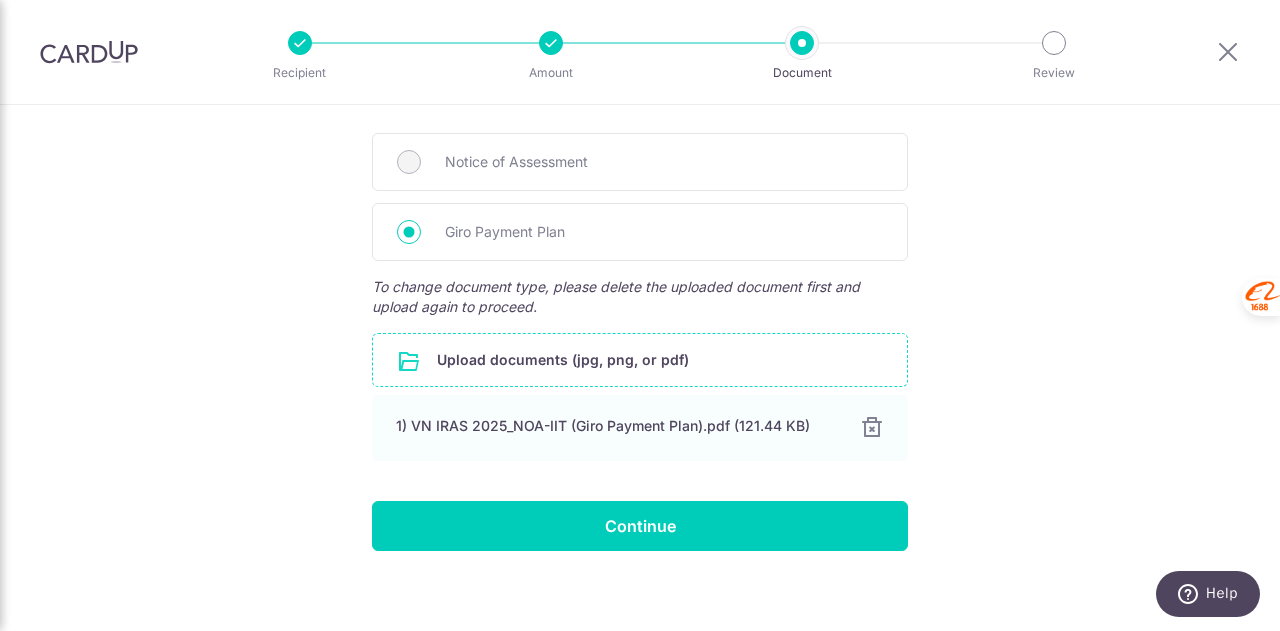 click at bounding box center [640, 360] 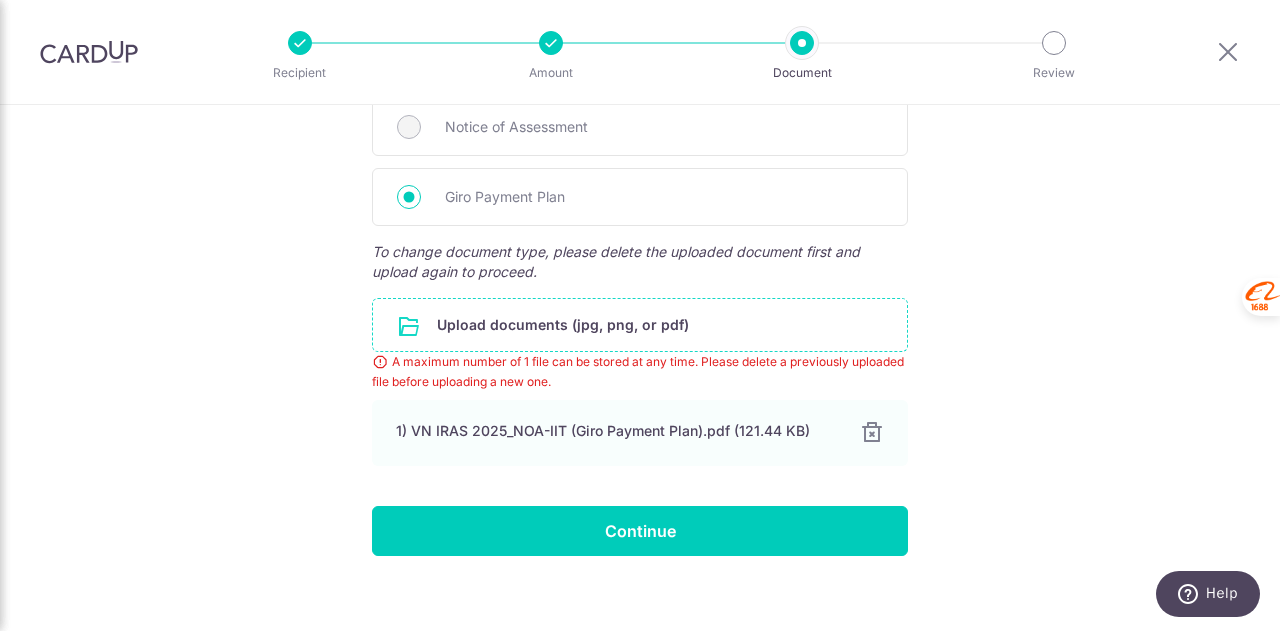 scroll, scrollTop: 564, scrollLeft: 0, axis: vertical 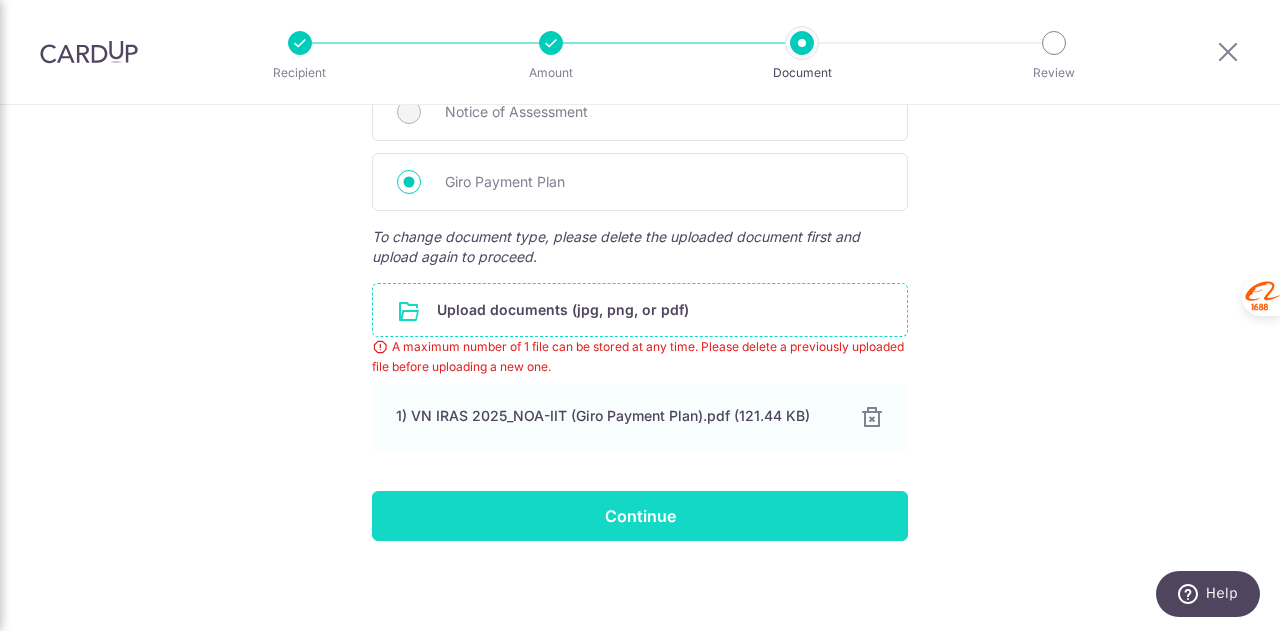 click on "Continue" at bounding box center [640, 516] 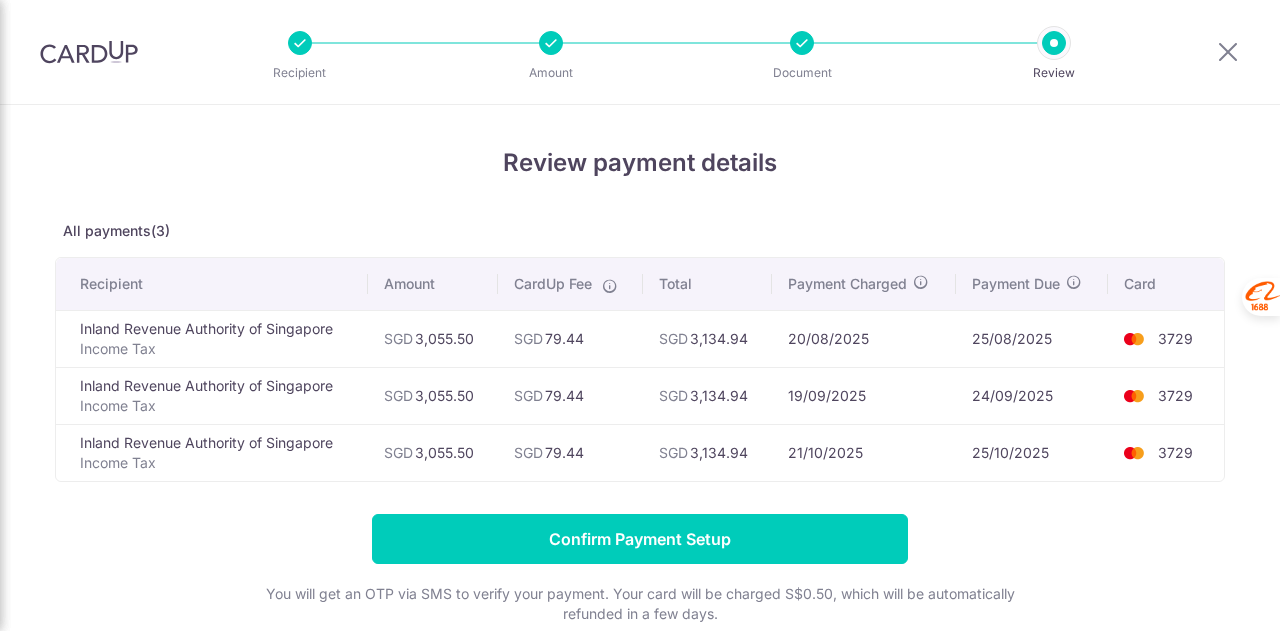 scroll, scrollTop: 0, scrollLeft: 0, axis: both 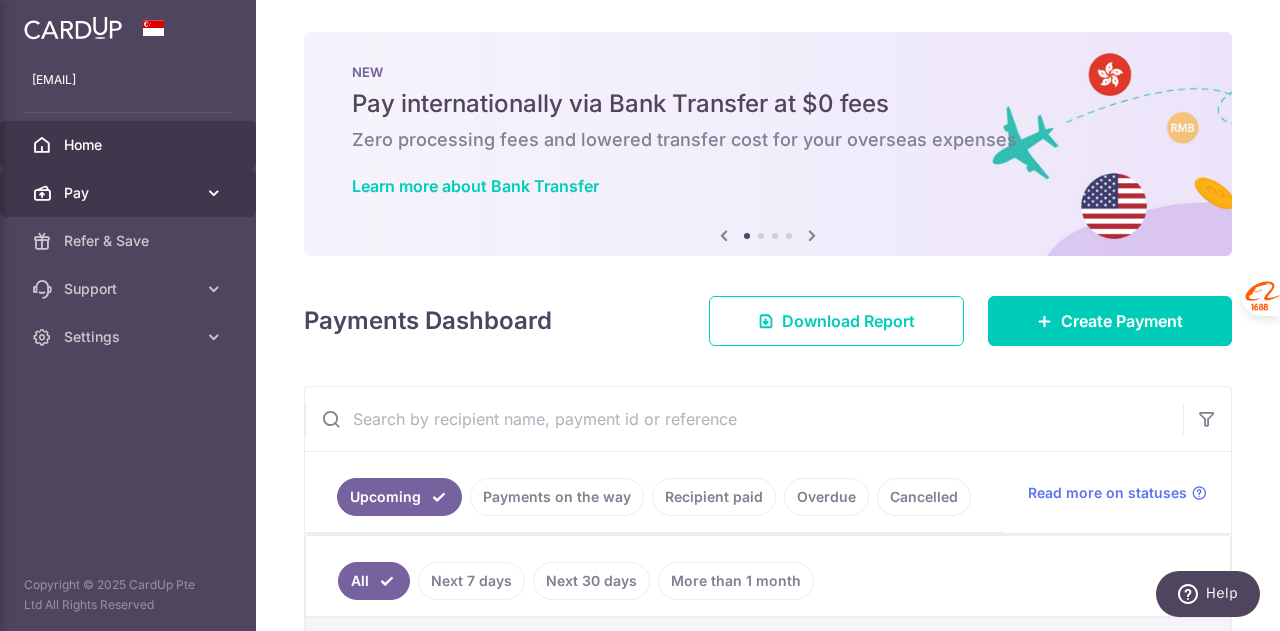 click on "Pay" at bounding box center (130, 193) 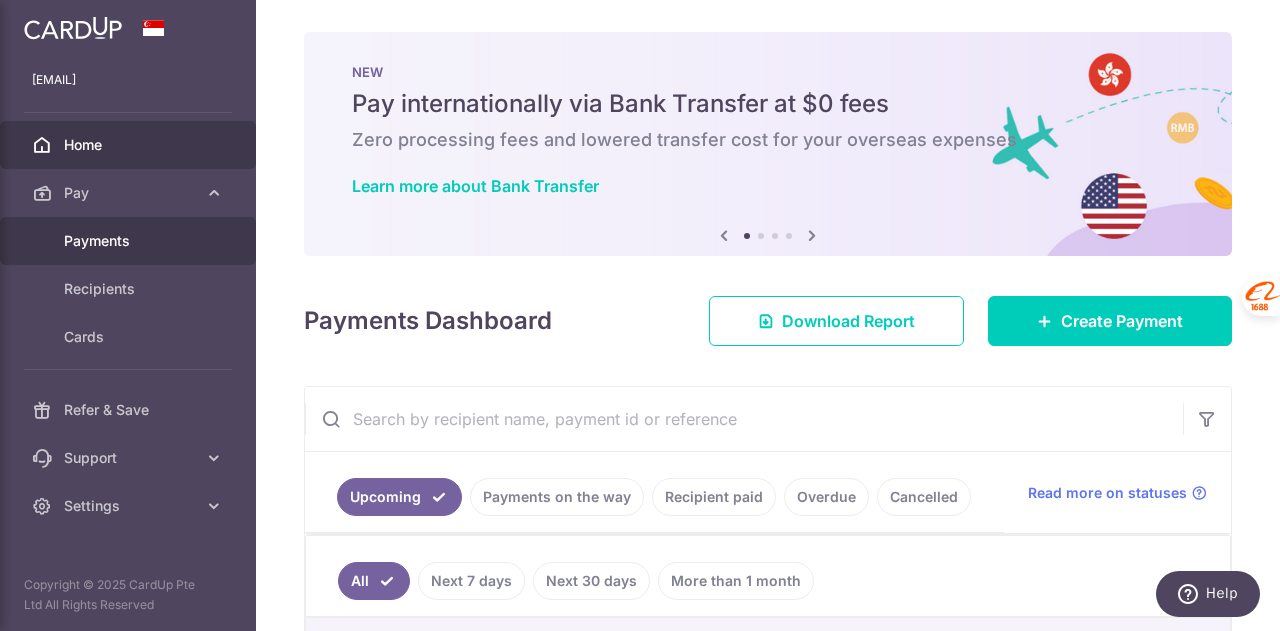 click on "Payments" at bounding box center [130, 241] 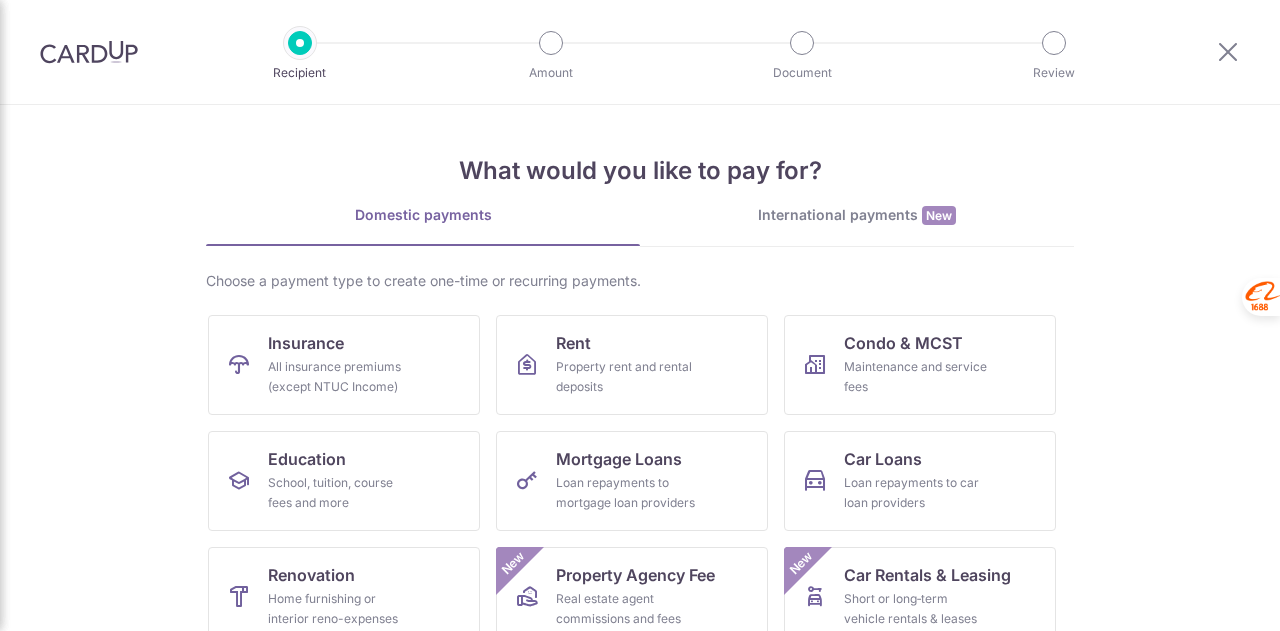 scroll, scrollTop: 0, scrollLeft: 0, axis: both 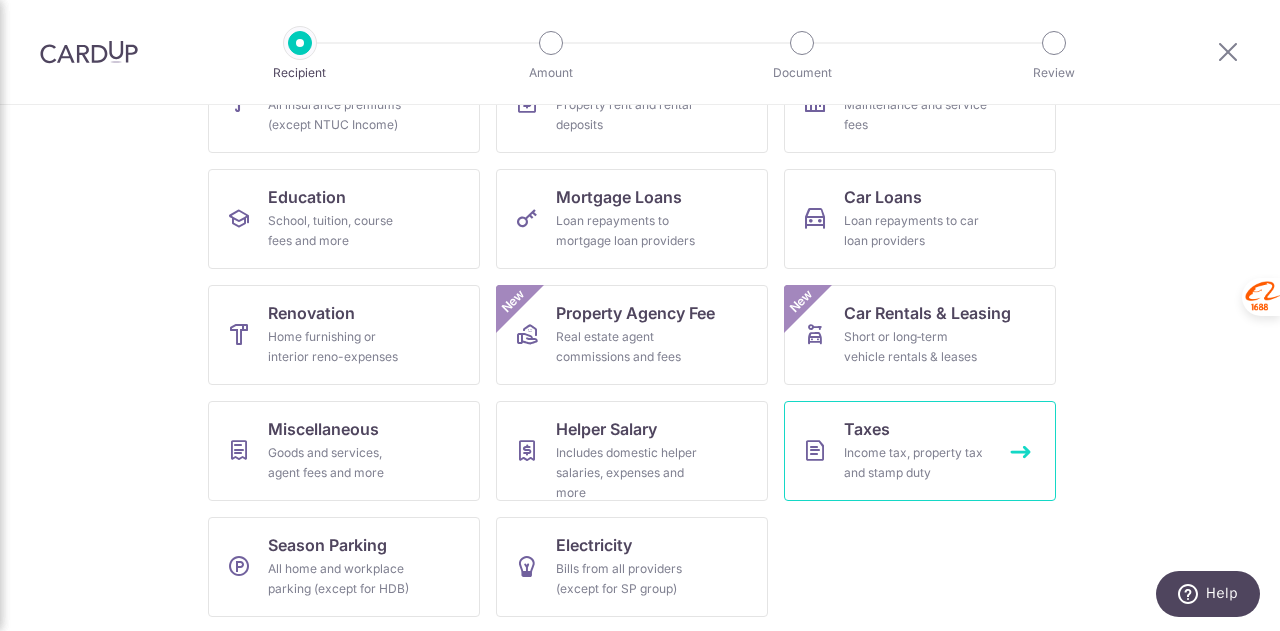 click on "Taxes Income tax, property tax and stamp duty" at bounding box center (920, 451) 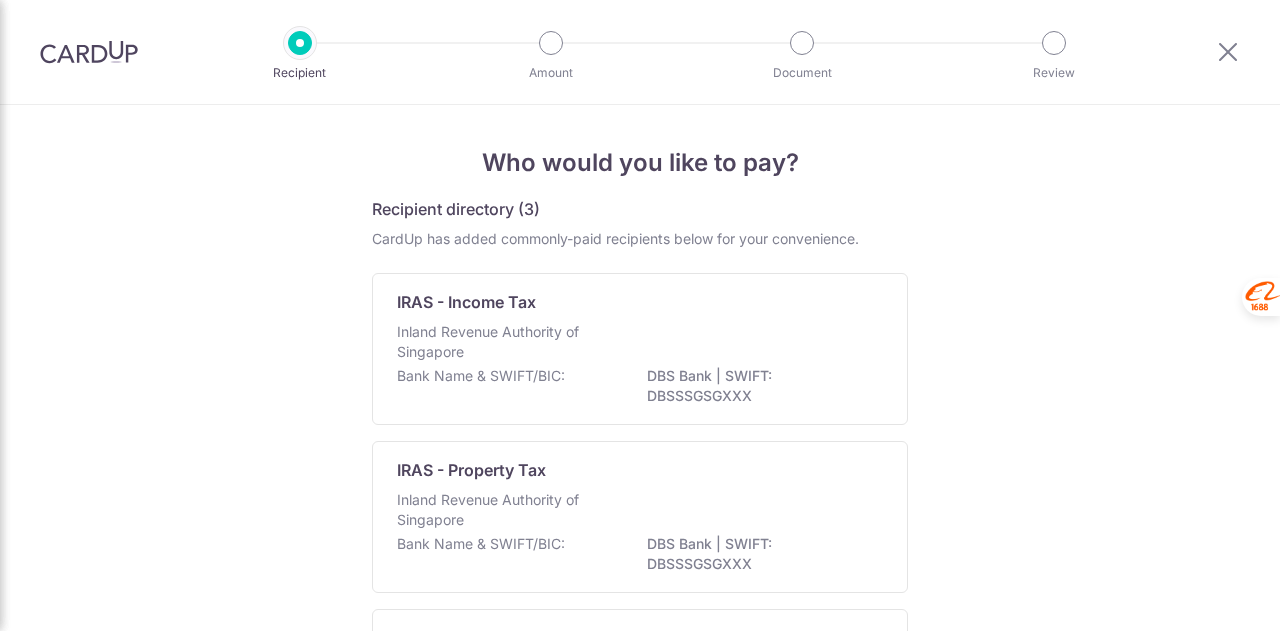 scroll, scrollTop: 0, scrollLeft: 0, axis: both 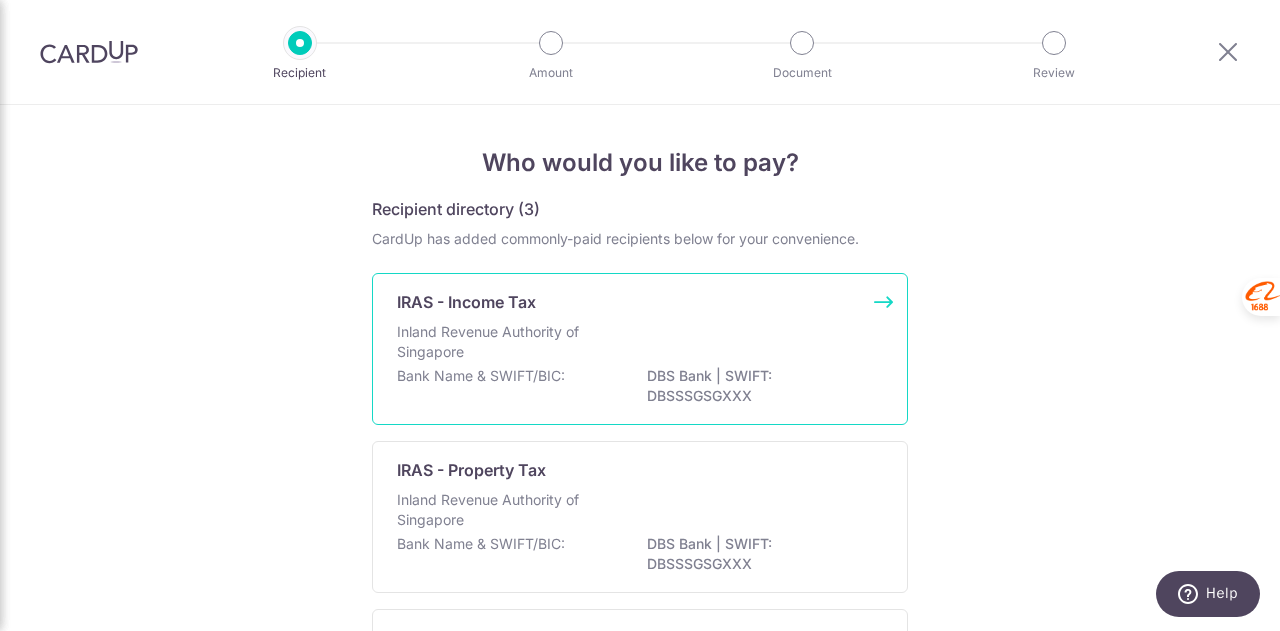 click on "IRAS - Income Tax
Inland Revenue Authority of Singapore
Bank Name & SWIFT/BIC:
DBS Bank | SWIFT: DBSSSGSGXXX" at bounding box center (640, 349) 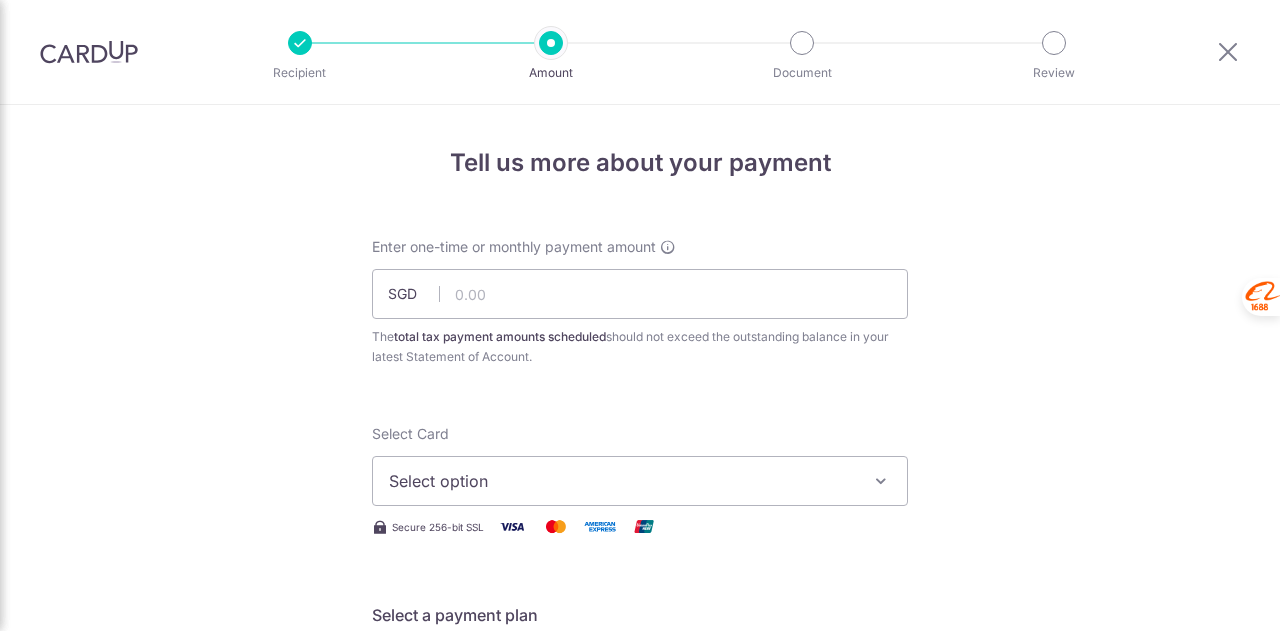 scroll, scrollTop: 0, scrollLeft: 0, axis: both 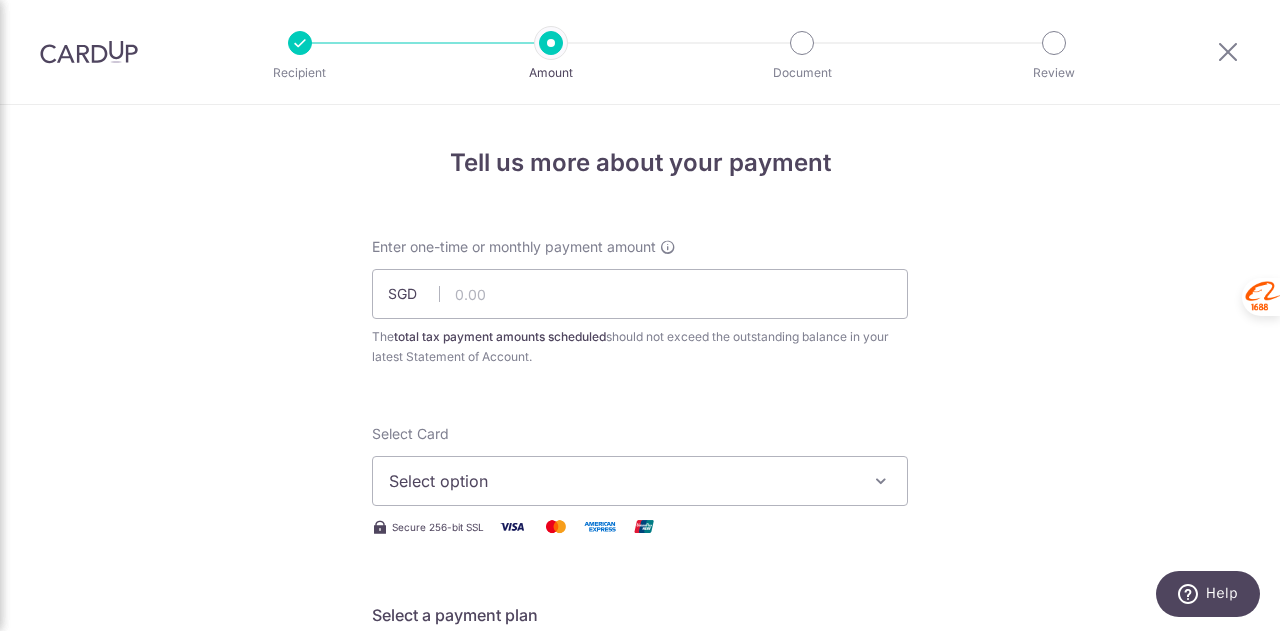 click on "Select option" at bounding box center (622, 481) 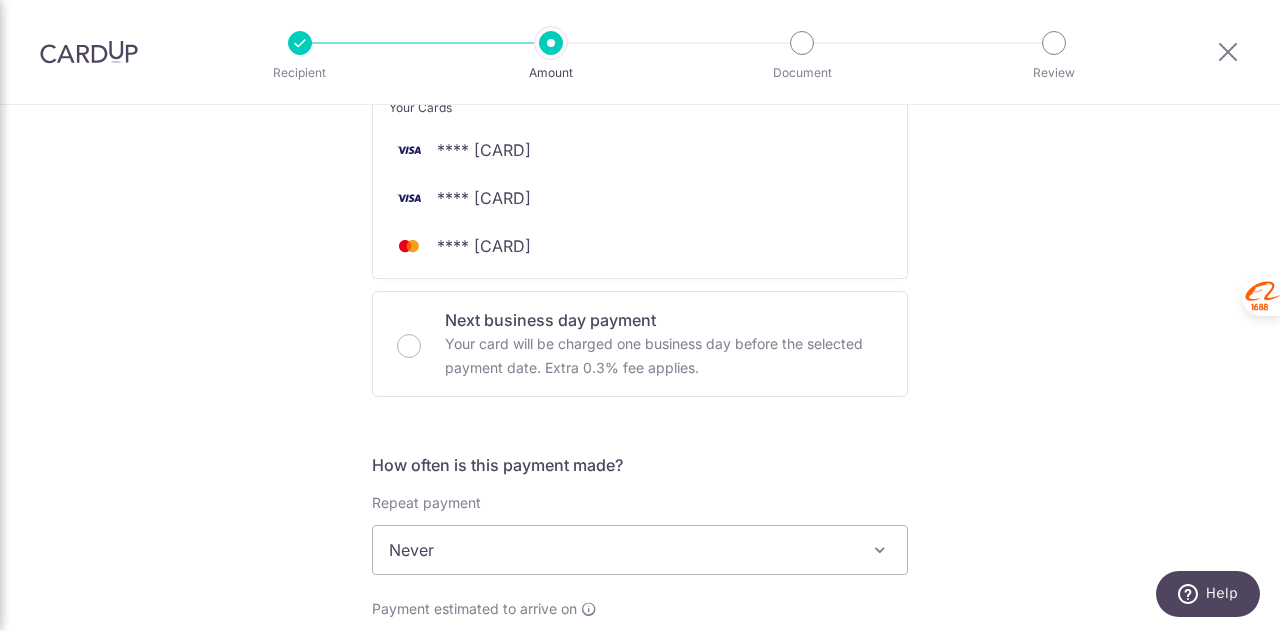 scroll, scrollTop: 500, scrollLeft: 0, axis: vertical 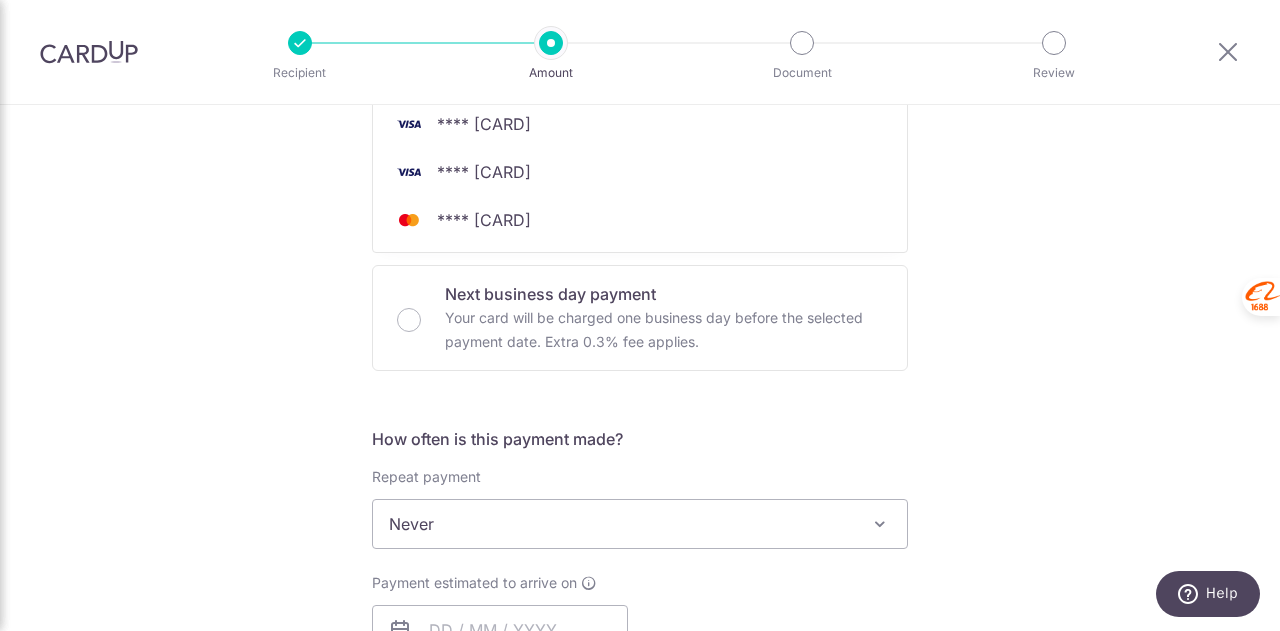 click on "Tell us more about your payment
Enter one-time or monthly payment amount
SGD
The  total tax payment amounts scheduled  should not exceed the outstanding balance in your latest Statement of Account.
Select Card
Select option
Add credit card
Your Cards
**** 7124
**** 6005
**** 3729
Secure 256-bit SSL" at bounding box center (640, 533) 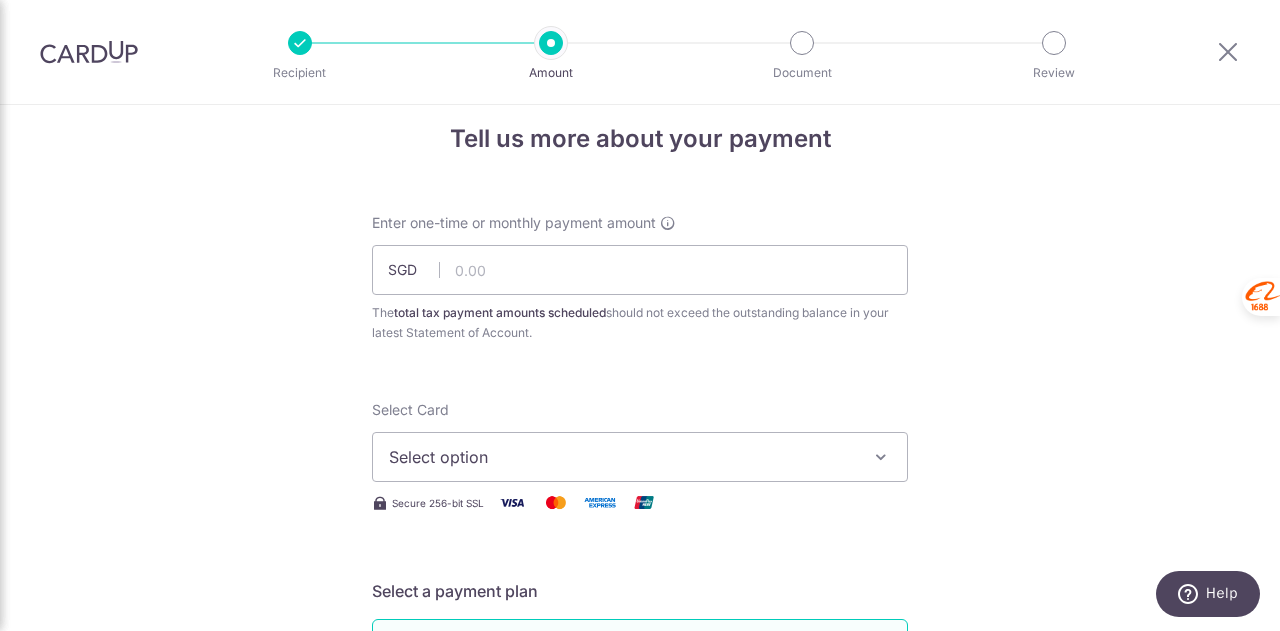 scroll, scrollTop: 0, scrollLeft: 0, axis: both 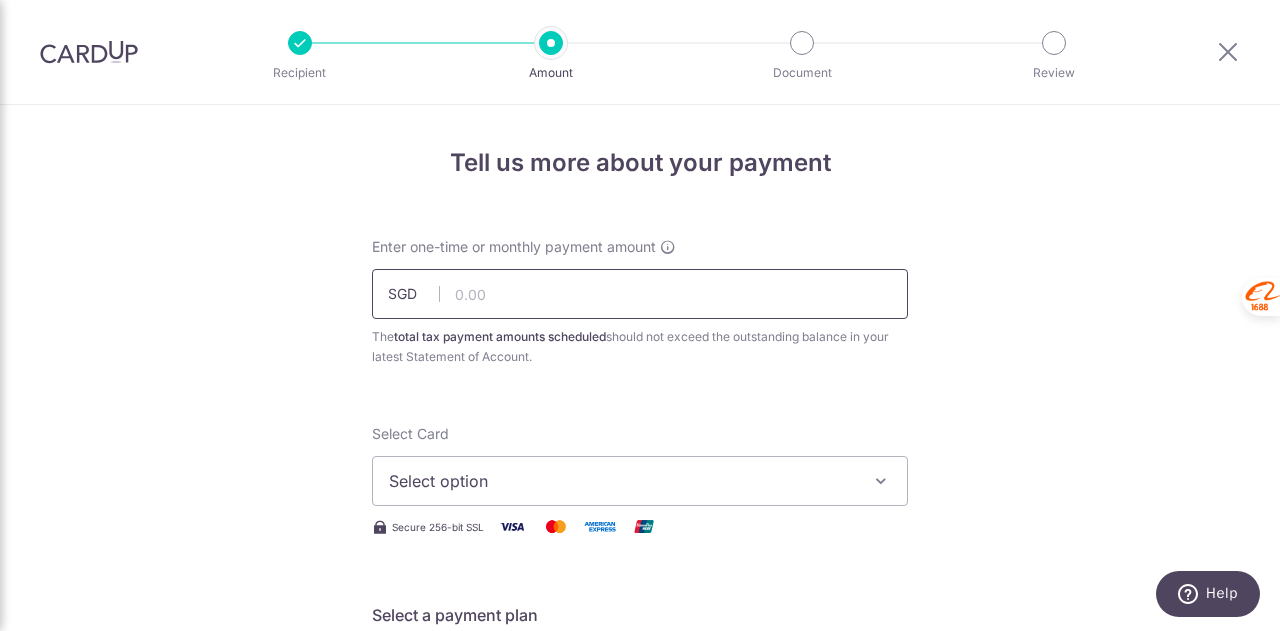 click at bounding box center [640, 294] 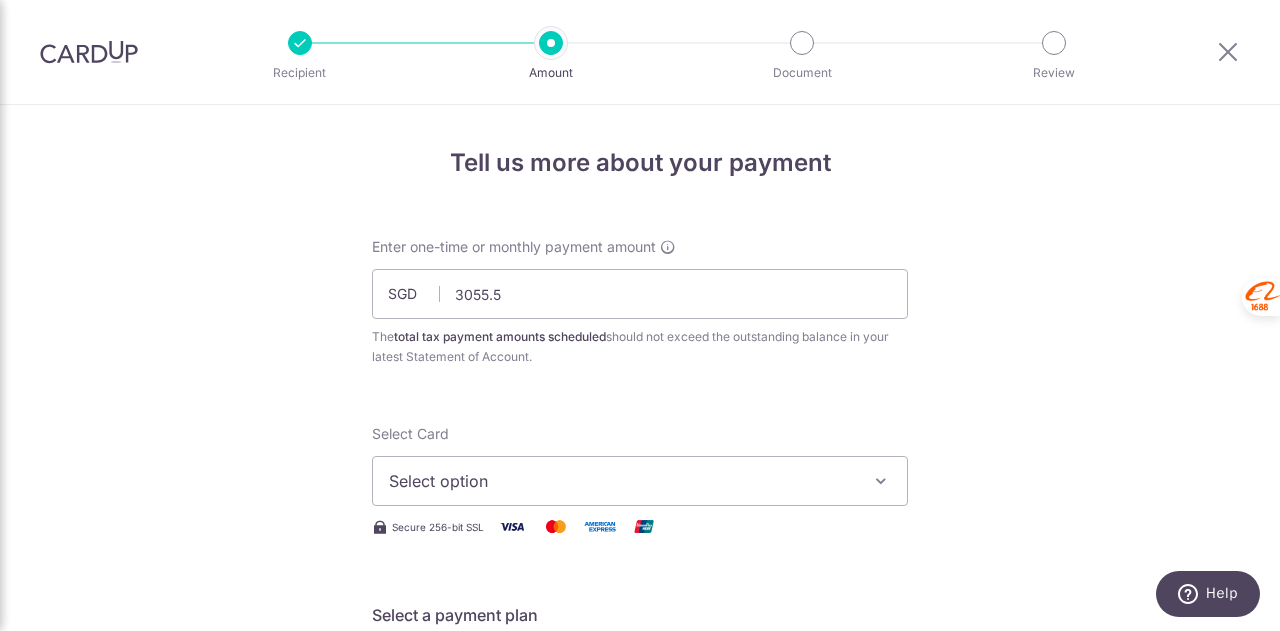 type on "3,055.50" 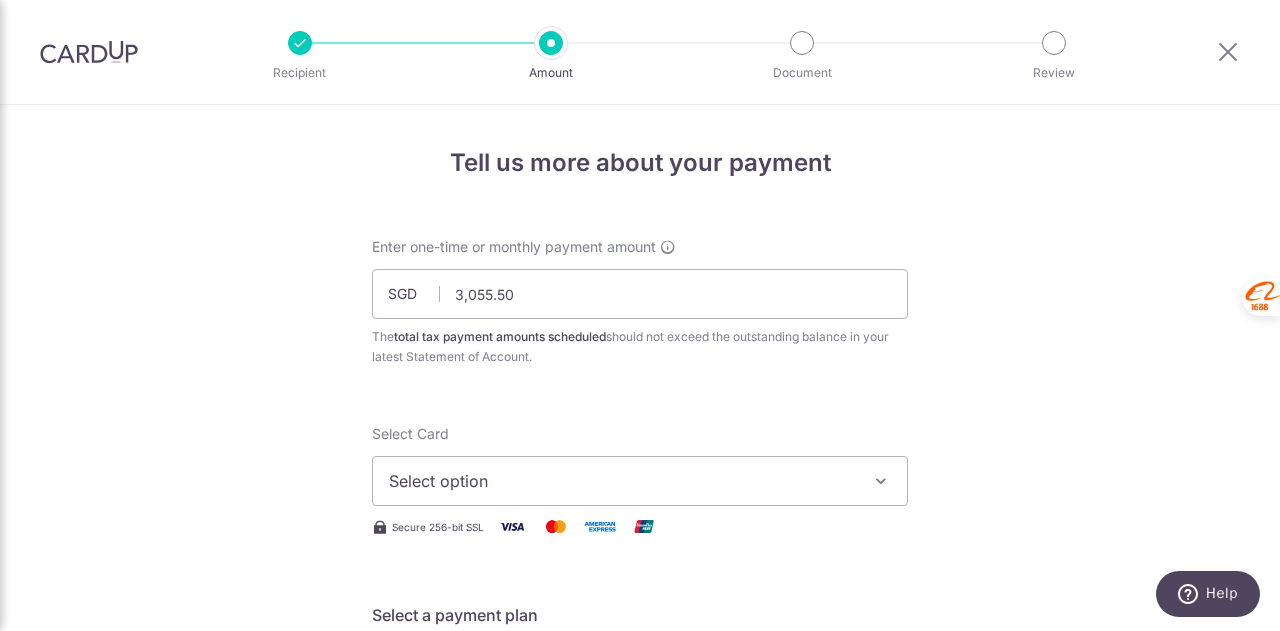 click on "Tell us more about your payment
Enter one-time or monthly payment amount
SGD
3,055.50
3055.50
The  total tax payment amounts scheduled  should not exceed the outstanding balance in your latest Statement of Account.
Select Card
Select option
Add credit card
Your Cards
**** 7124
**** 6005
**** 3729
Secure 256-bit SSL" at bounding box center (640, 1033) 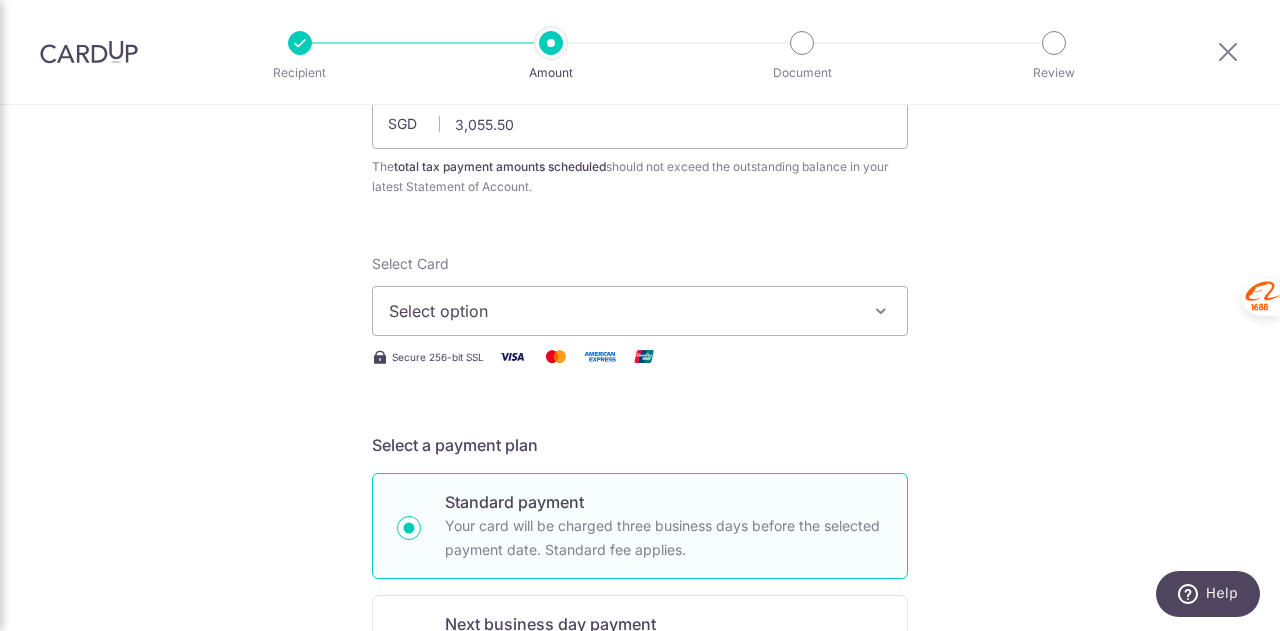 scroll, scrollTop: 200, scrollLeft: 0, axis: vertical 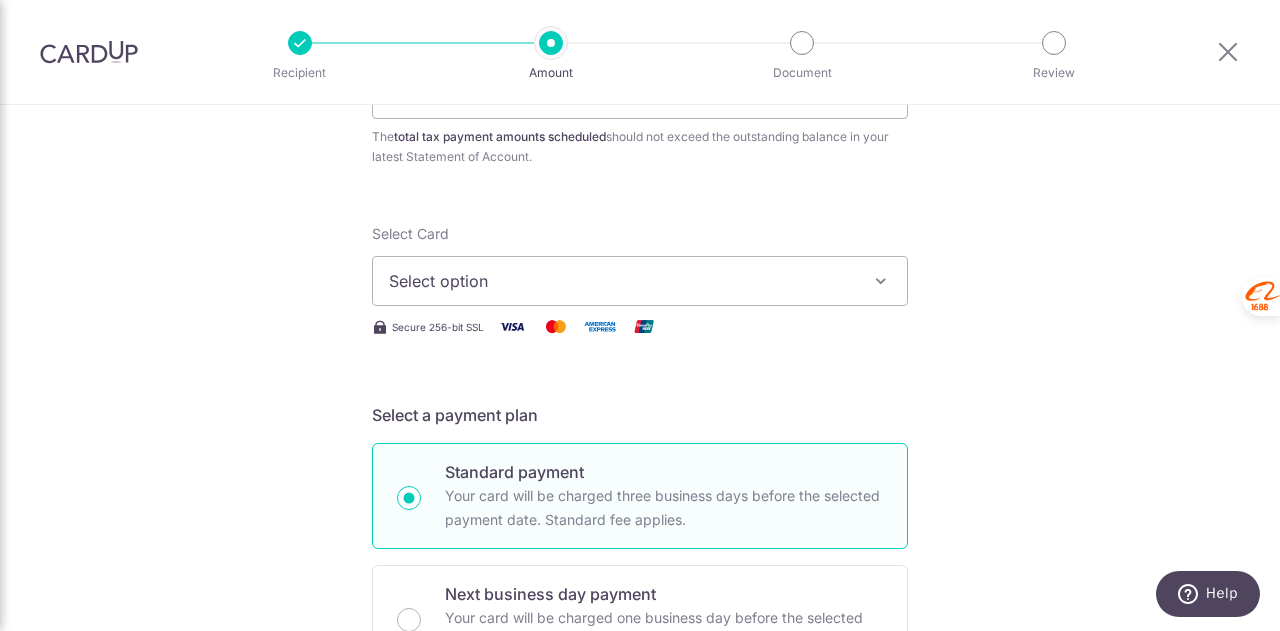 click at bounding box center [881, 281] 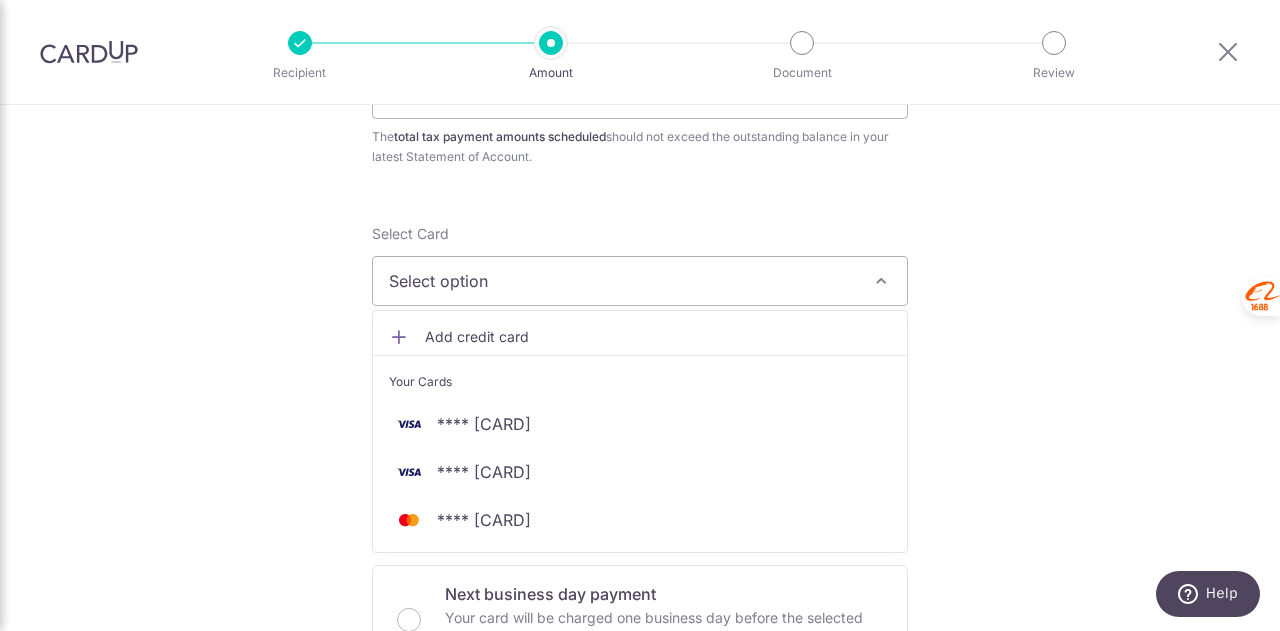 click on "Tell us more about your payment
Enter one-time or monthly payment amount
SGD
3,055.50
3055.50
The  total tax payment amounts scheduled  should not exceed the outstanding balance in your latest Statement of Account.
Select Card
Select option
Add credit card
Your Cards
**** 7124
**** 6005
**** 3729
Secure 256-bit SSL" at bounding box center (640, 833) 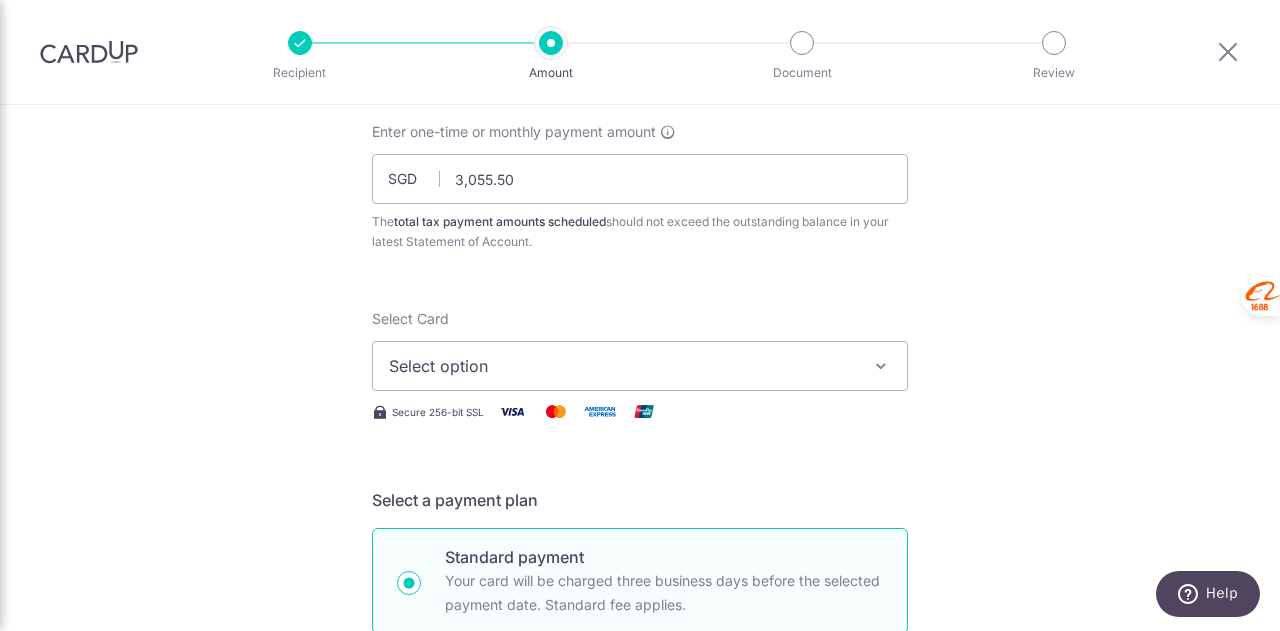 scroll, scrollTop: 100, scrollLeft: 0, axis: vertical 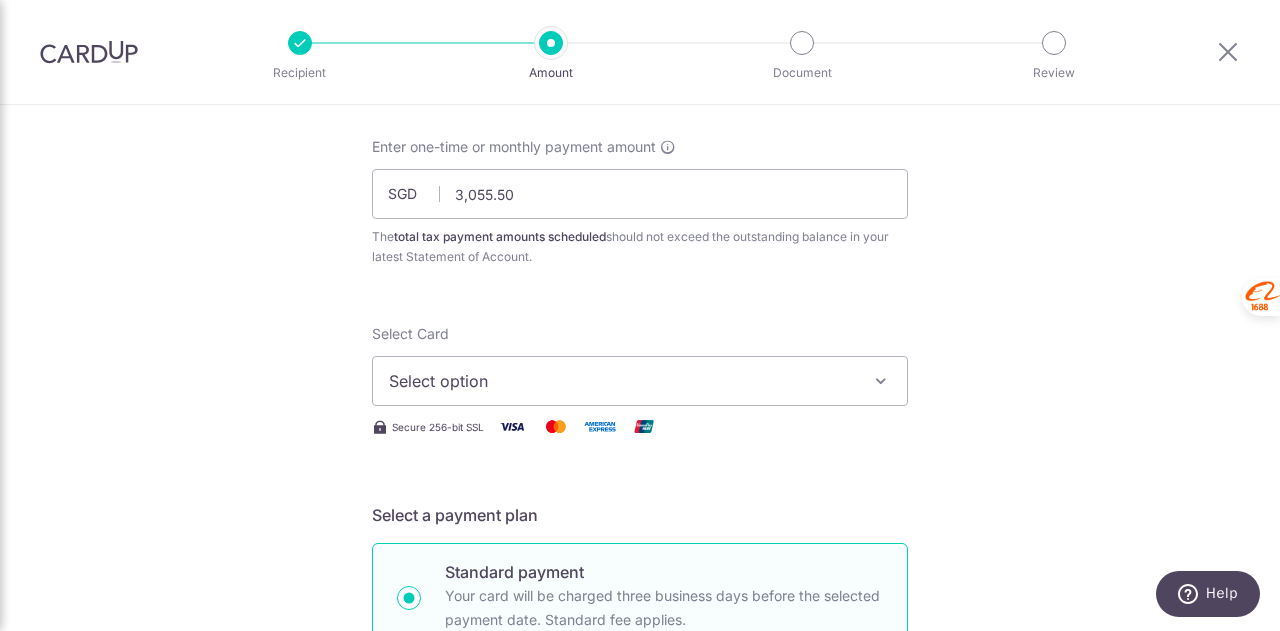 click at bounding box center [881, 381] 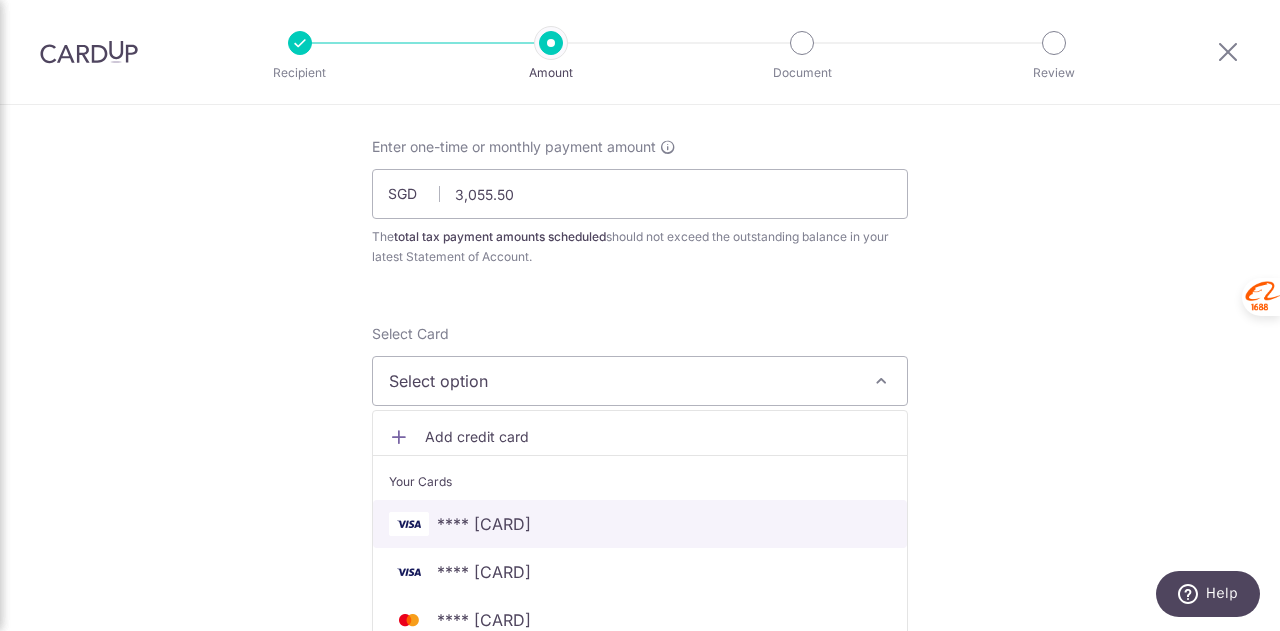 click on "**** 7124" at bounding box center [484, 524] 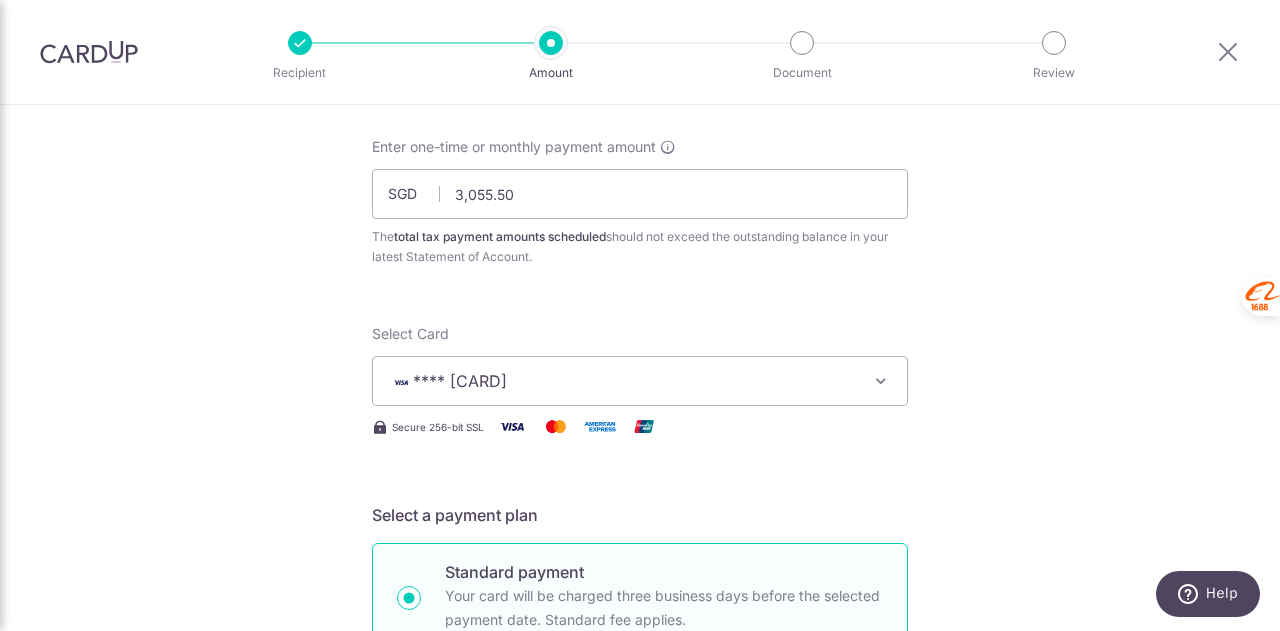click on "Tell us more about your payment
Enter one-time or monthly payment amount
SGD
3,055.50
3055.50
The  total tax payment amounts scheduled  should not exceed the outstanding balance in your latest Statement of Account.
Select Card
**** 7124
Add credit card
Your Cards
**** 7124
**** 6005
**** 3729
Secure 256-bit SSL" at bounding box center [640, 933] 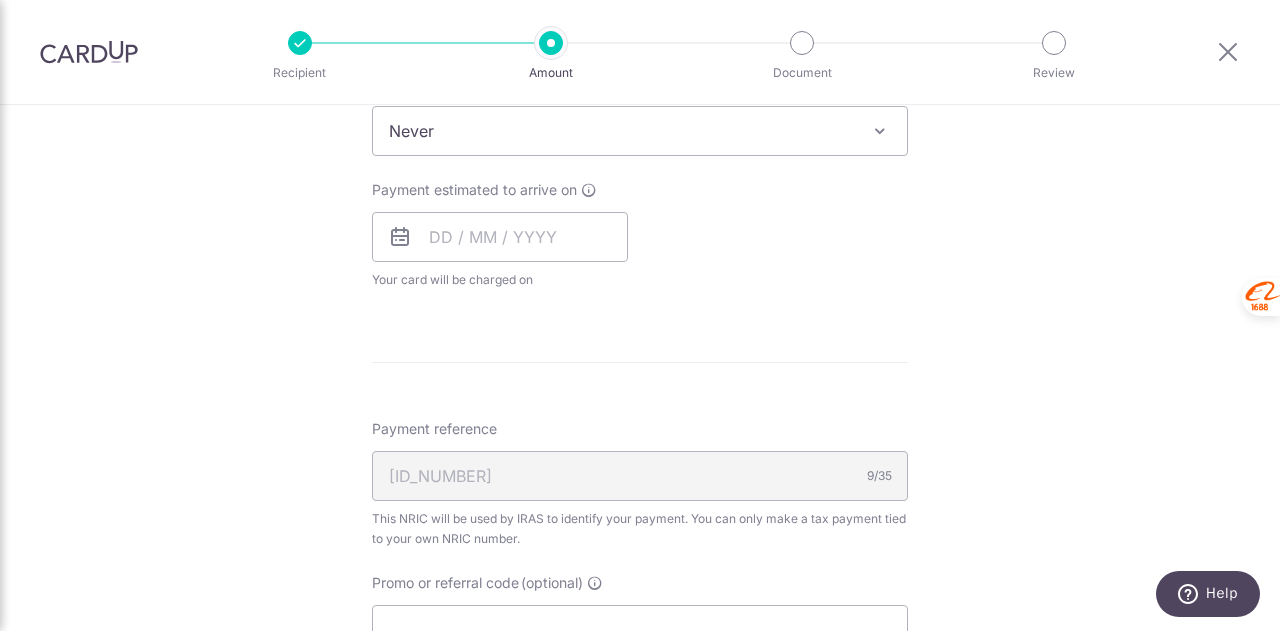 scroll, scrollTop: 900, scrollLeft: 0, axis: vertical 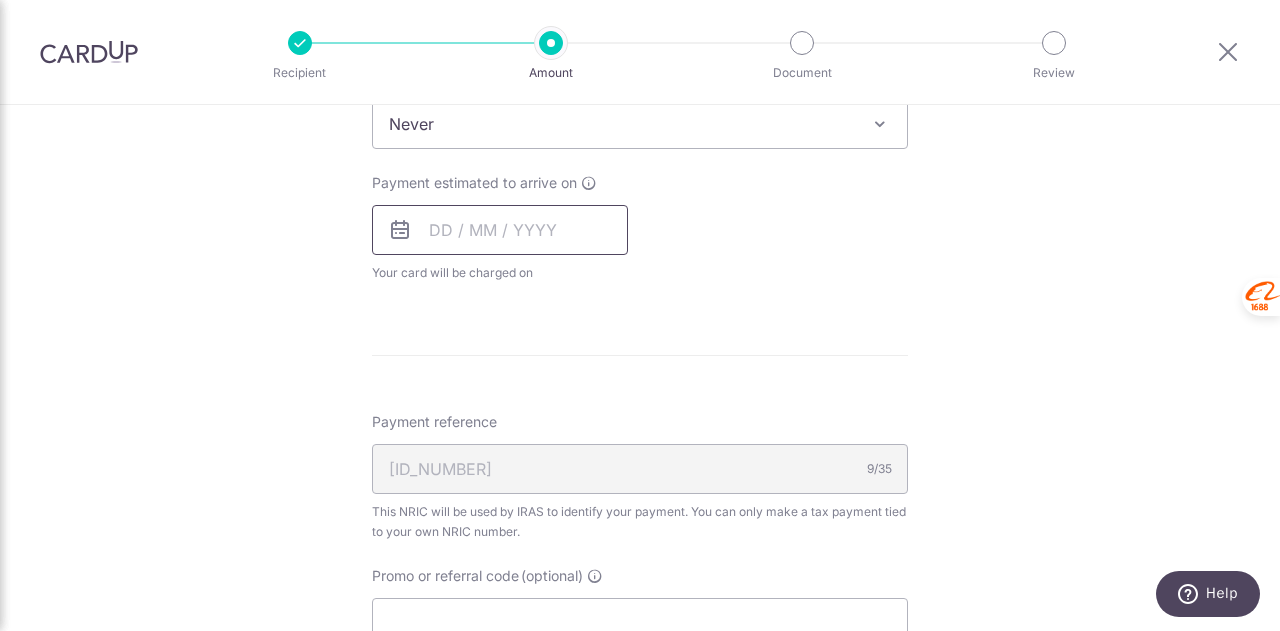 click at bounding box center (500, 230) 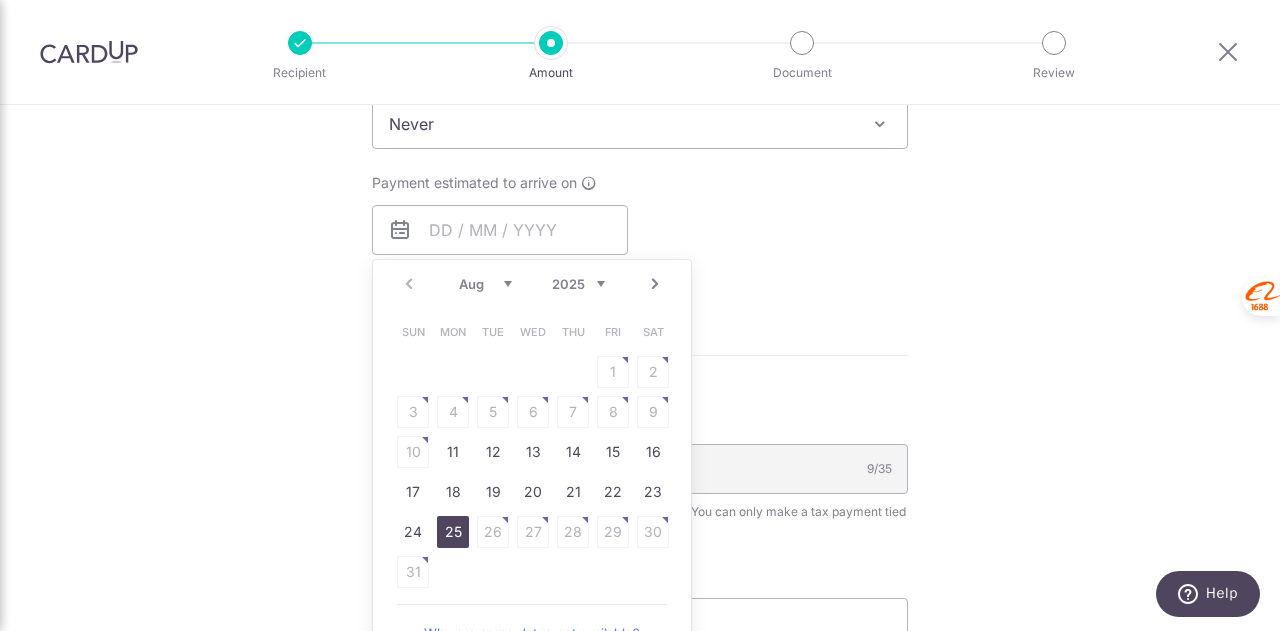 click on "25" at bounding box center (453, 532) 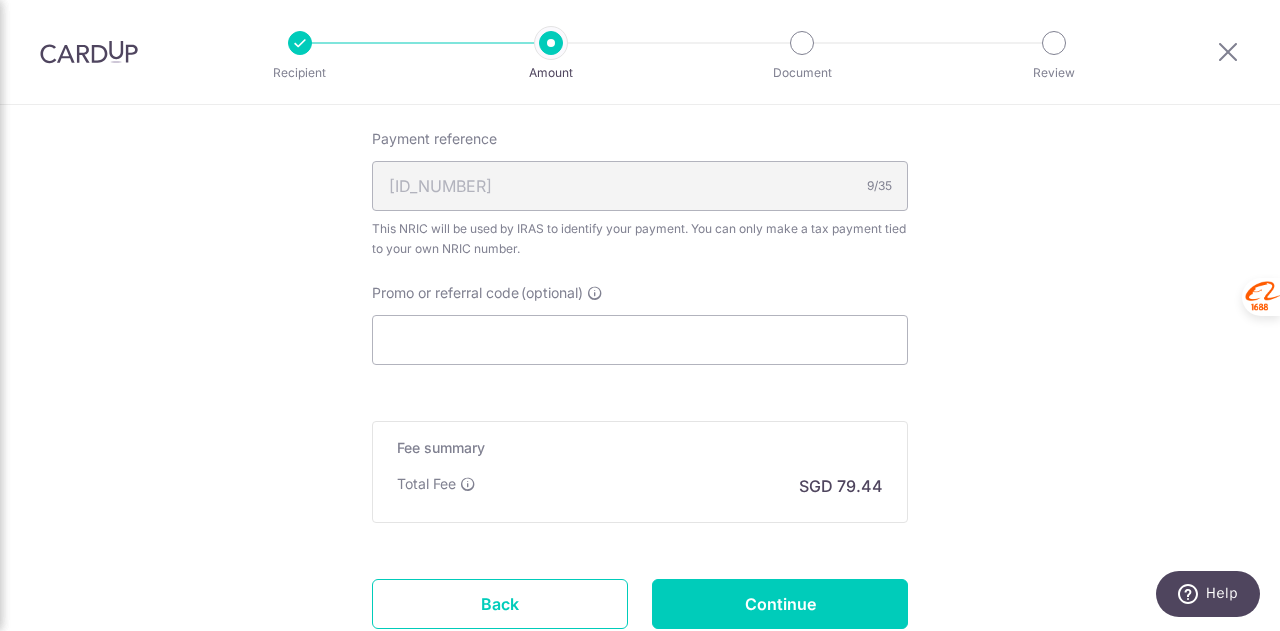 scroll, scrollTop: 1300, scrollLeft: 0, axis: vertical 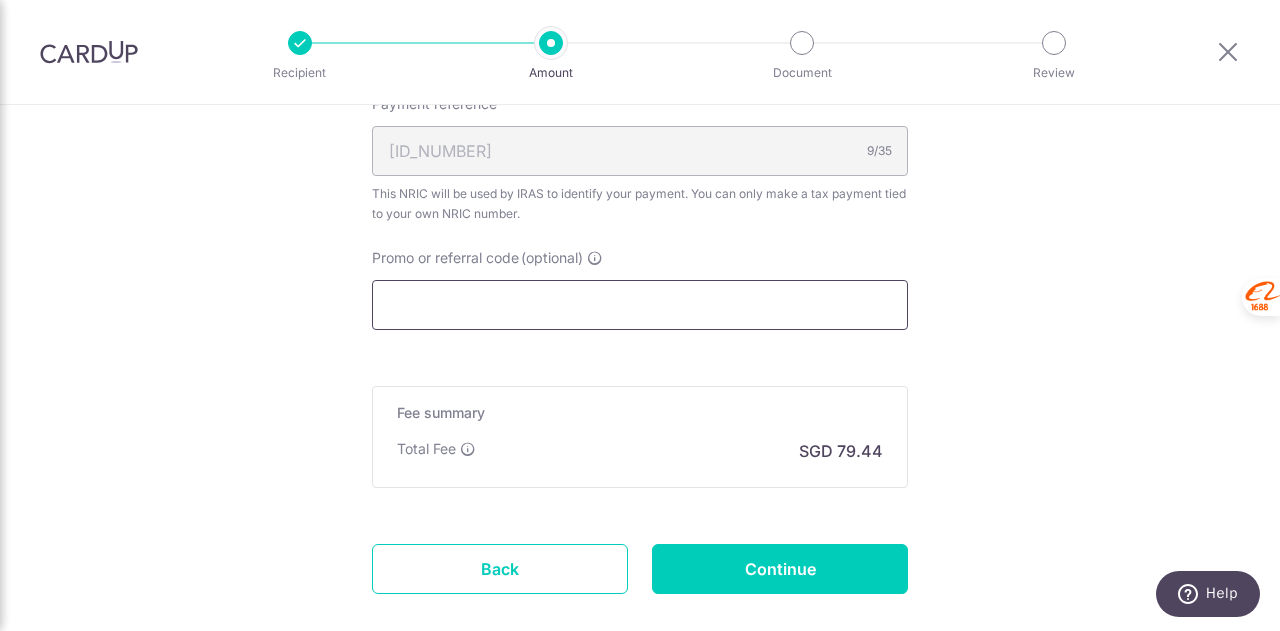 click on "Promo or referral code
(optional)" at bounding box center [640, 305] 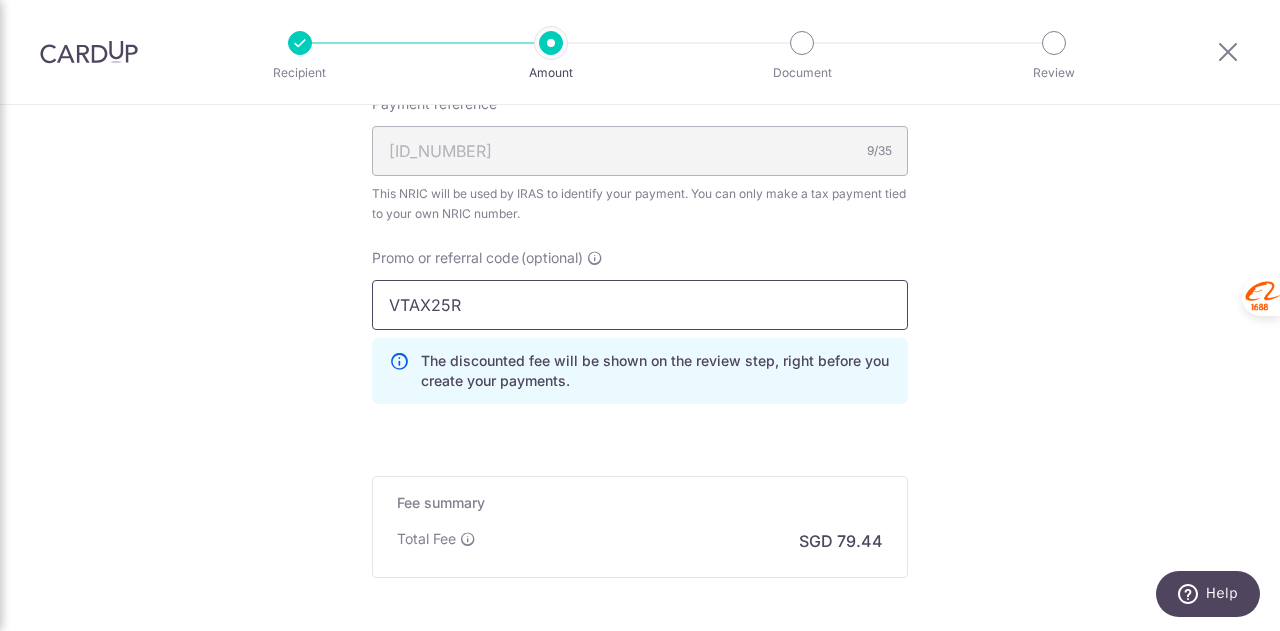 type on "VTAX25R" 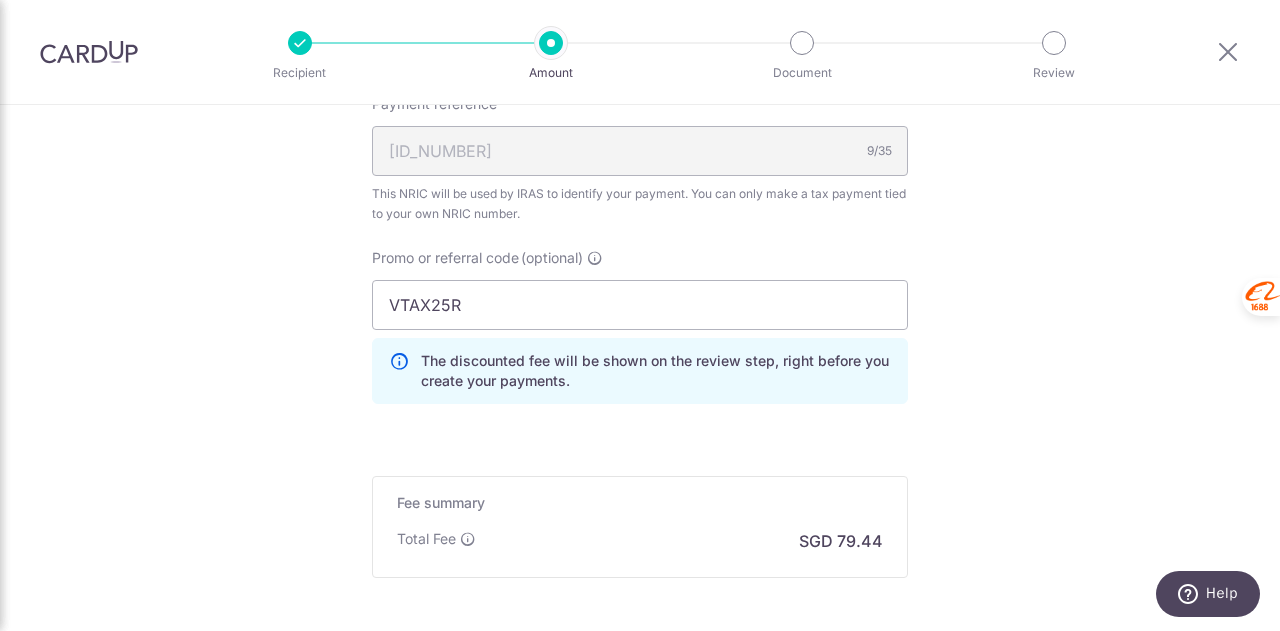 click on "Tell us more about your payment
Enter one-time or monthly payment amount
SGD
3,055.50
3055.50
The  total tax payment amounts scheduled  should not exceed the outstanding balance in your latest Statement of Account.
Select Card
**** 7124
Add credit card
Your Cards
**** 7124
**** 6005
**** 3729
Secure 256-bit SSL" at bounding box center [640, -181] 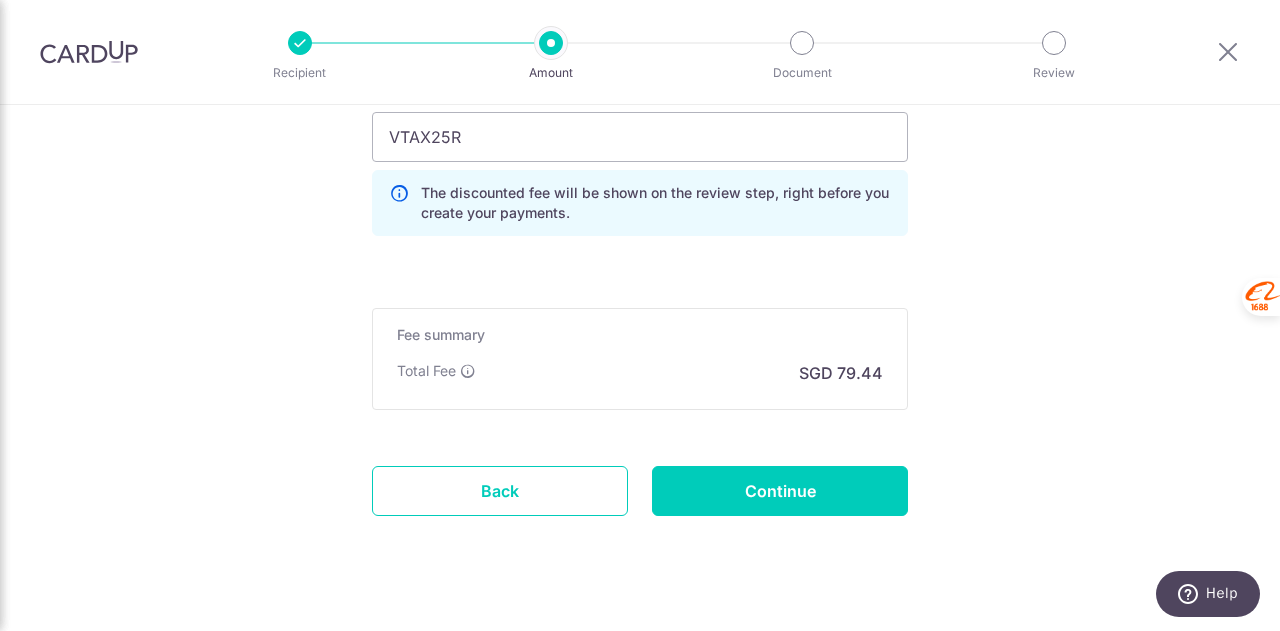 scroll, scrollTop: 1497, scrollLeft: 0, axis: vertical 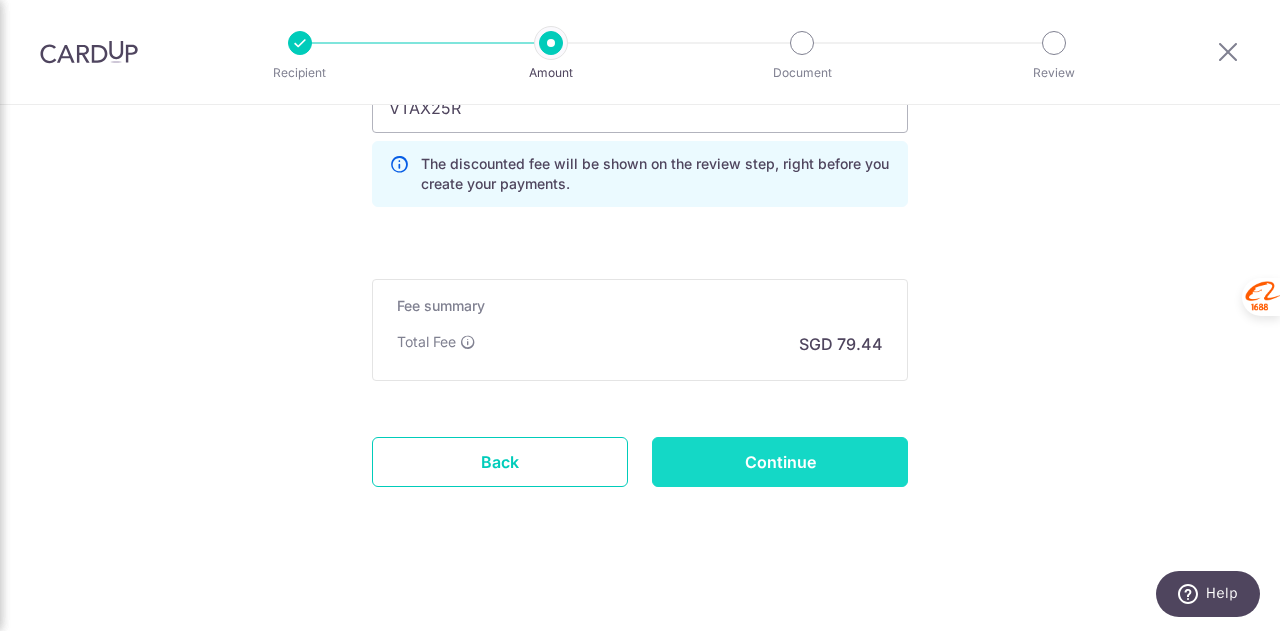 click on "Continue" at bounding box center (780, 462) 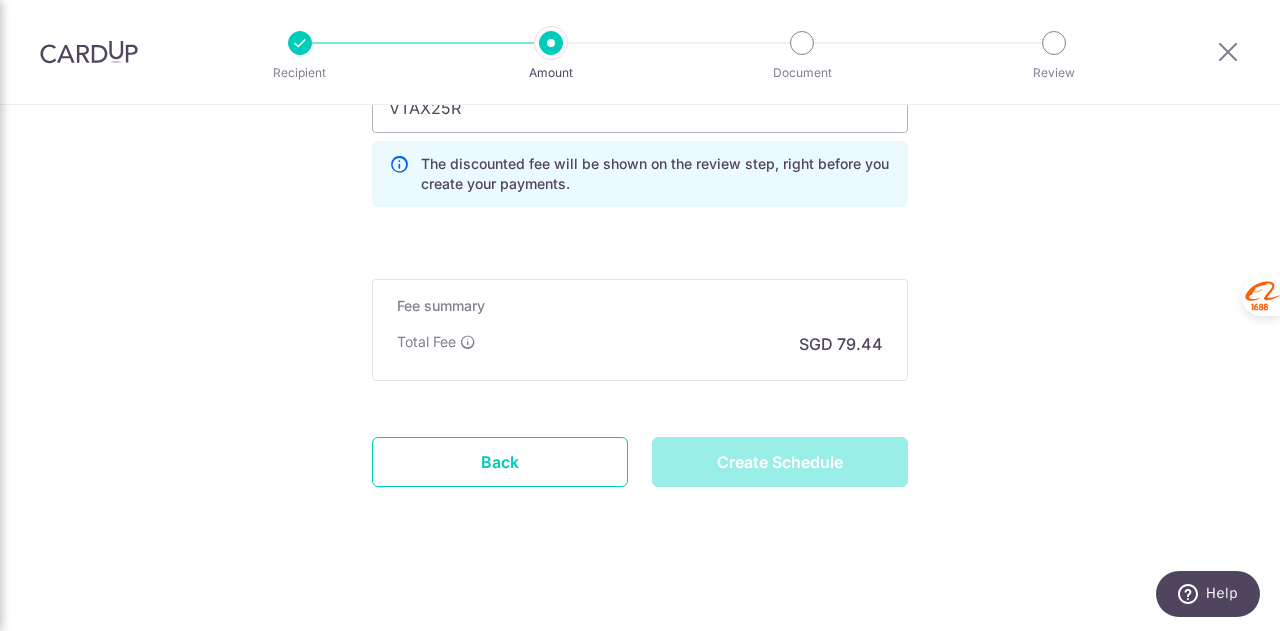 type on "Create Schedule" 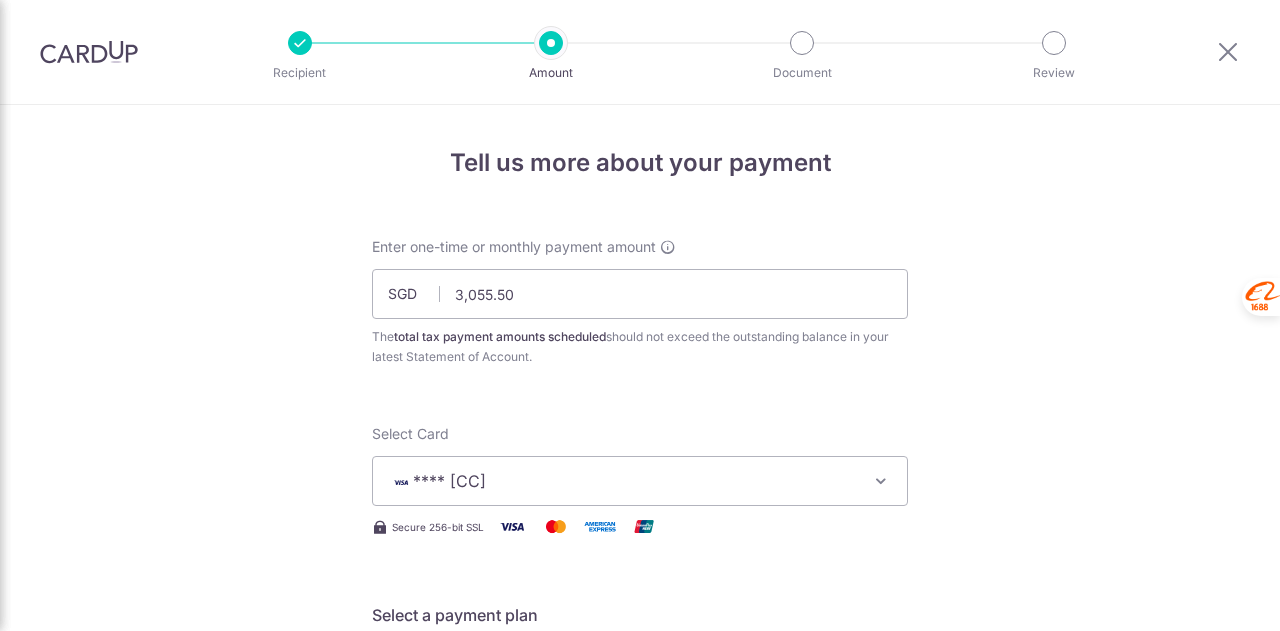 scroll, scrollTop: 0, scrollLeft: 0, axis: both 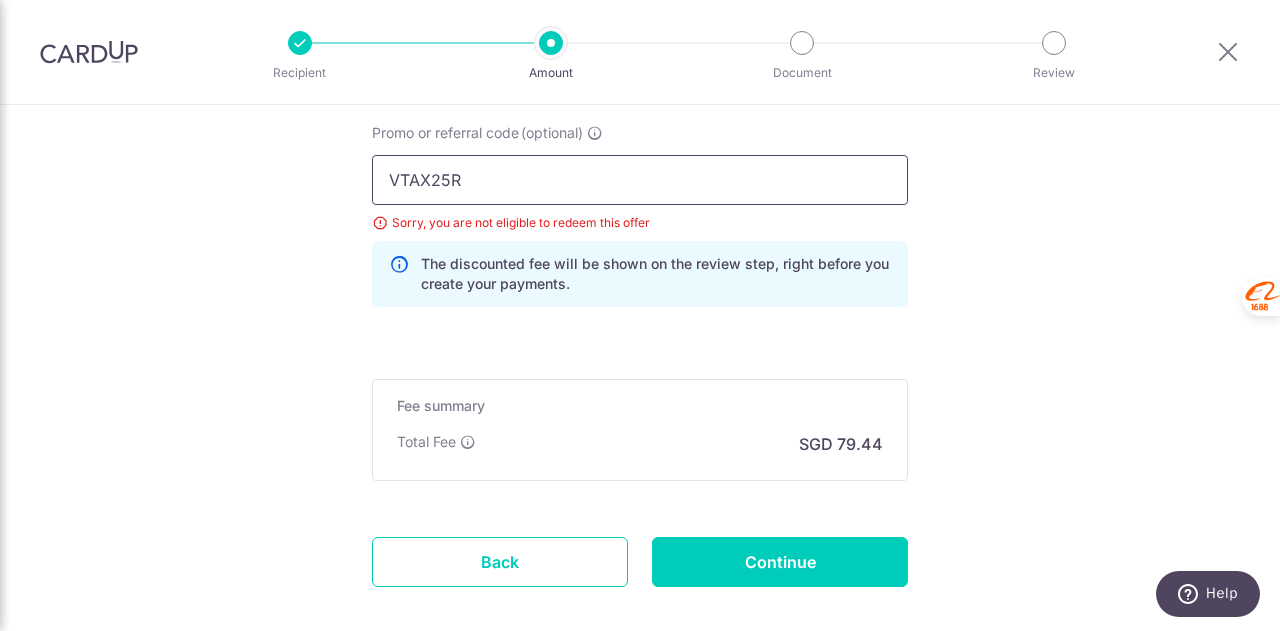 drag, startPoint x: 530, startPoint y: 183, endPoint x: 338, endPoint y: 173, distance: 192.26024 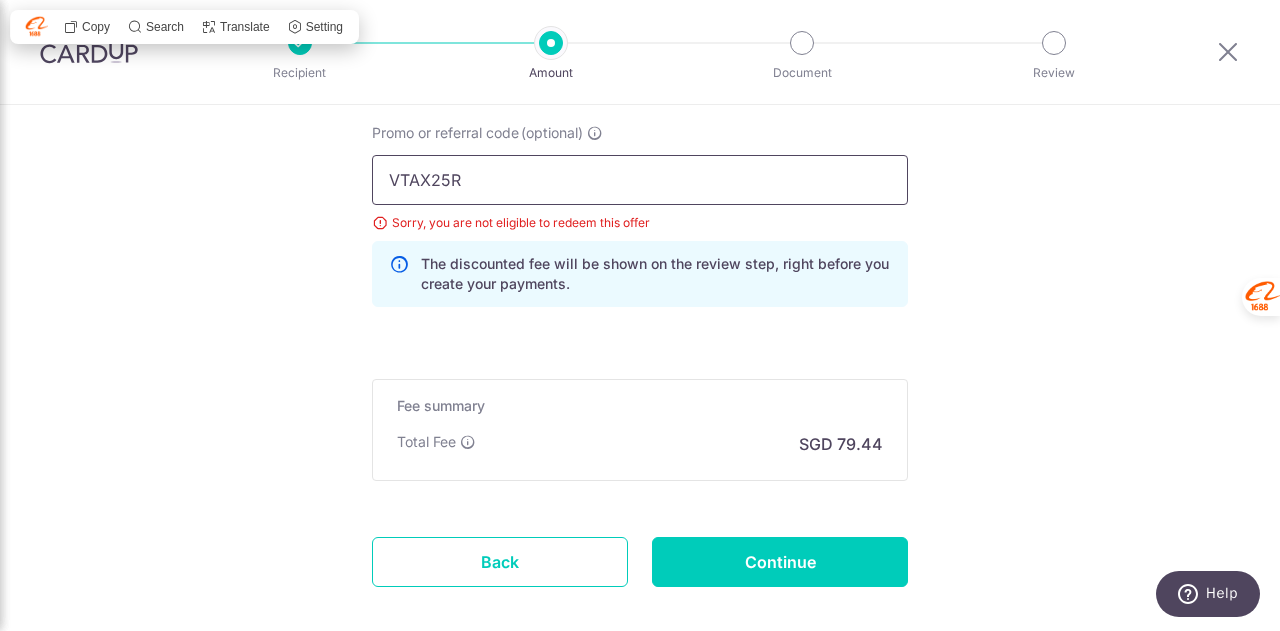 paste on "ONE" 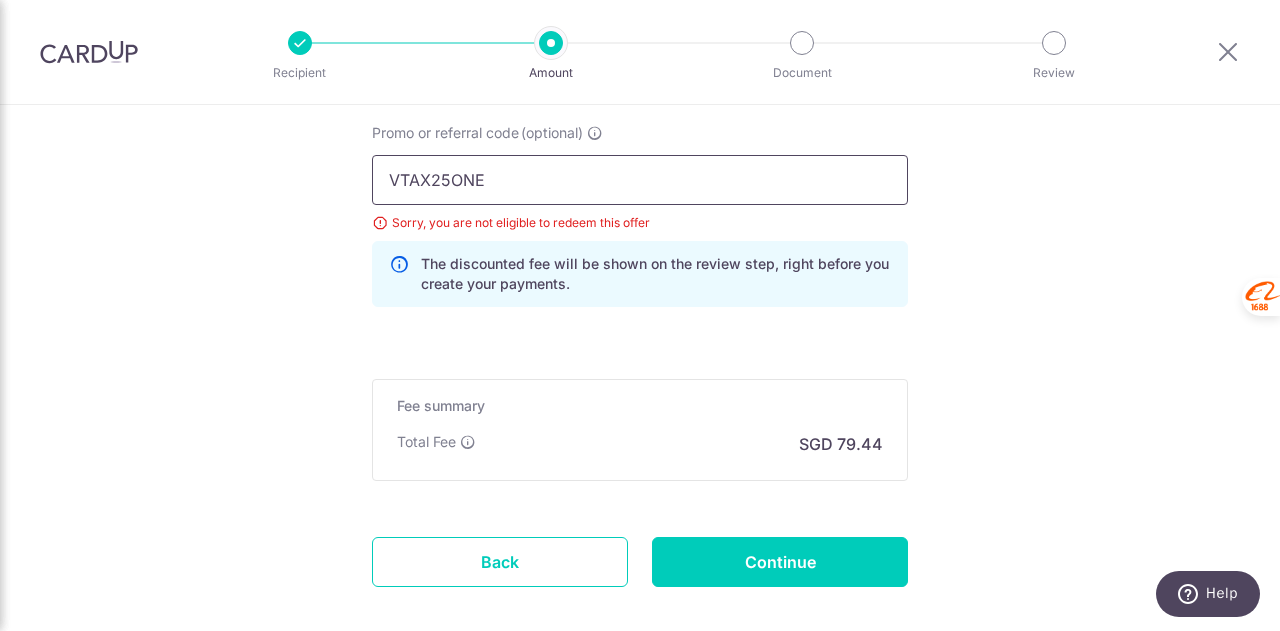 type on "VTAX25ONE" 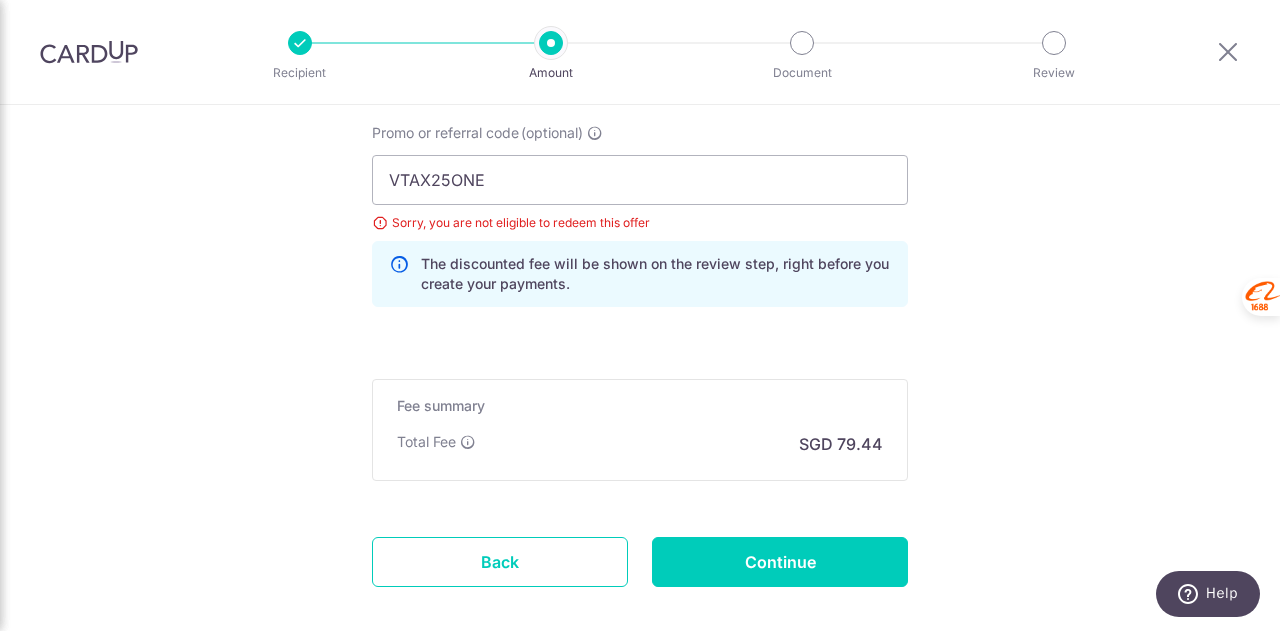 click on "SGD [NUMBER]
[NUMBER]
[NUMBER]
The  total tax payment amounts scheduled  should not exceed the outstanding balance in your latest Statement of Account.
Select Card
**** [CC]
Add credit card
Your Cards
**** [CC]
**** [CC]
**** [CC]
Secure 256-bit SSL" at bounding box center [640, -292] 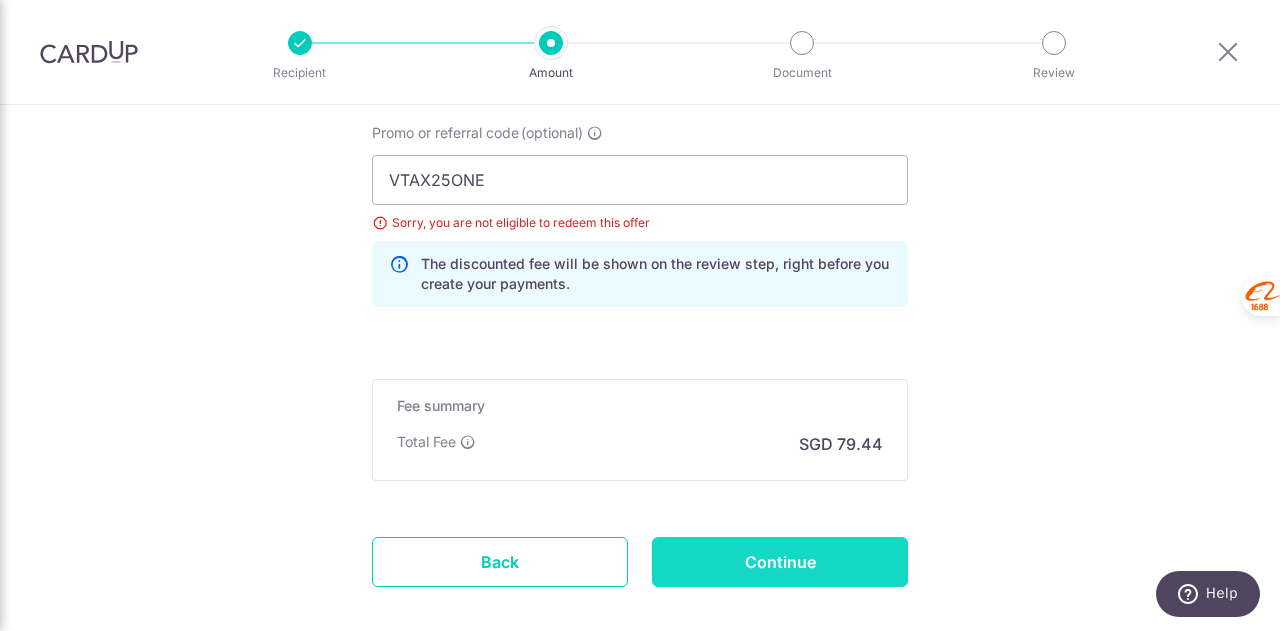 click on "Continue" at bounding box center [780, 562] 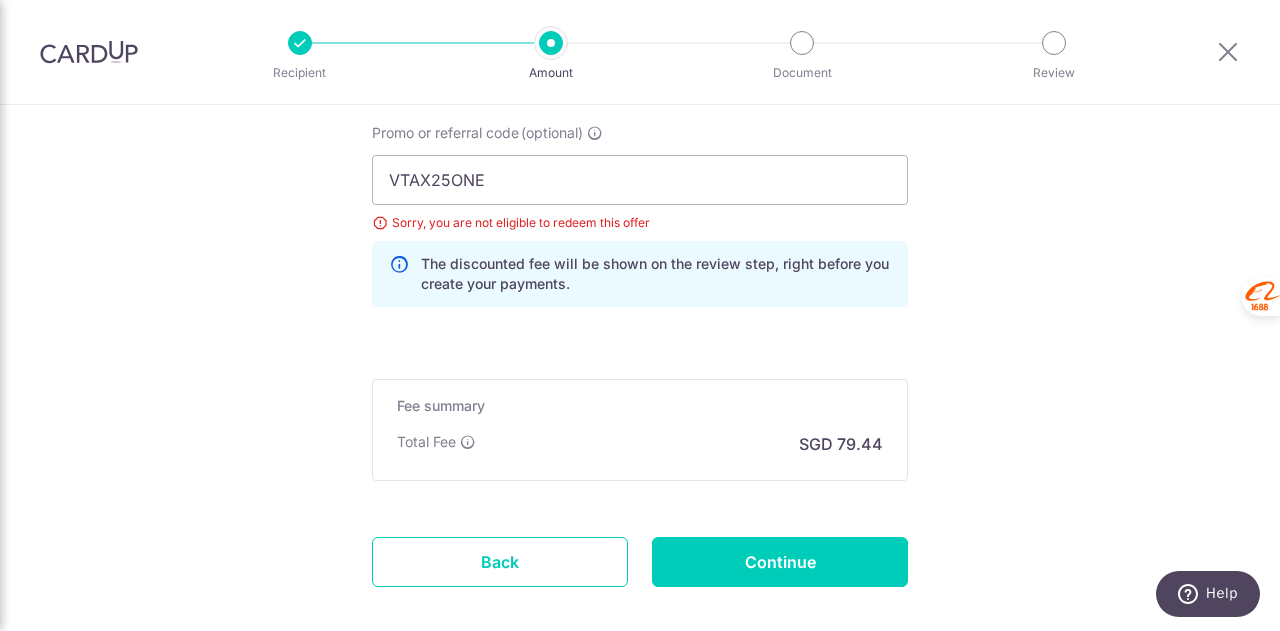 type on "Update Schedule" 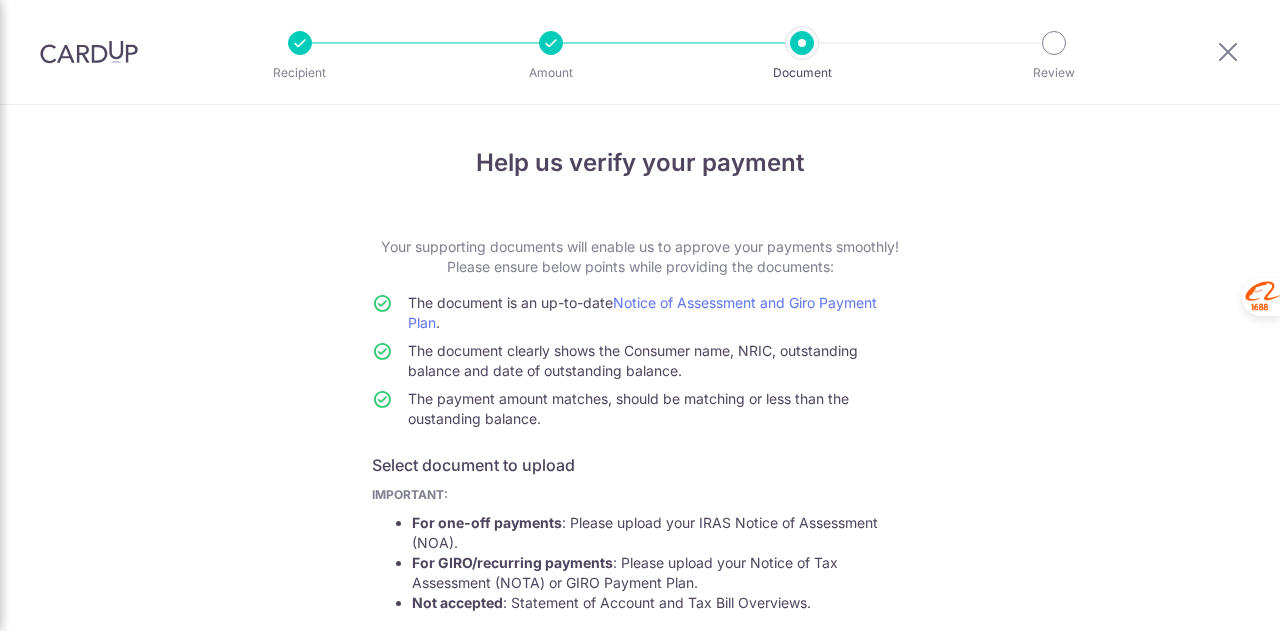 scroll, scrollTop: 0, scrollLeft: 0, axis: both 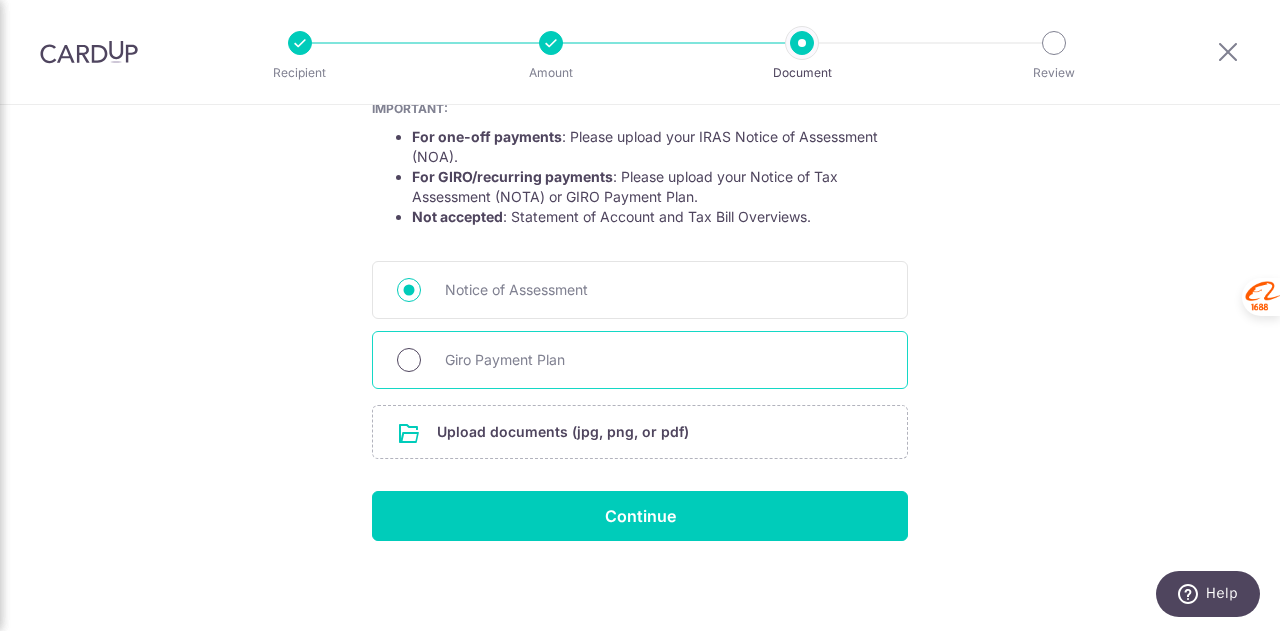 click on "Giro Payment Plan" at bounding box center [409, 360] 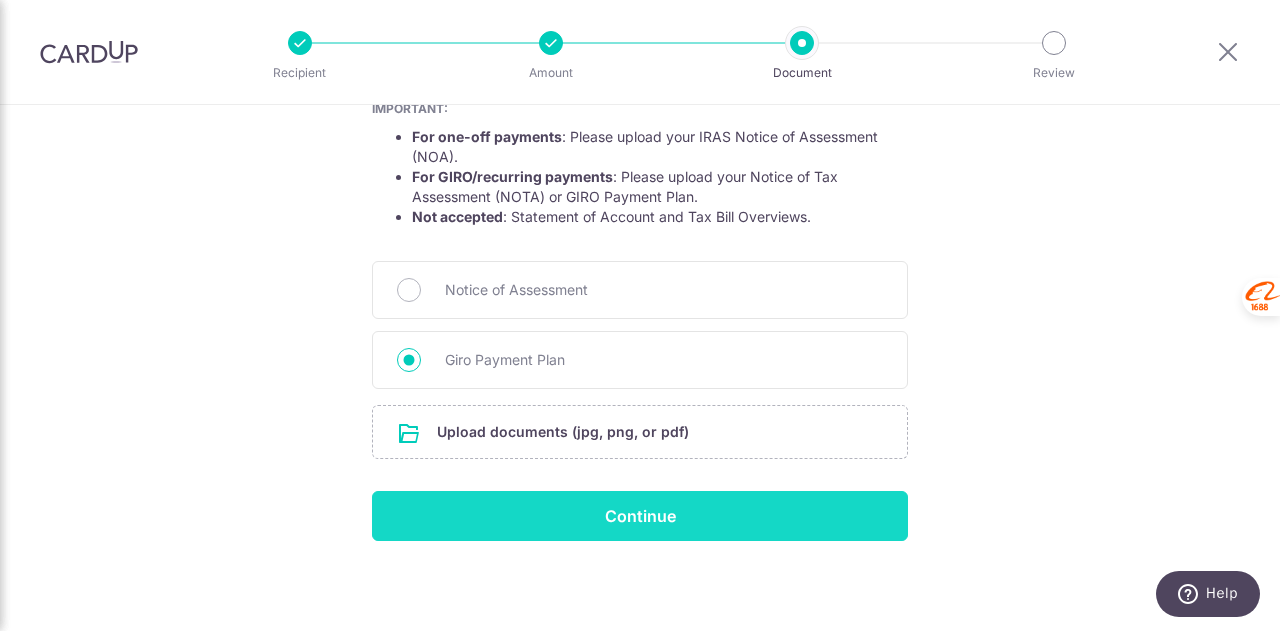 click on "Continue" at bounding box center [640, 516] 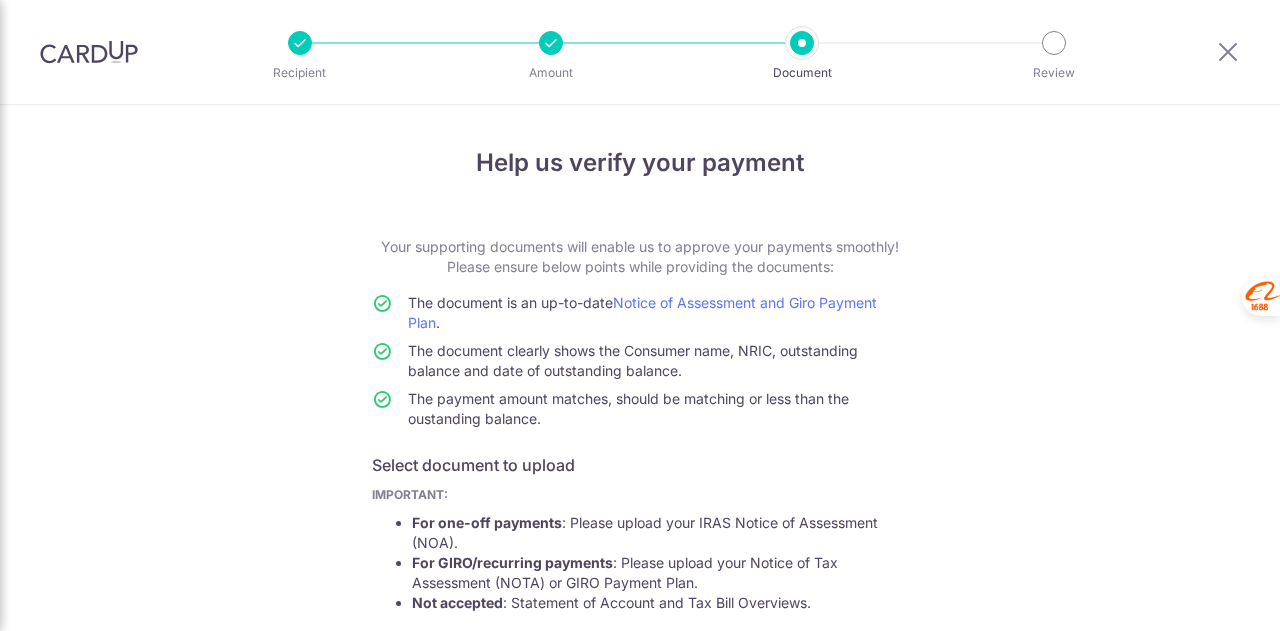 scroll, scrollTop: 0, scrollLeft: 0, axis: both 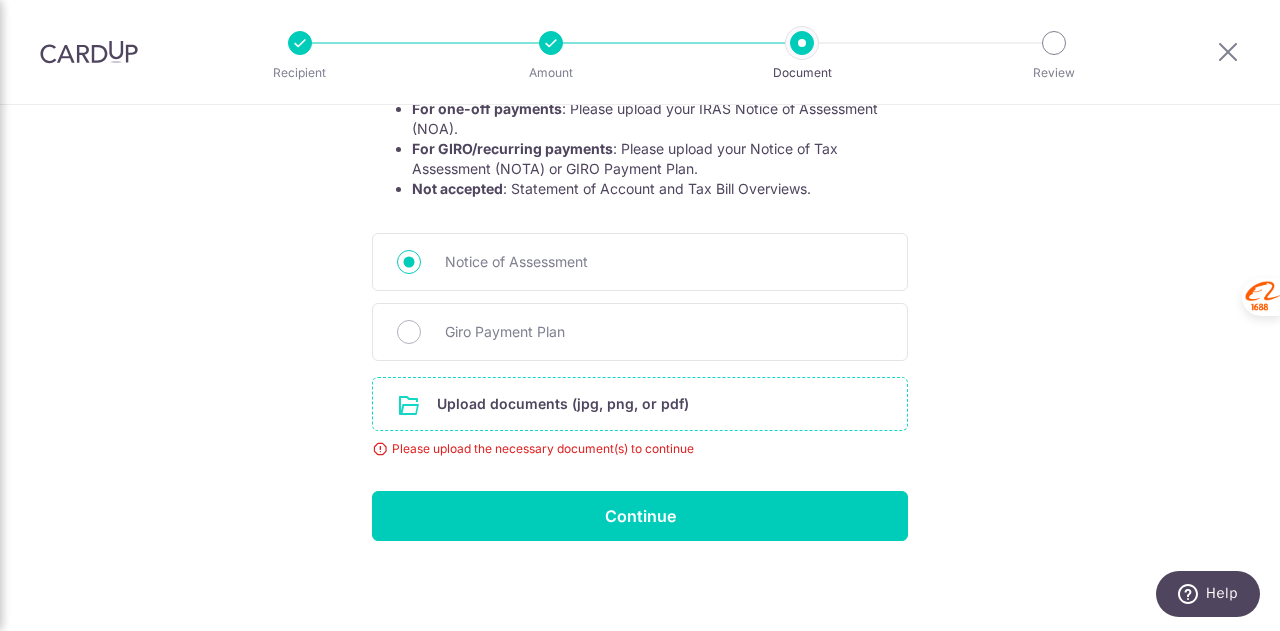 click at bounding box center [640, 404] 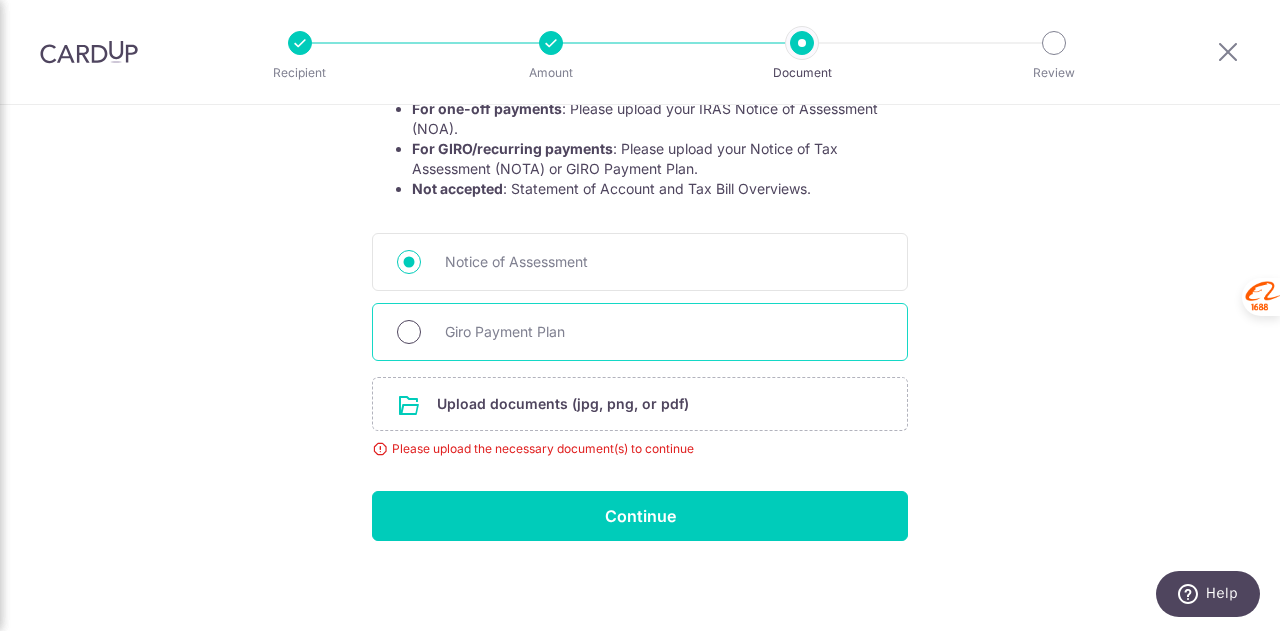click on "Giro Payment Plan" at bounding box center (409, 332) 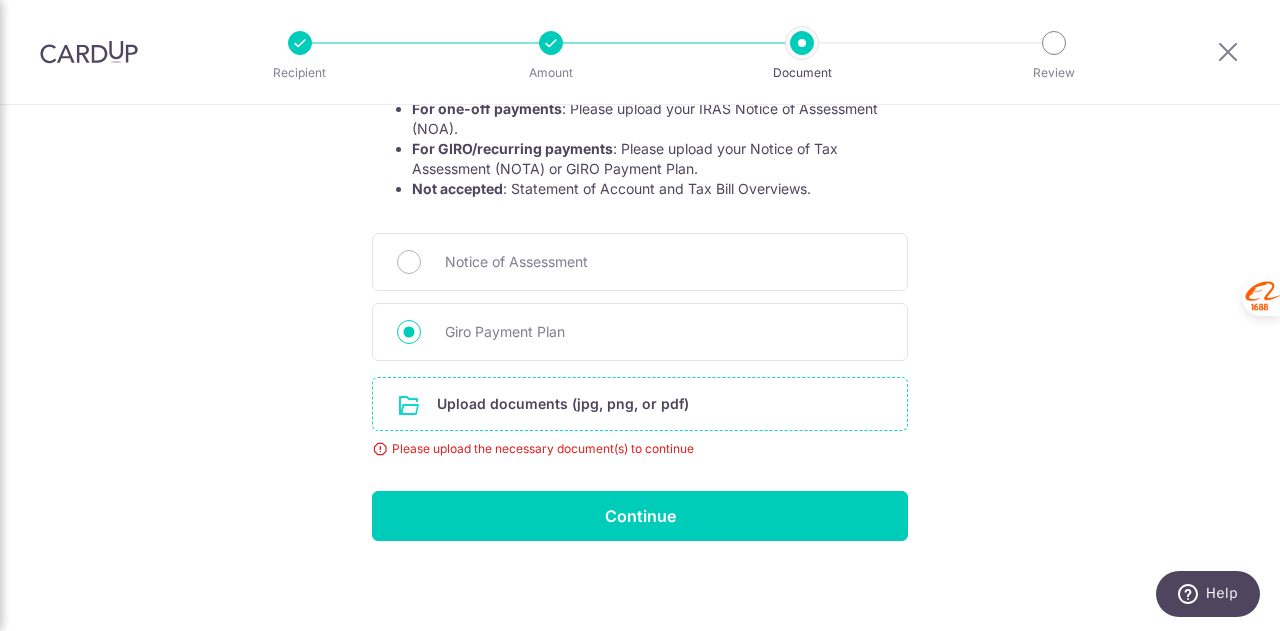 click at bounding box center [640, 404] 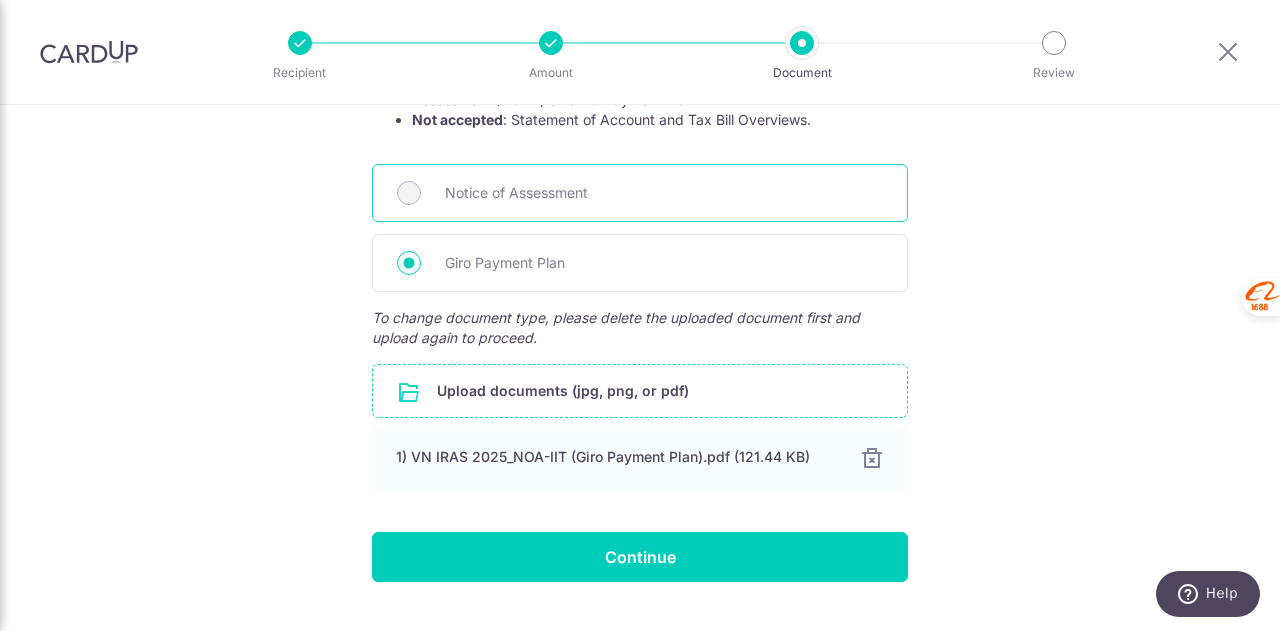 scroll, scrollTop: 524, scrollLeft: 0, axis: vertical 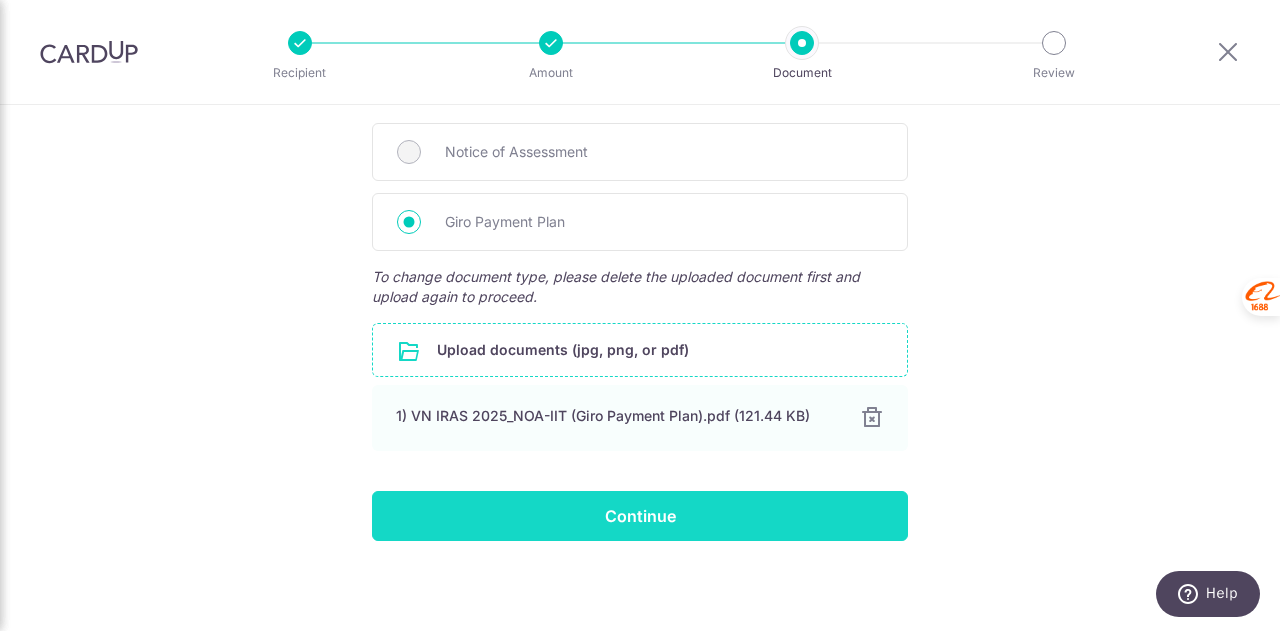 click on "Continue" at bounding box center [640, 516] 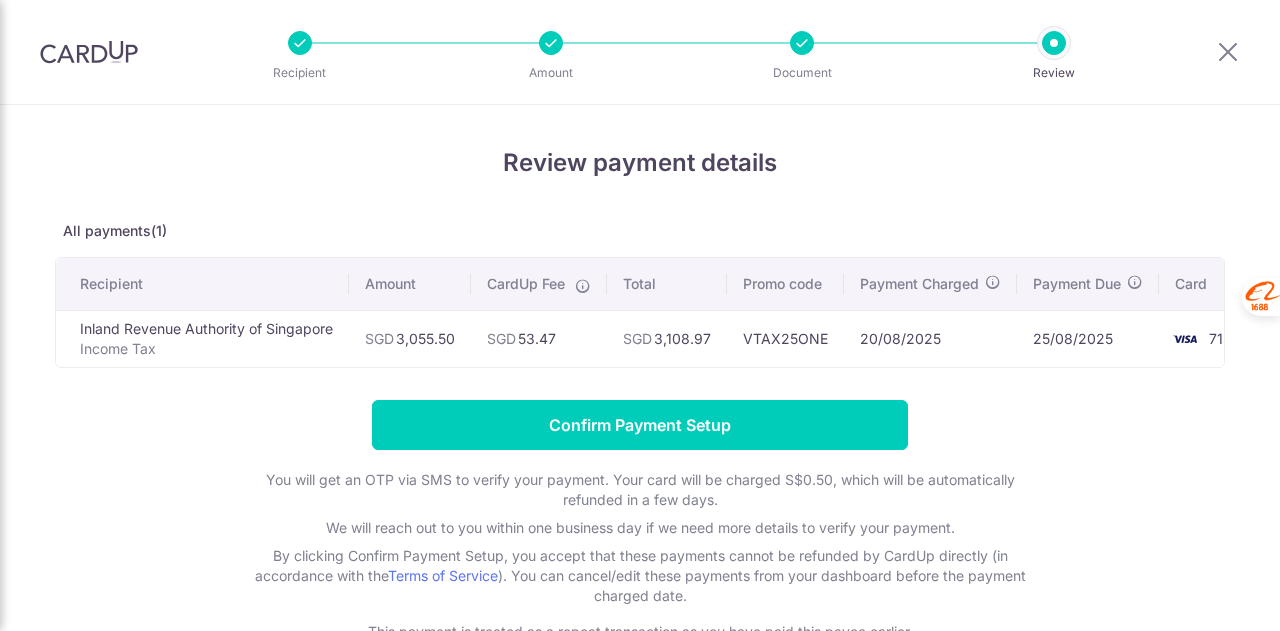 scroll, scrollTop: 0, scrollLeft: 0, axis: both 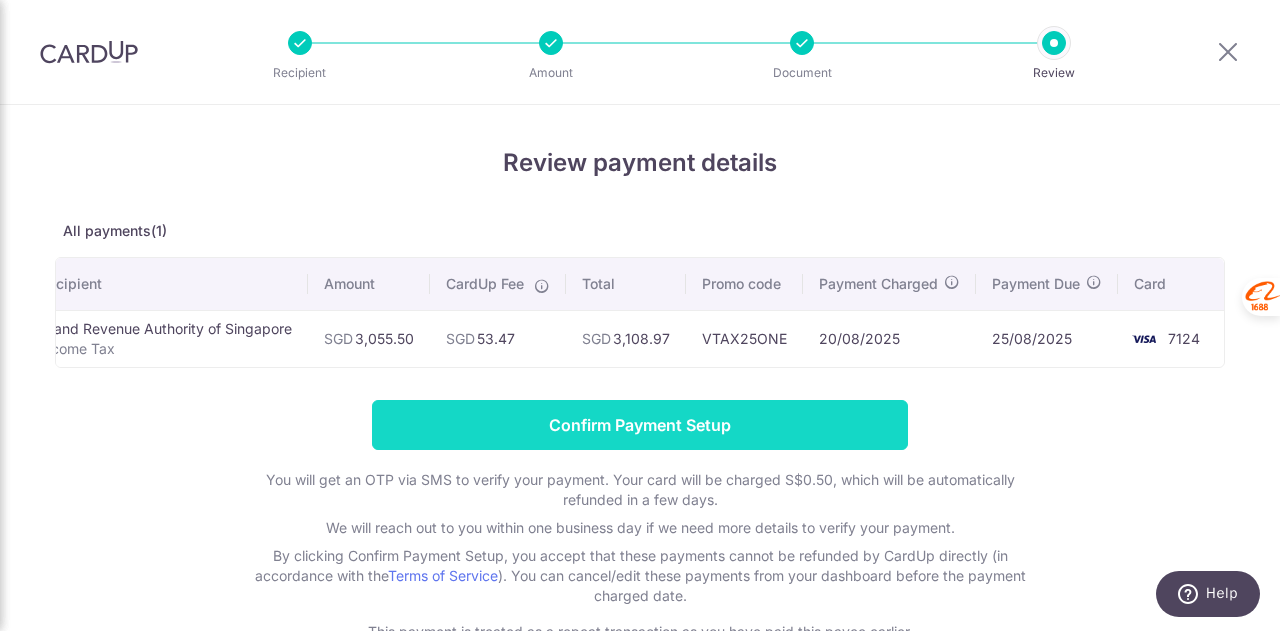 click on "Confirm Payment Setup" at bounding box center [640, 425] 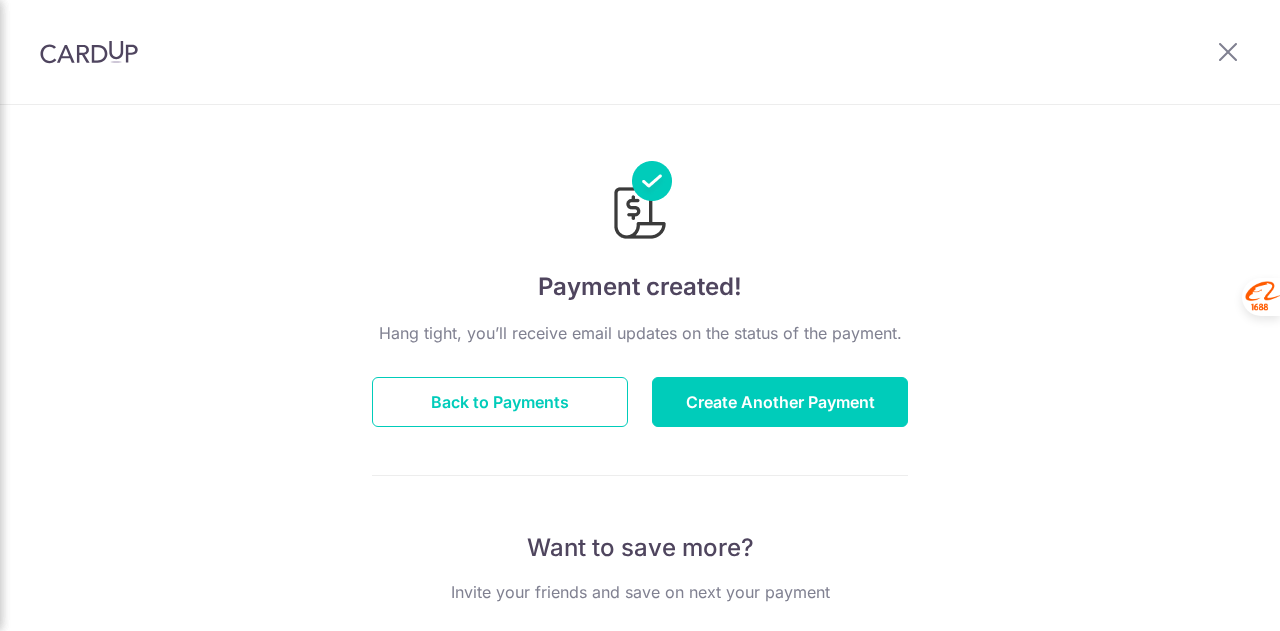 scroll, scrollTop: 0, scrollLeft: 0, axis: both 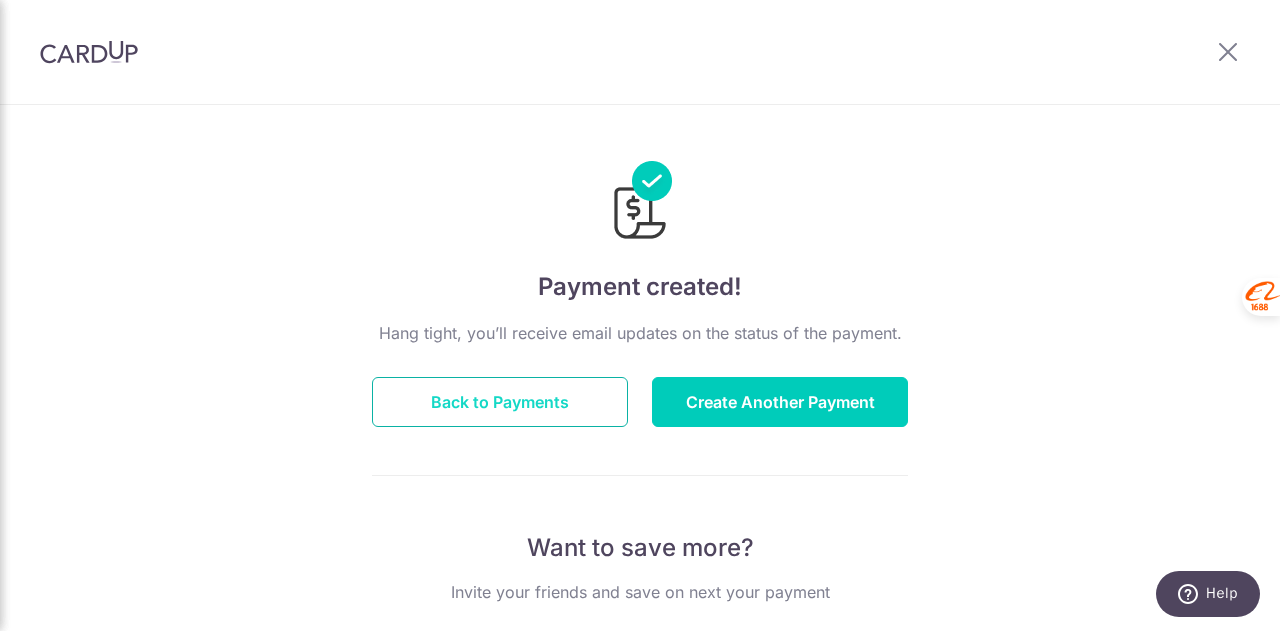 click on "Back to Payments" at bounding box center (500, 402) 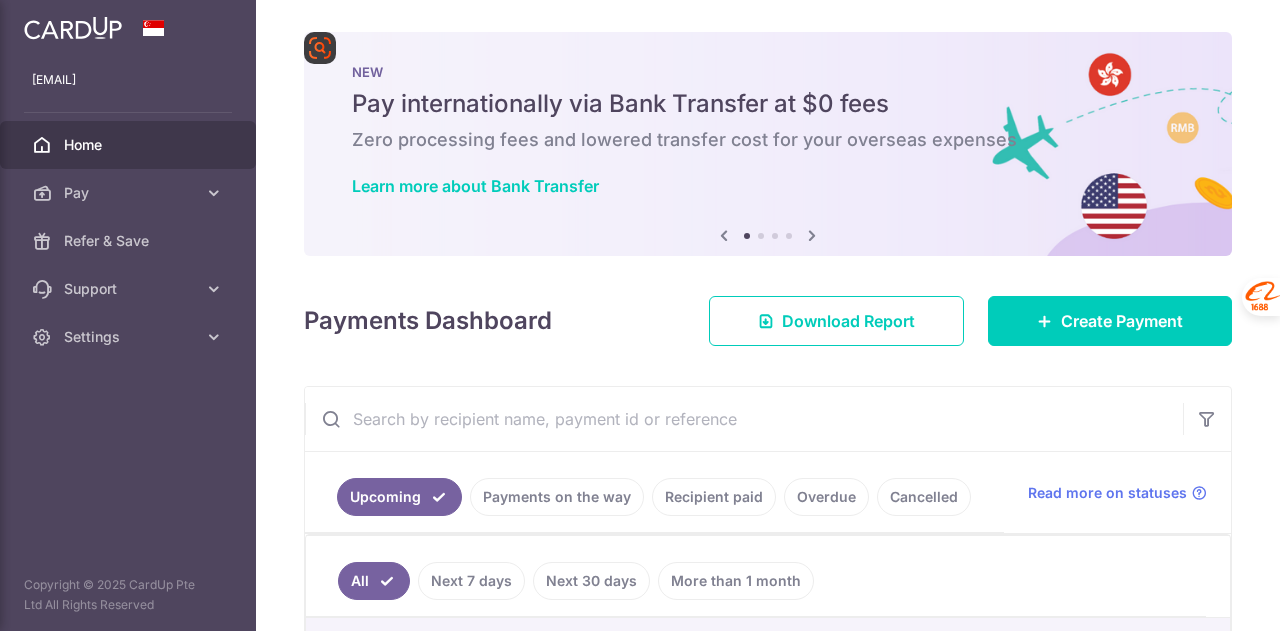 scroll, scrollTop: 0, scrollLeft: 0, axis: both 